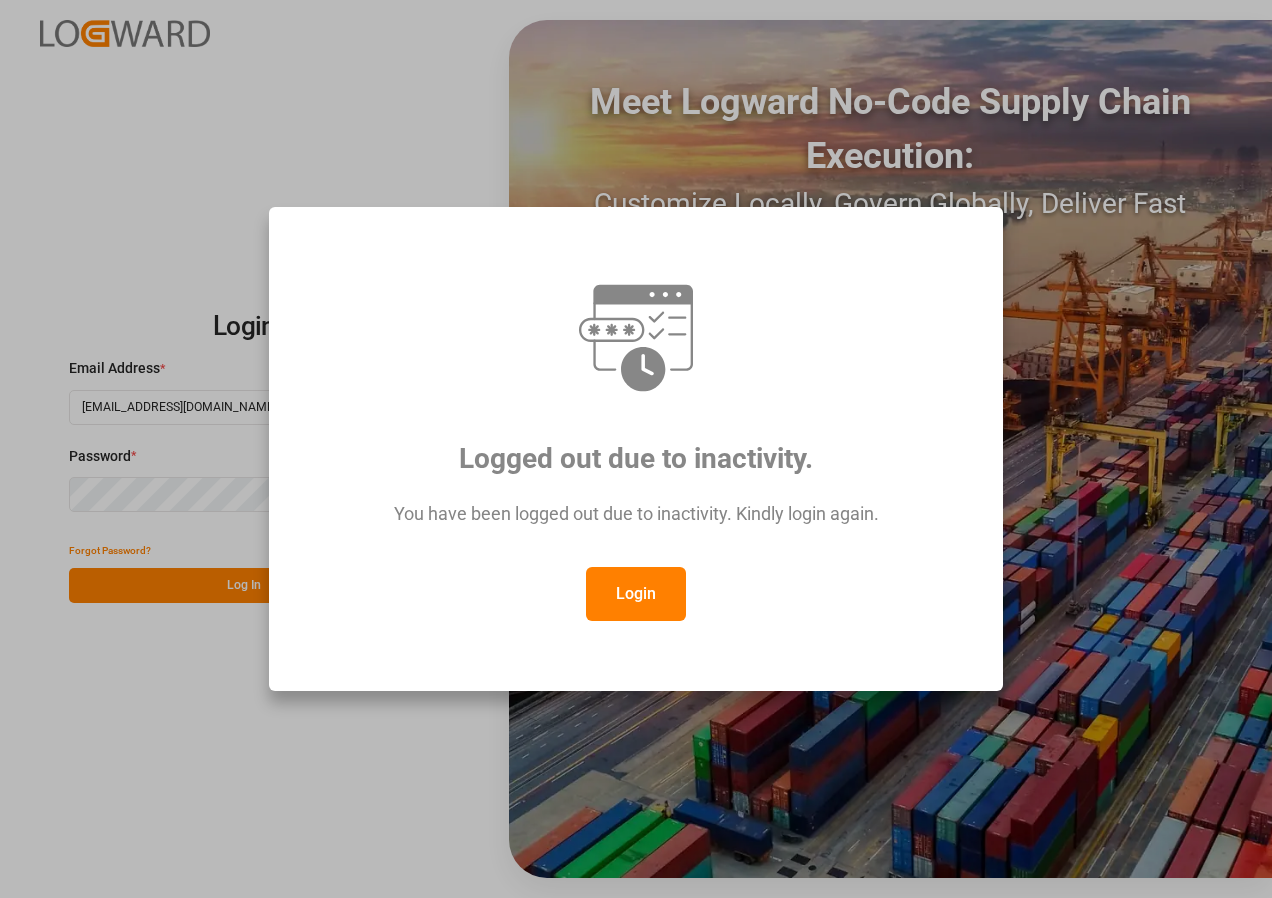 scroll, scrollTop: 0, scrollLeft: 0, axis: both 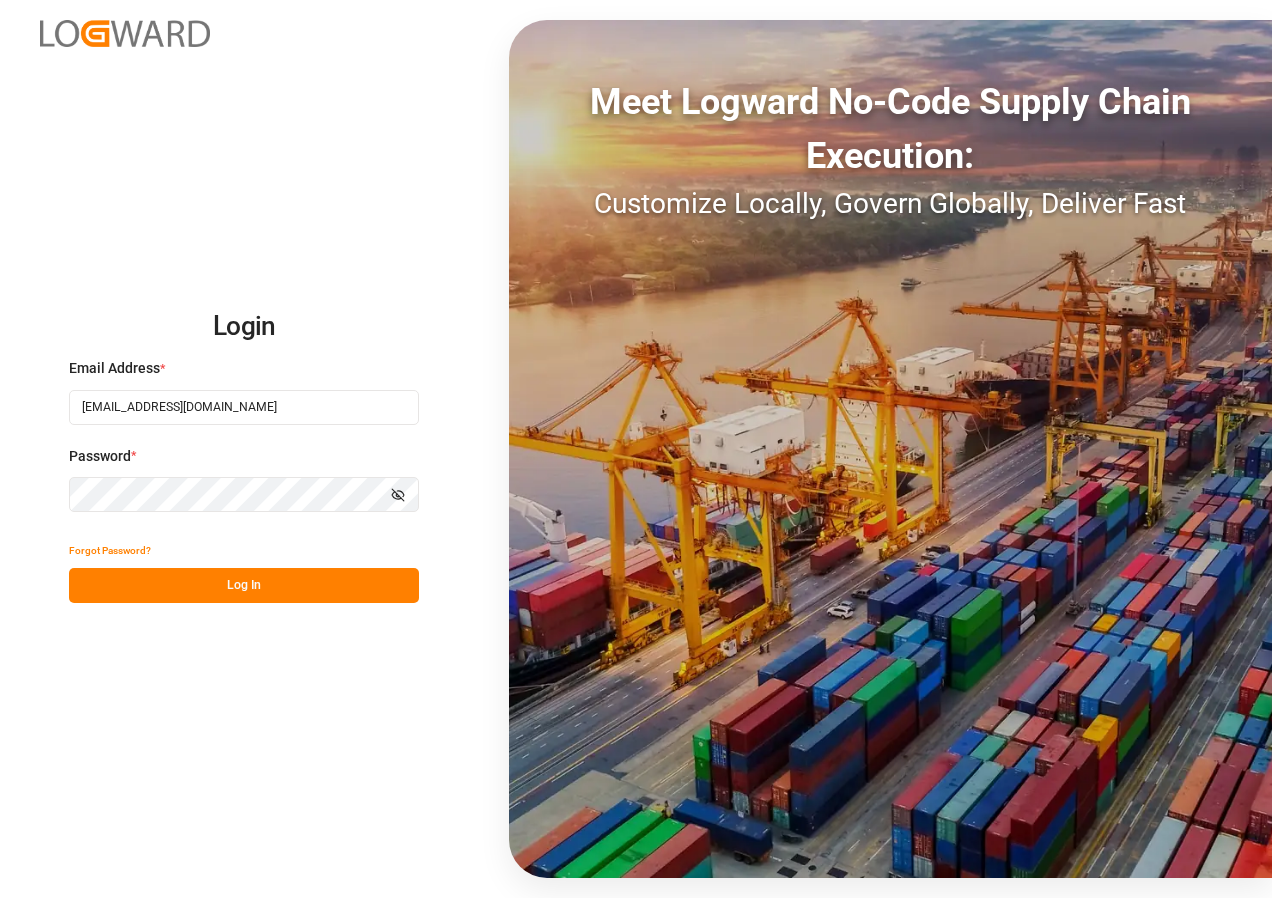 click on "Log In" at bounding box center [244, 585] 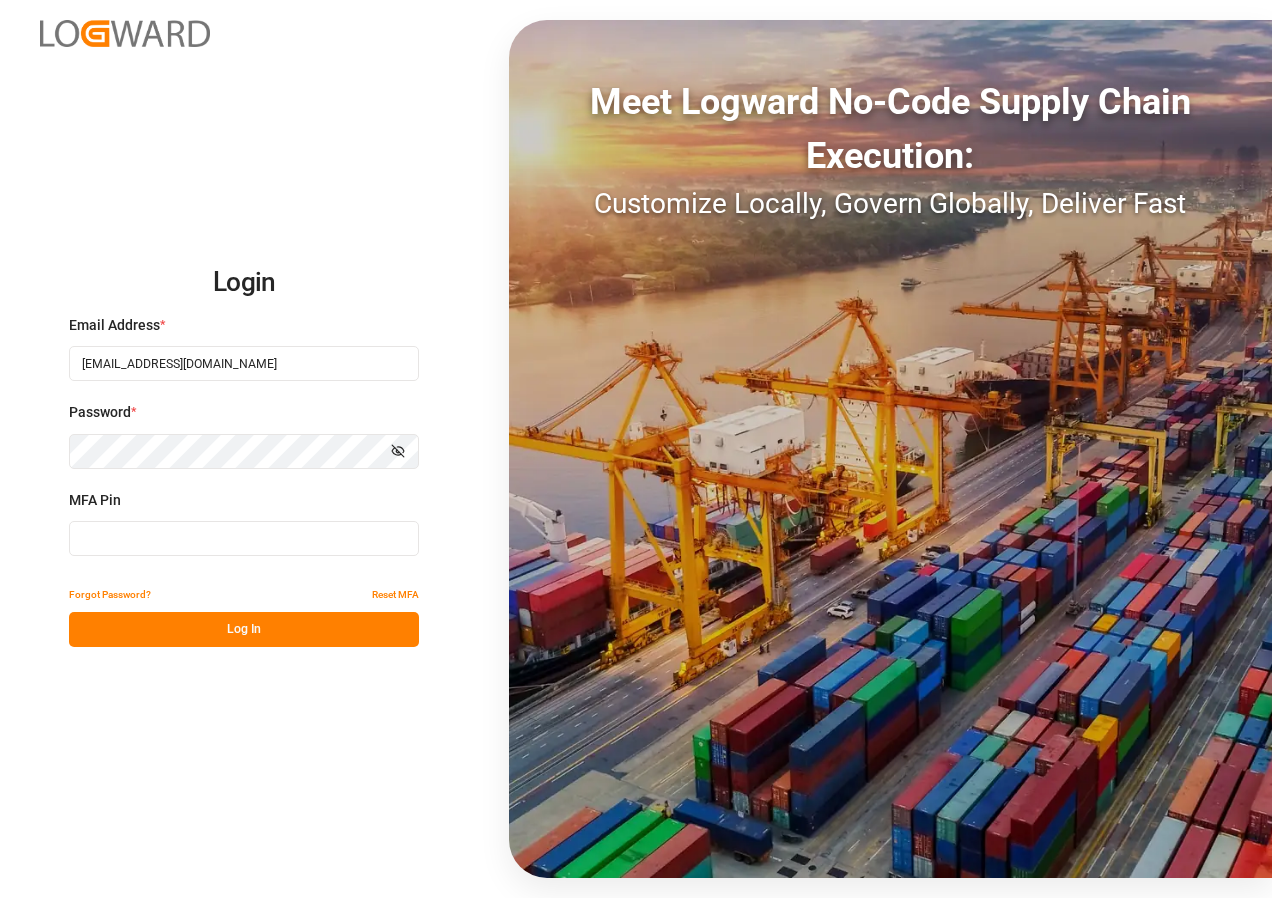 click at bounding box center [244, 538] 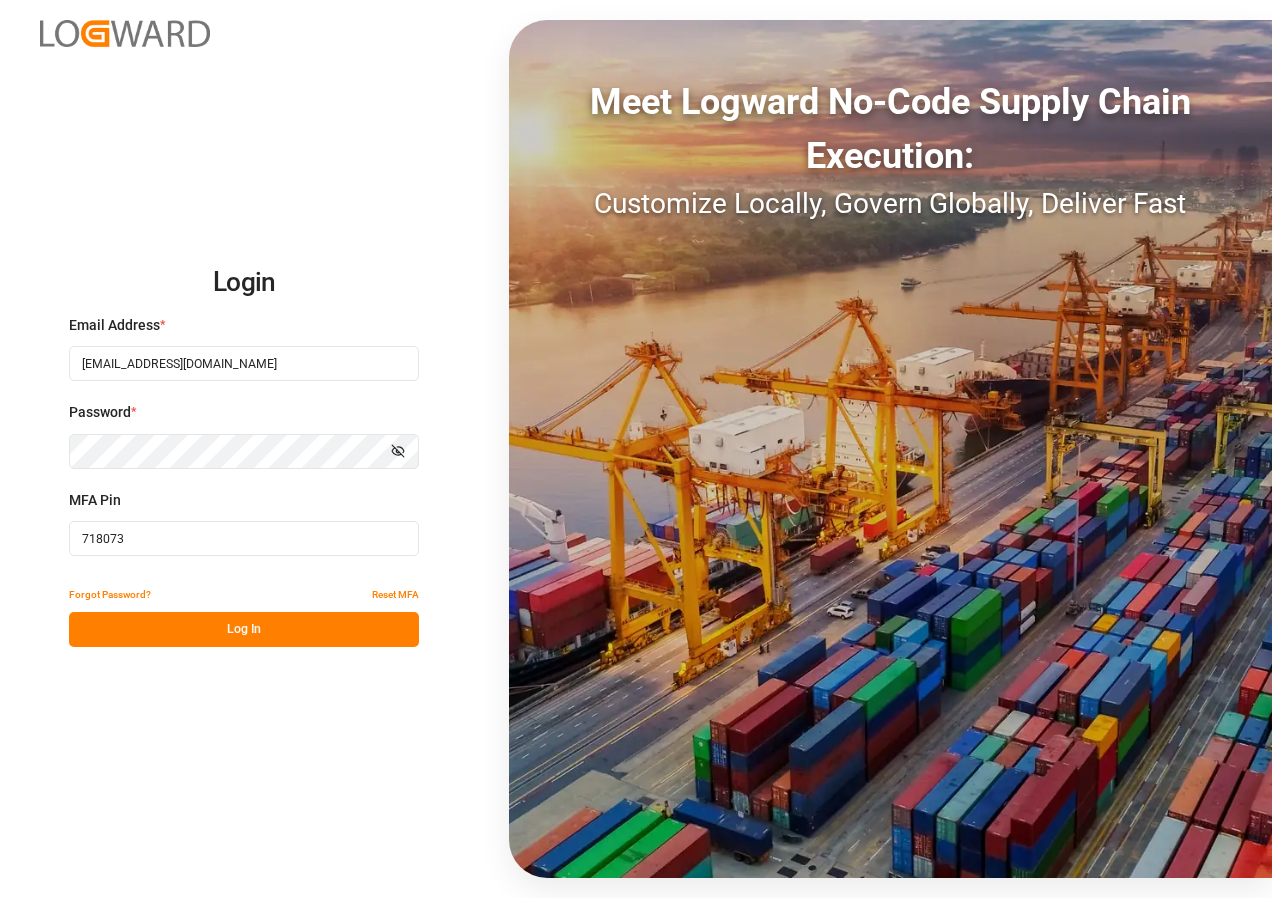 type on "718073" 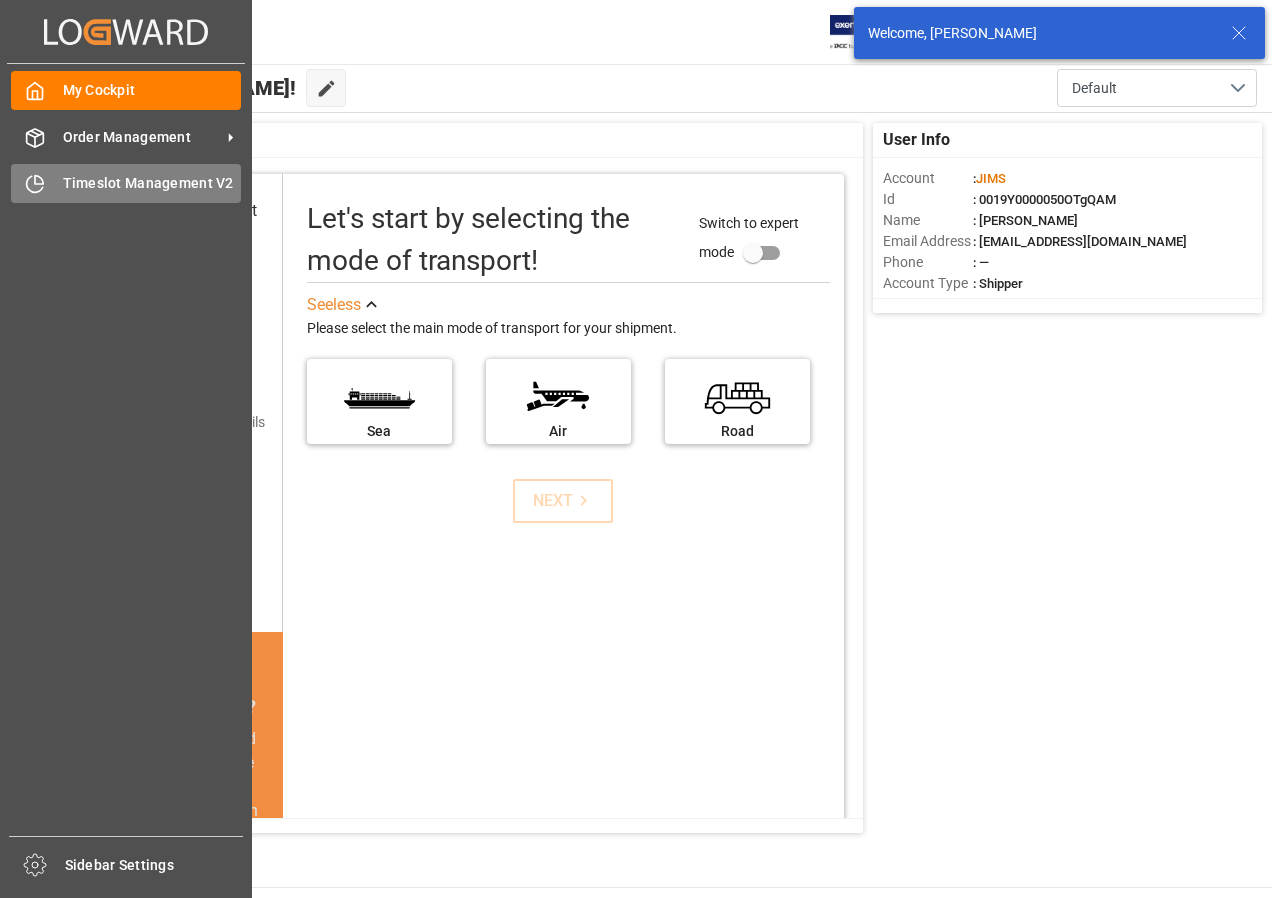 click on "Timeslot Management V2" at bounding box center (152, 183) 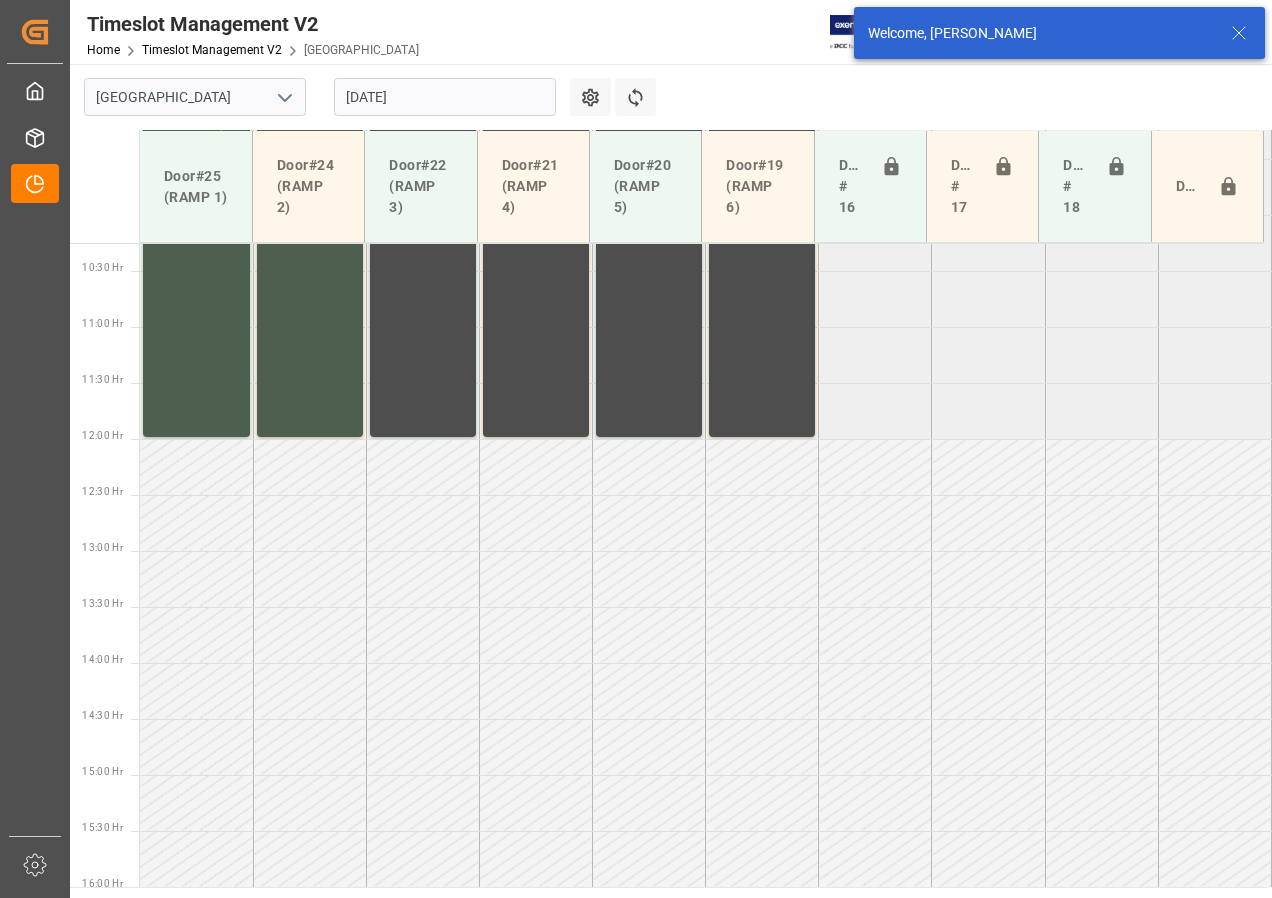 scroll, scrollTop: 1149, scrollLeft: 0, axis: vertical 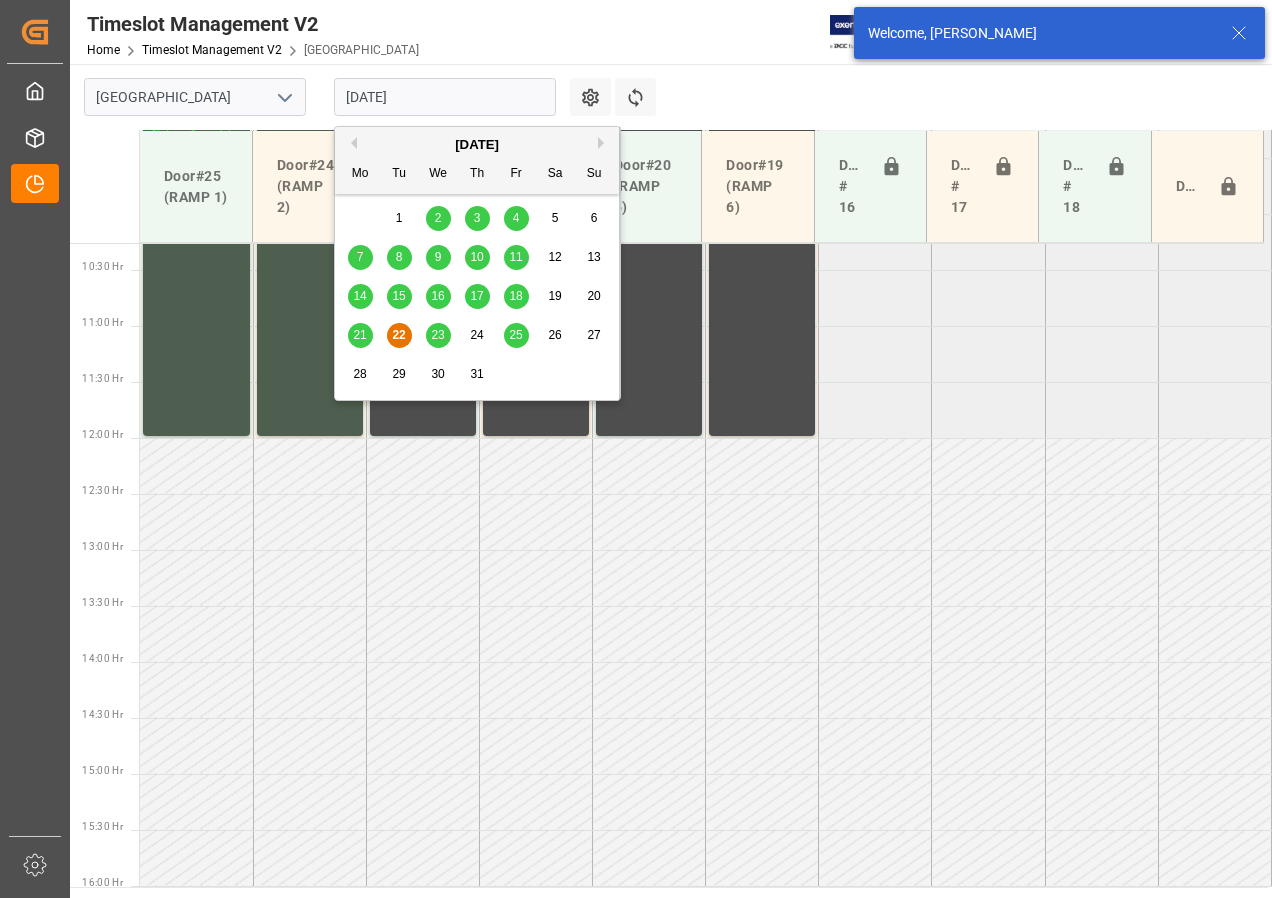click on "[DATE]" at bounding box center (445, 97) 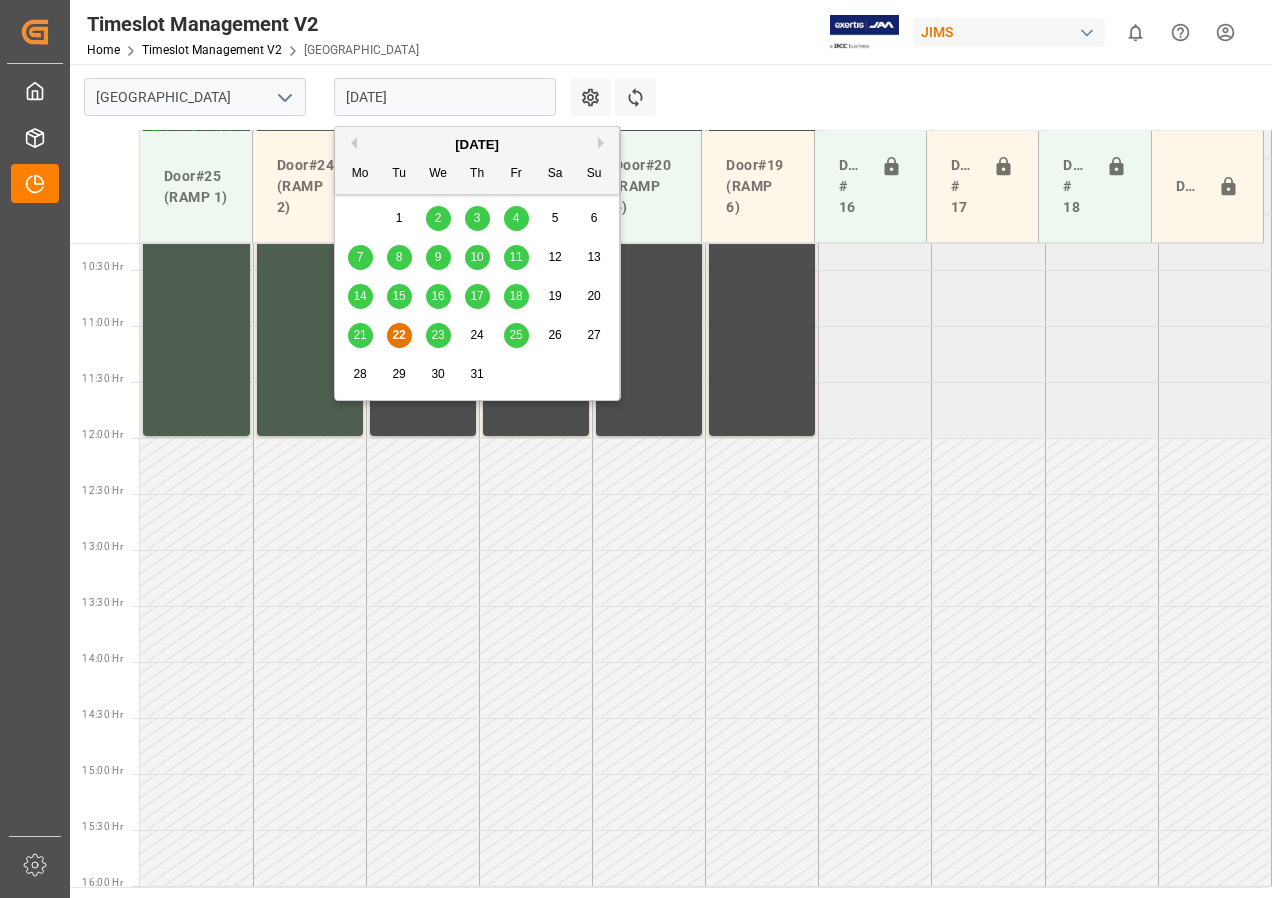 click on "22" at bounding box center (398, 335) 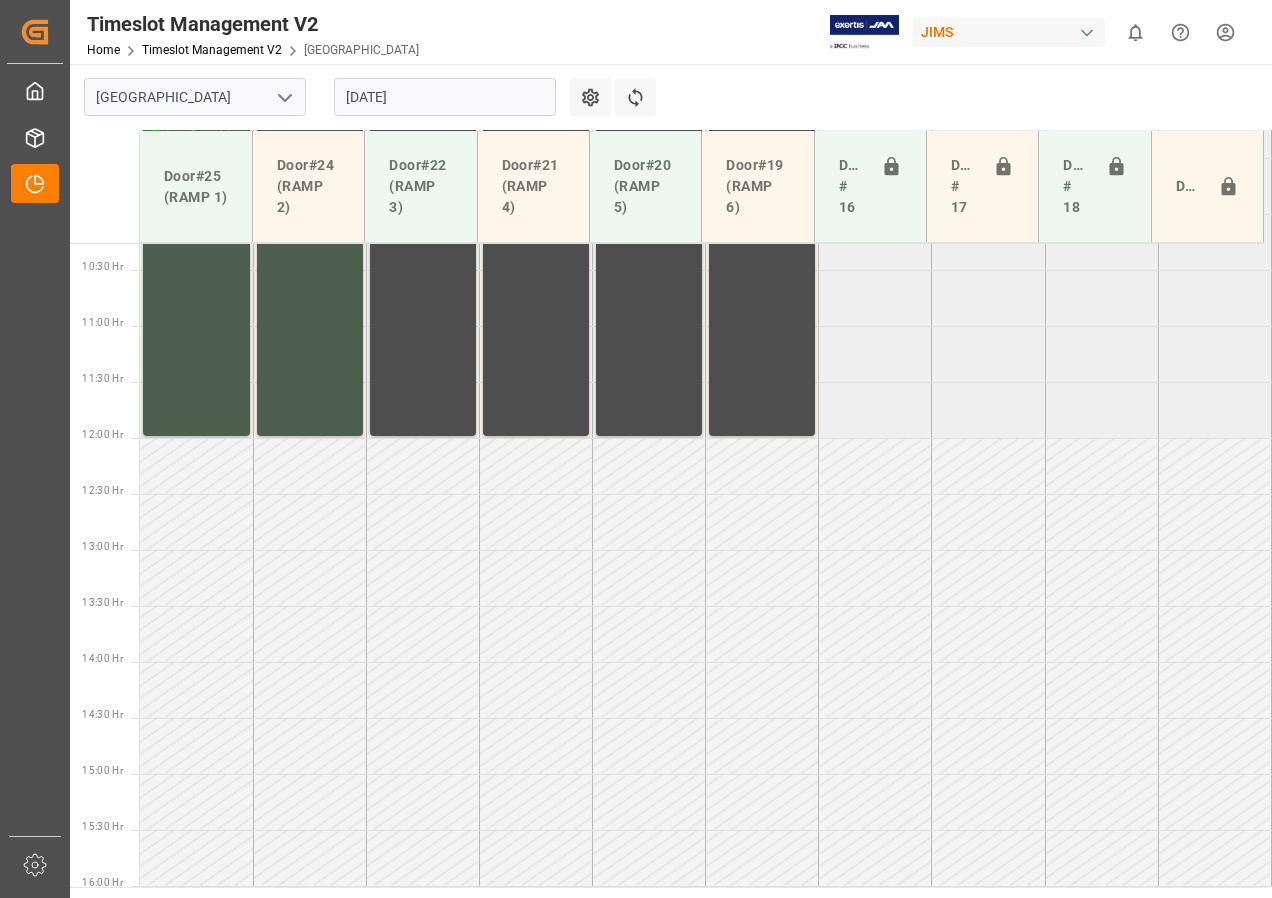 click on "[DATE]" at bounding box center (445, 97) 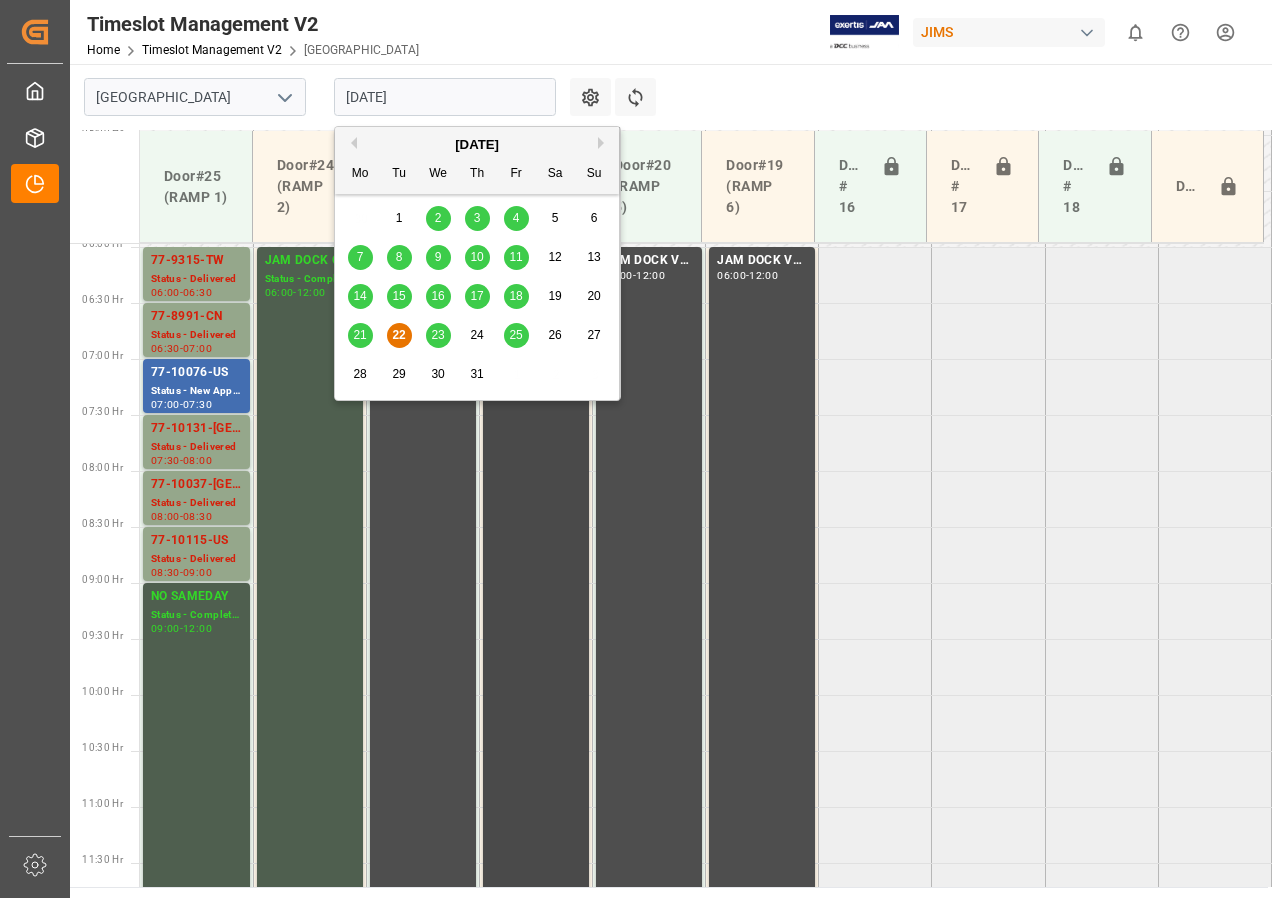 scroll, scrollTop: 649, scrollLeft: 0, axis: vertical 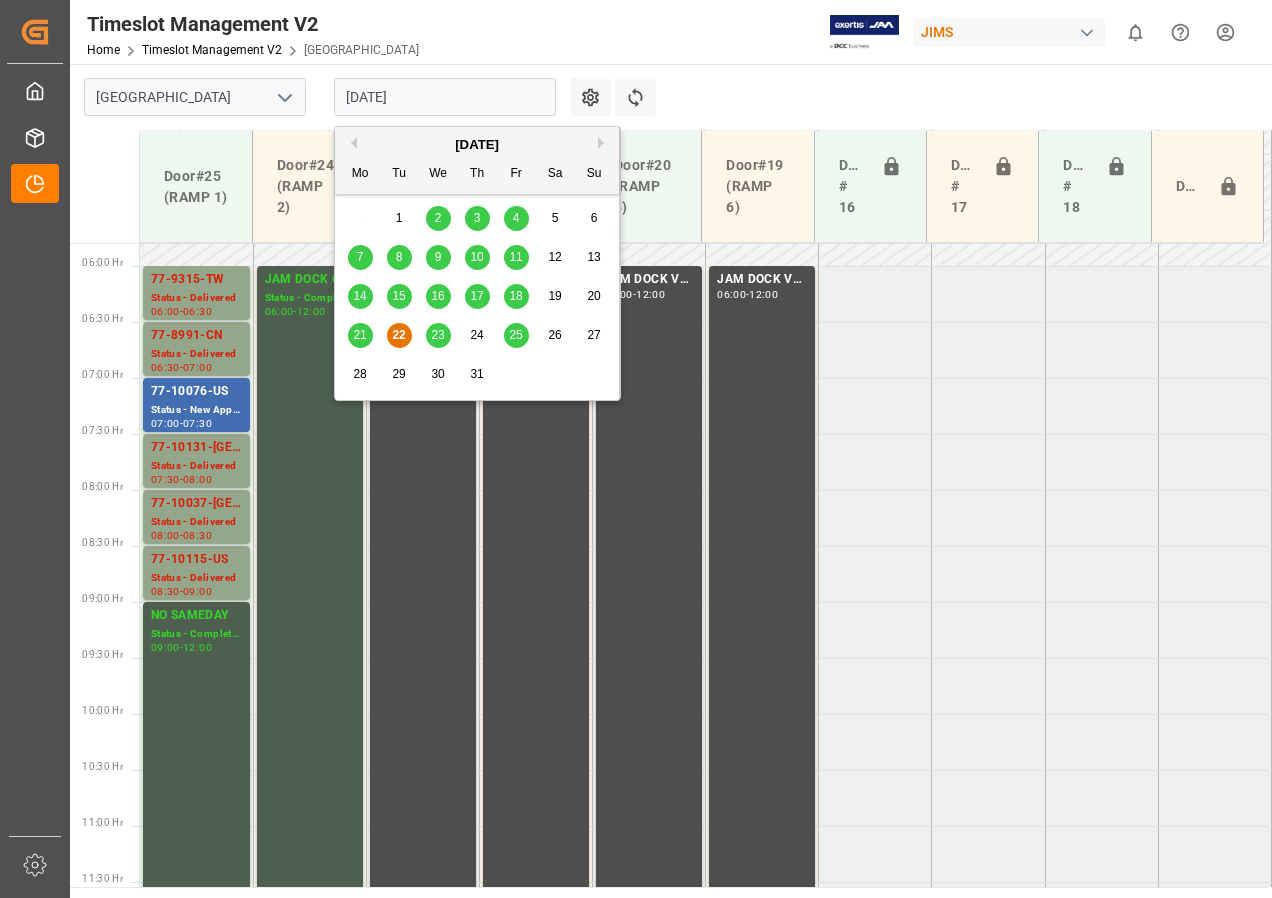 click on "23" at bounding box center [437, 335] 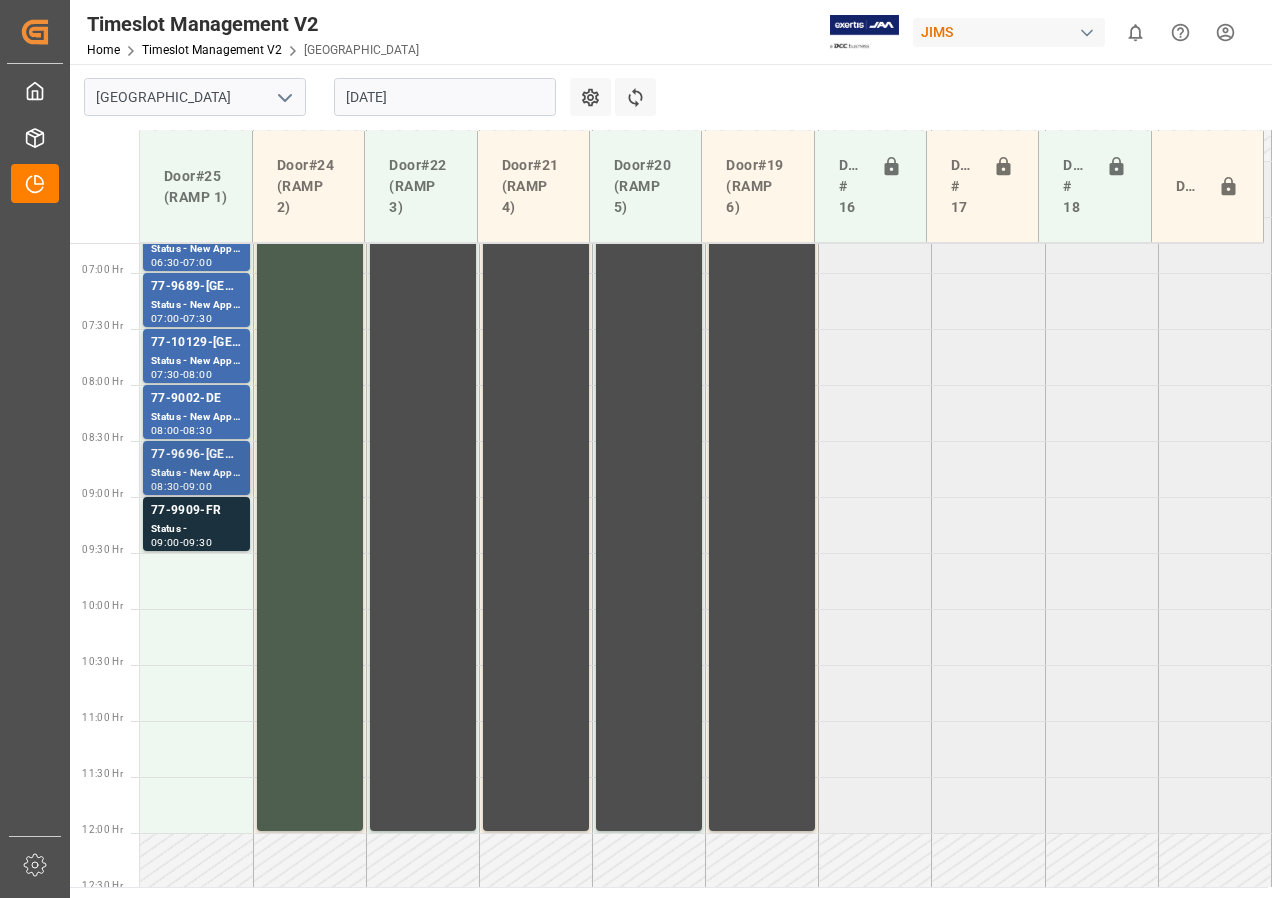 scroll, scrollTop: 749, scrollLeft: 0, axis: vertical 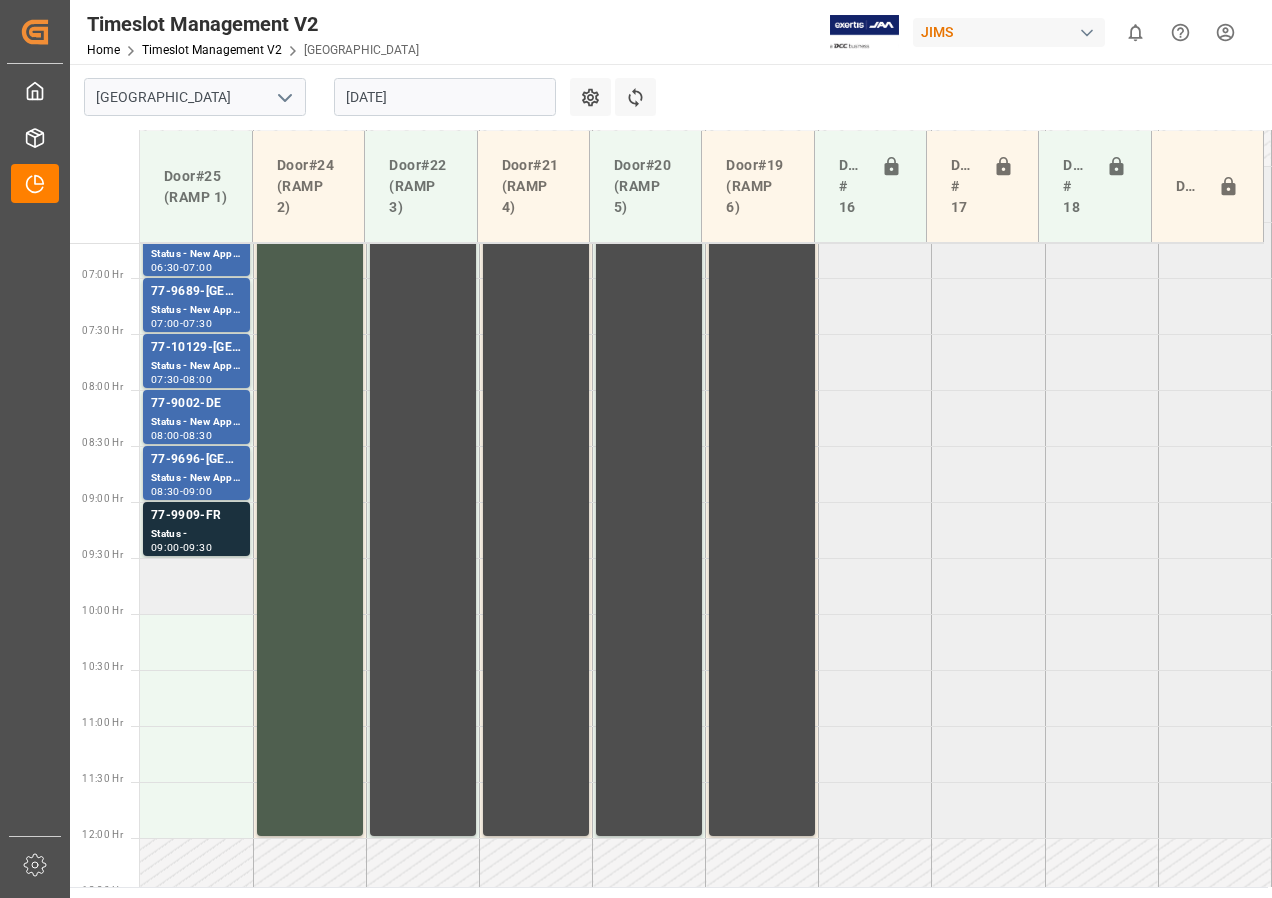 click at bounding box center (196, 586) 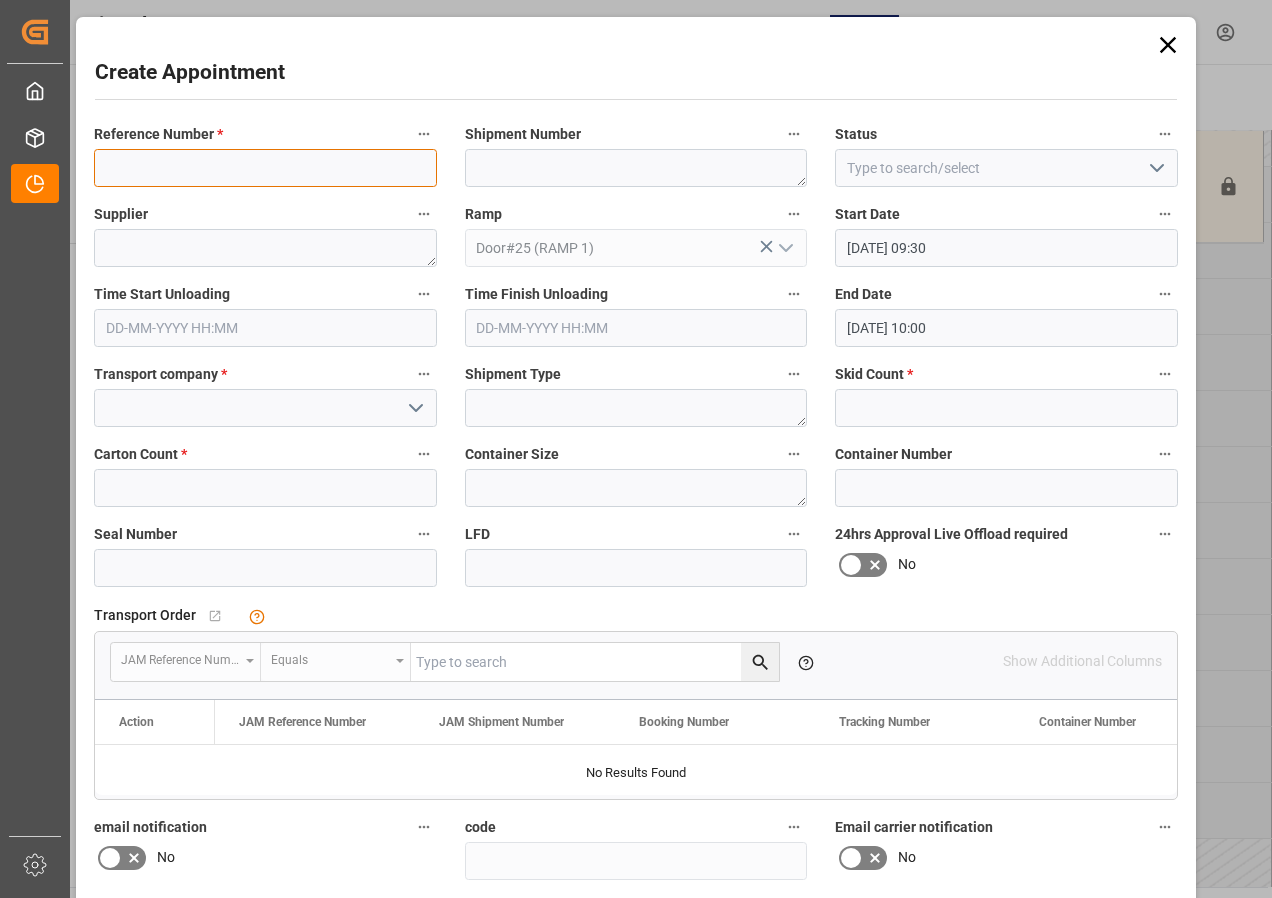 click at bounding box center (265, 168) 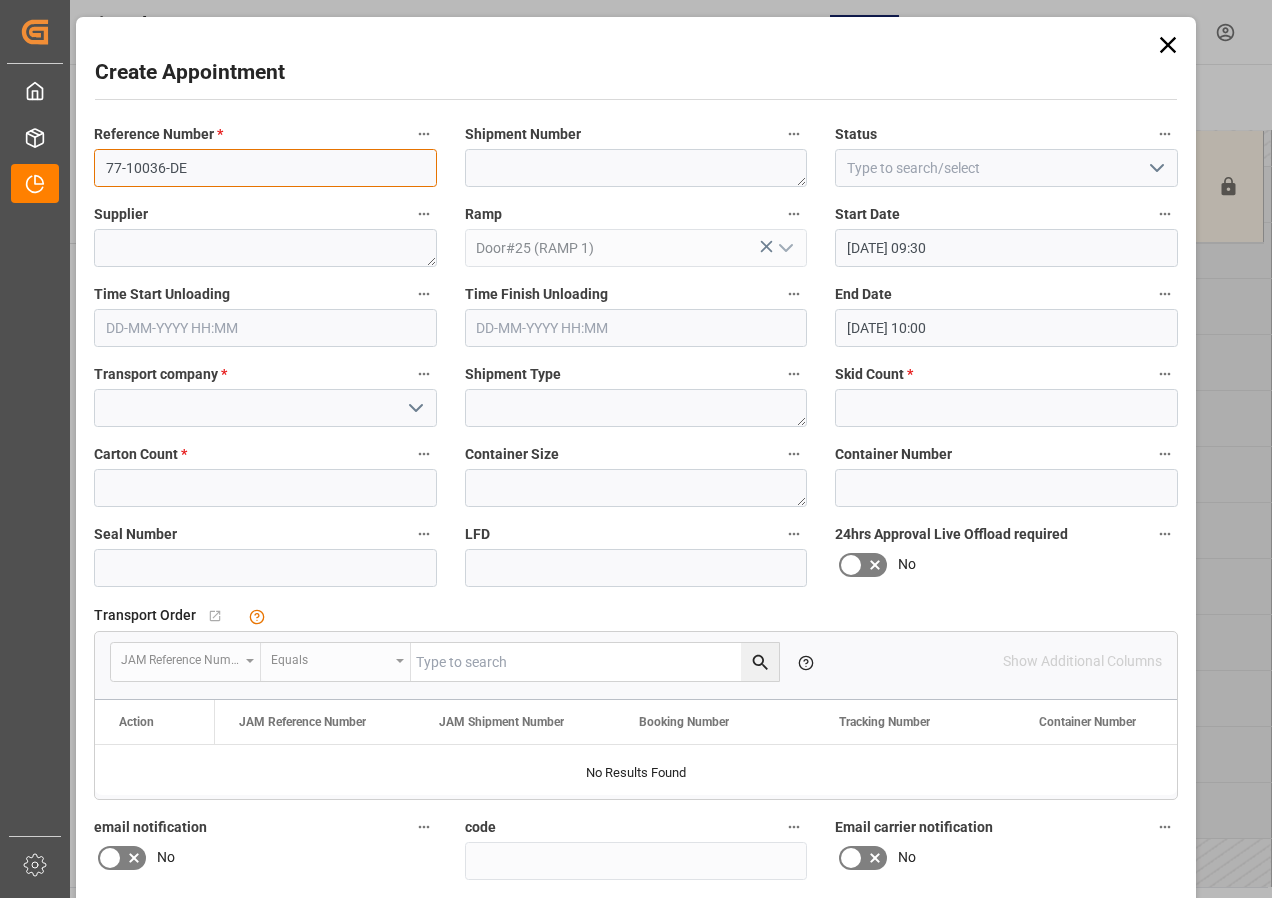 type on "77-10036-DE" 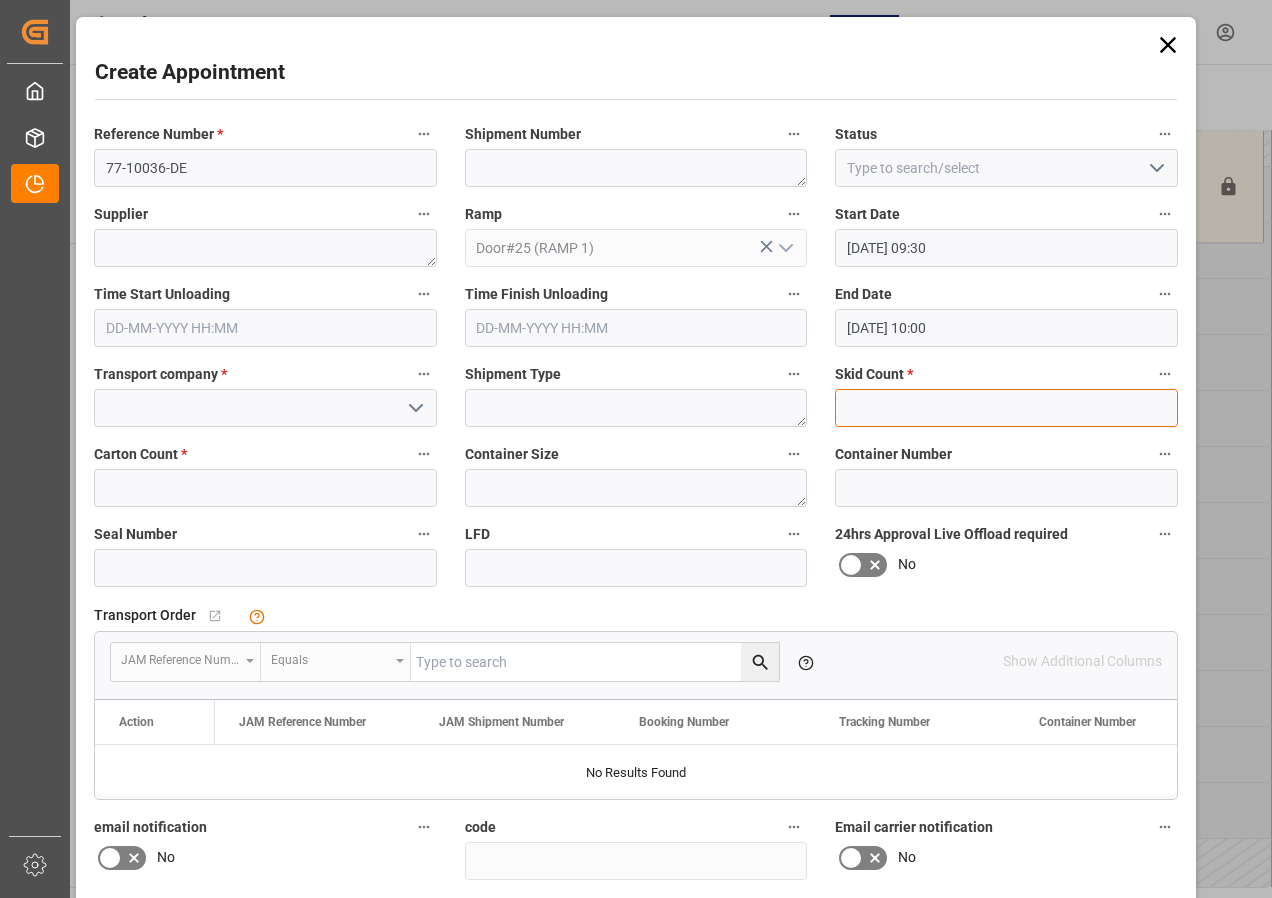 click at bounding box center [1006, 408] 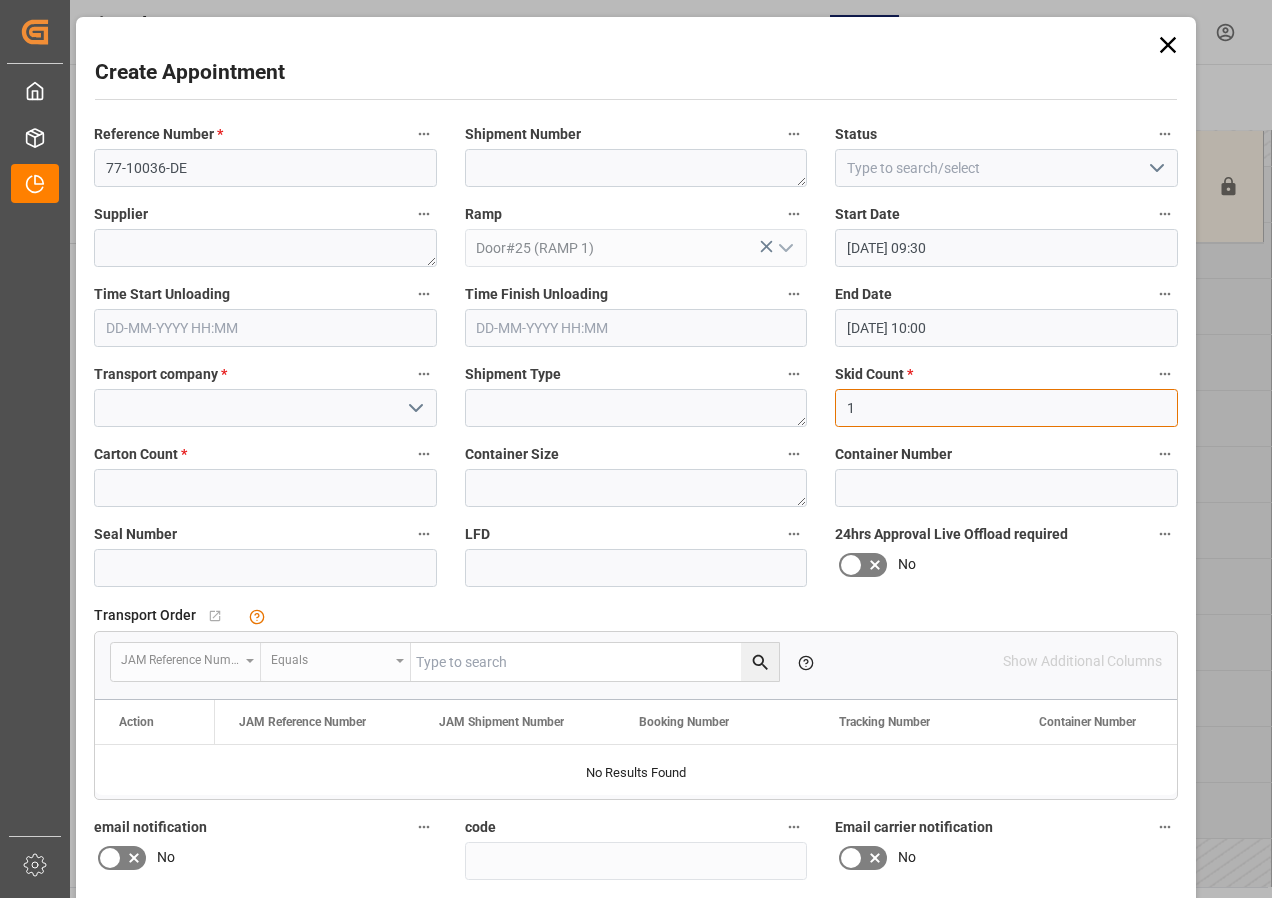 type on "1" 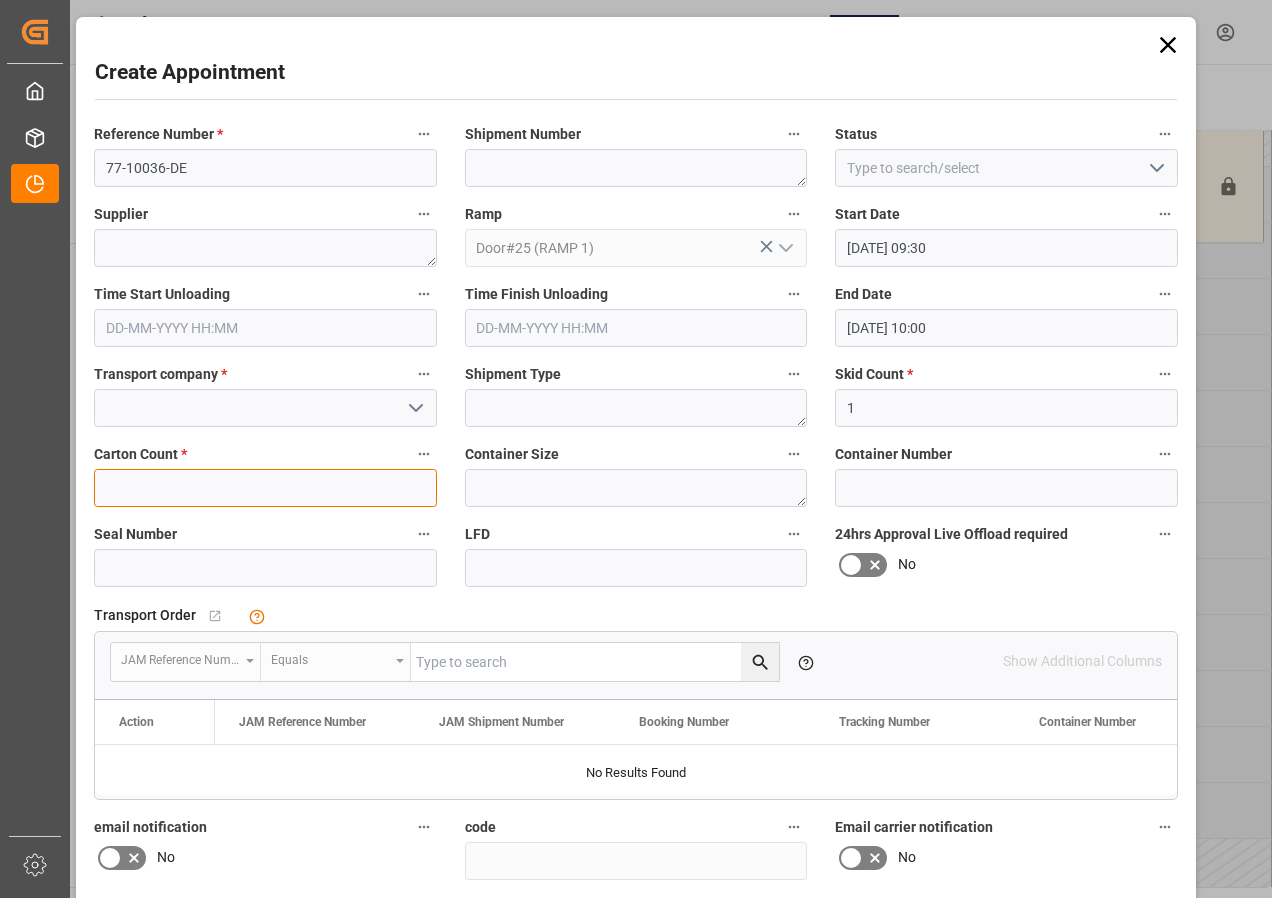 click at bounding box center (265, 488) 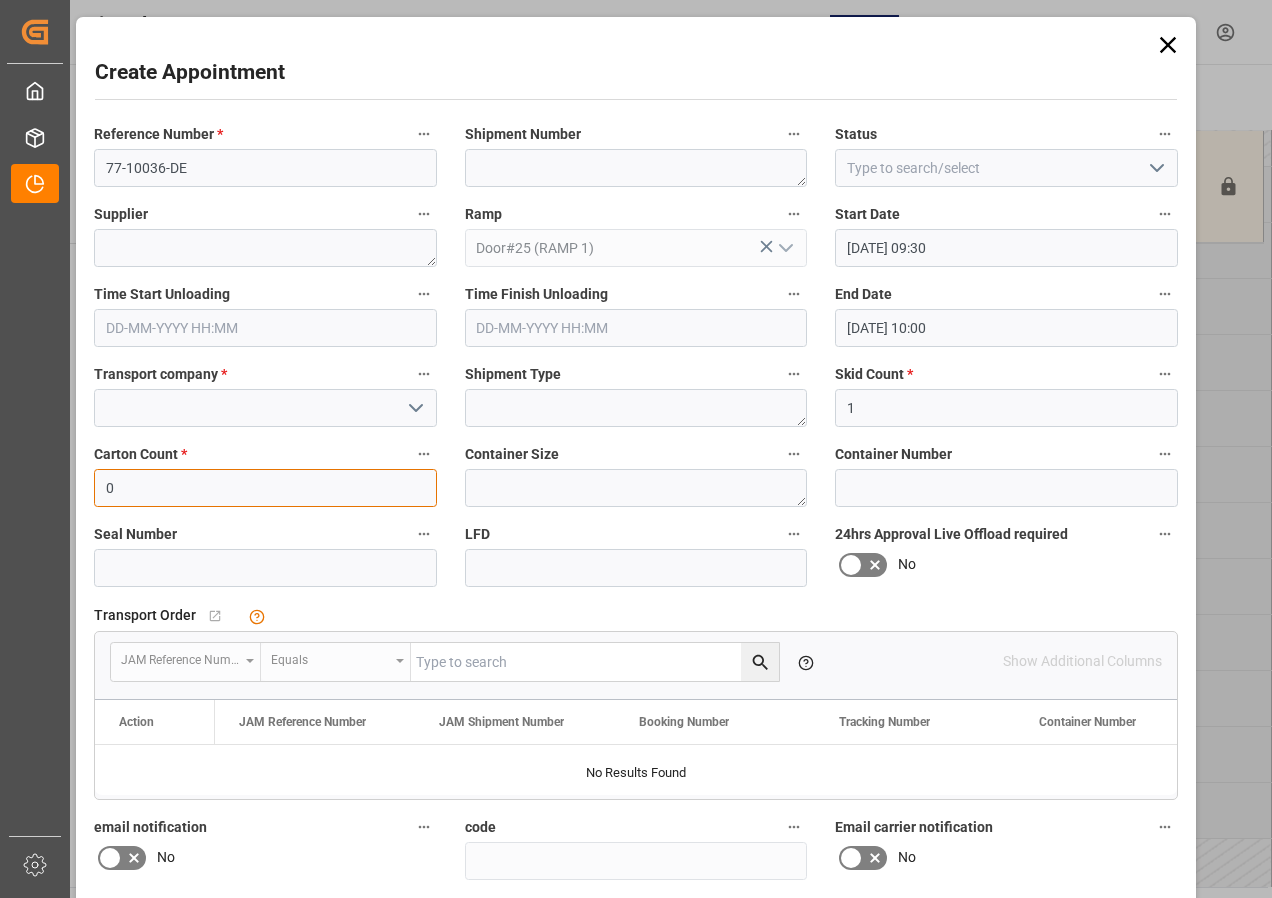 type on "0" 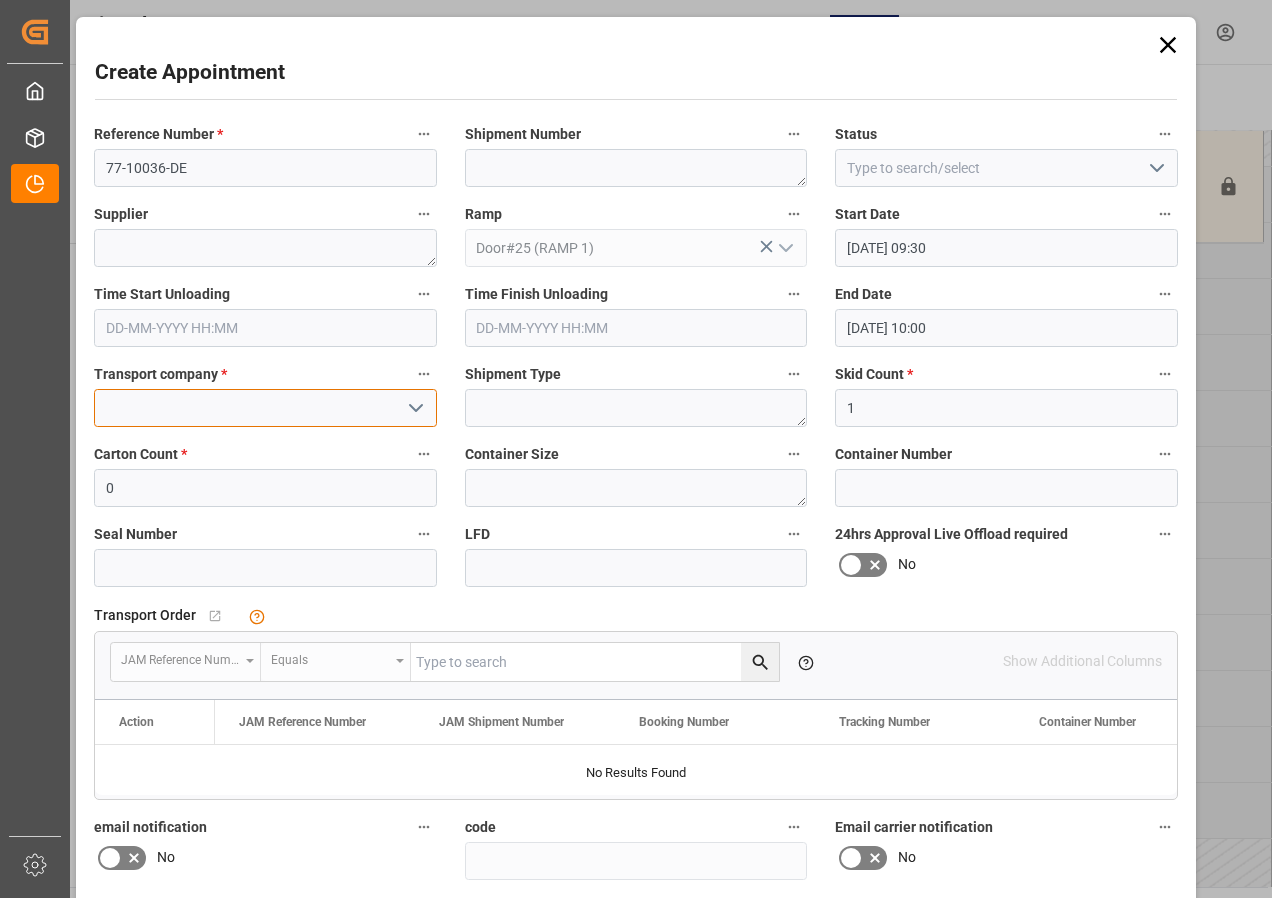 click at bounding box center [265, 408] 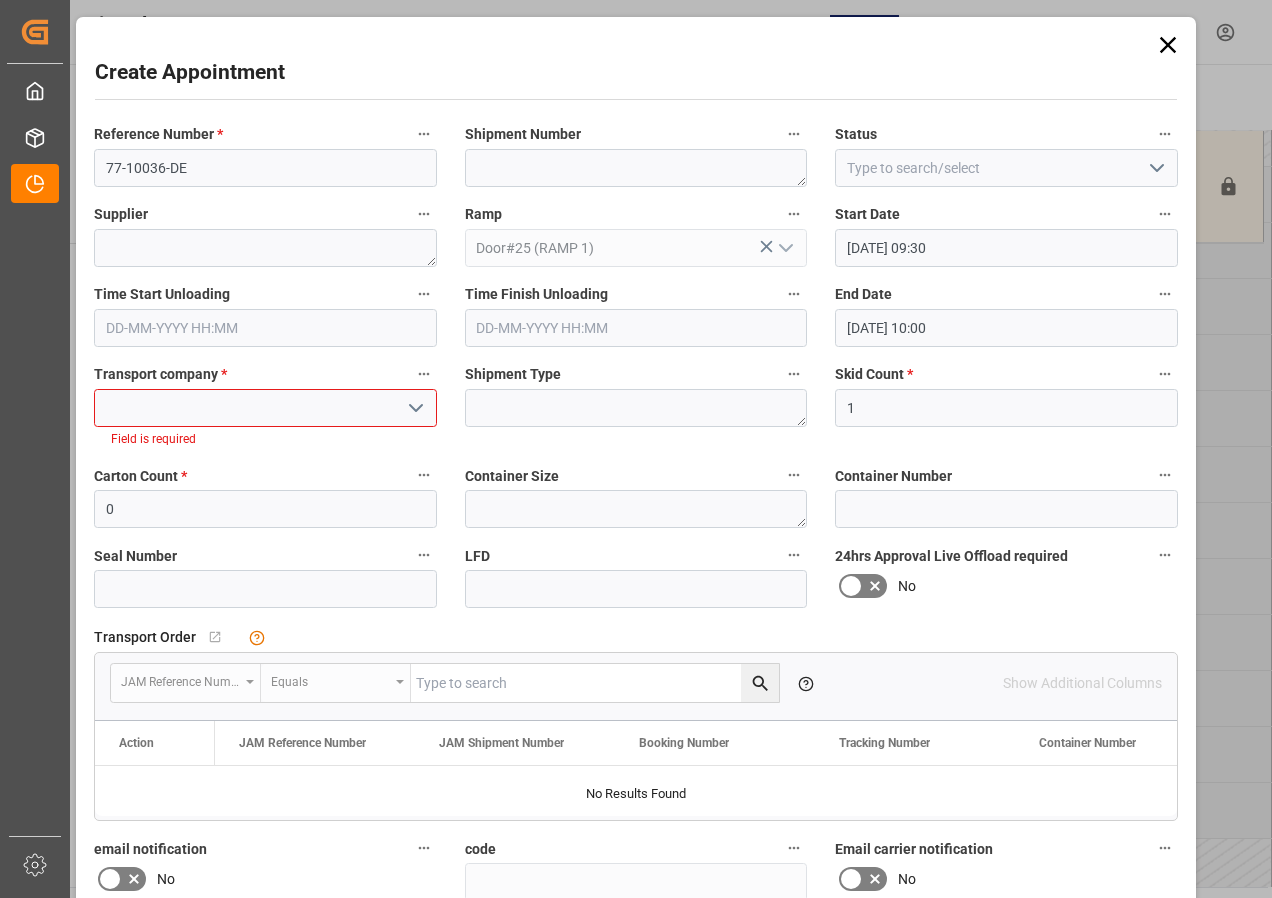 click 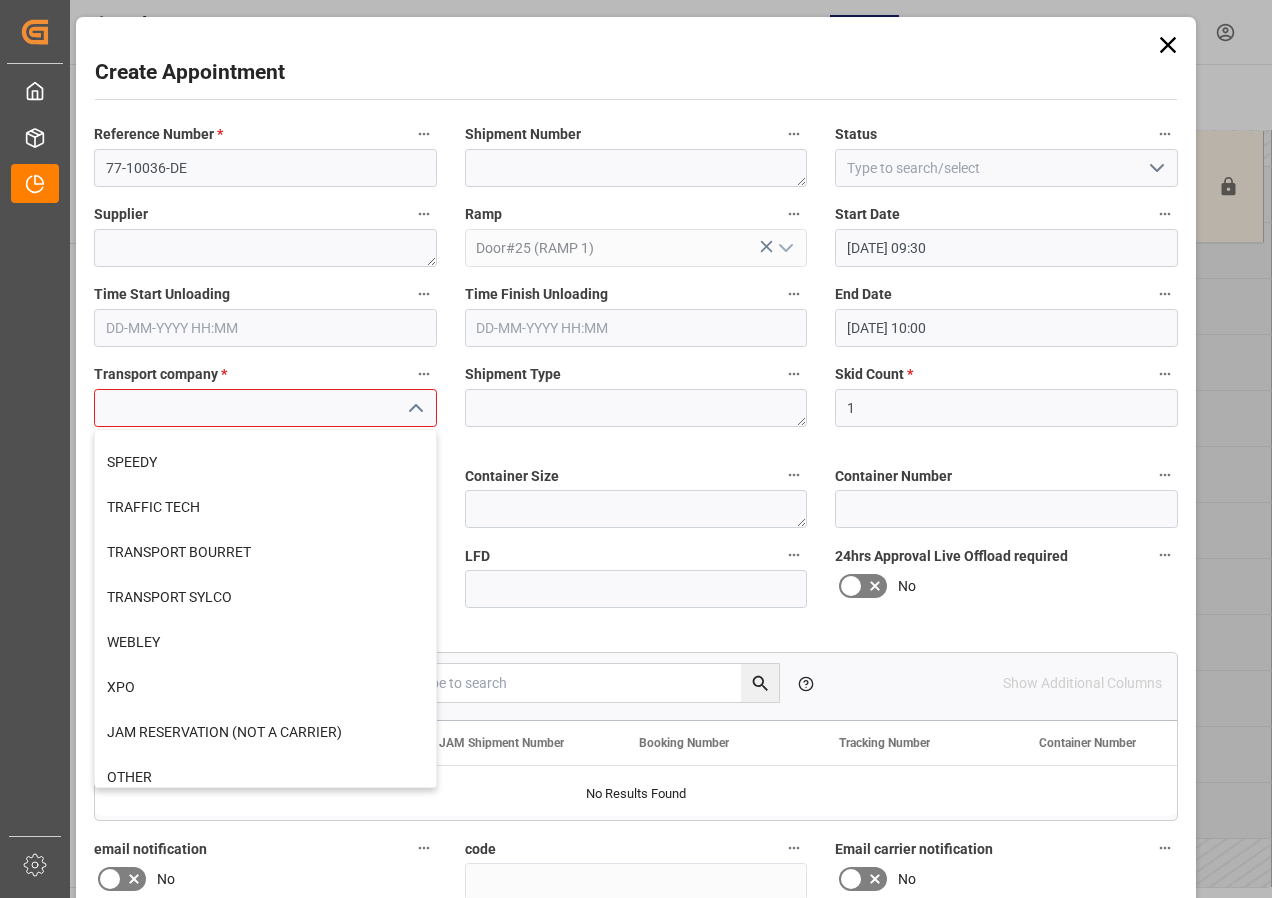 scroll, scrollTop: 813, scrollLeft: 0, axis: vertical 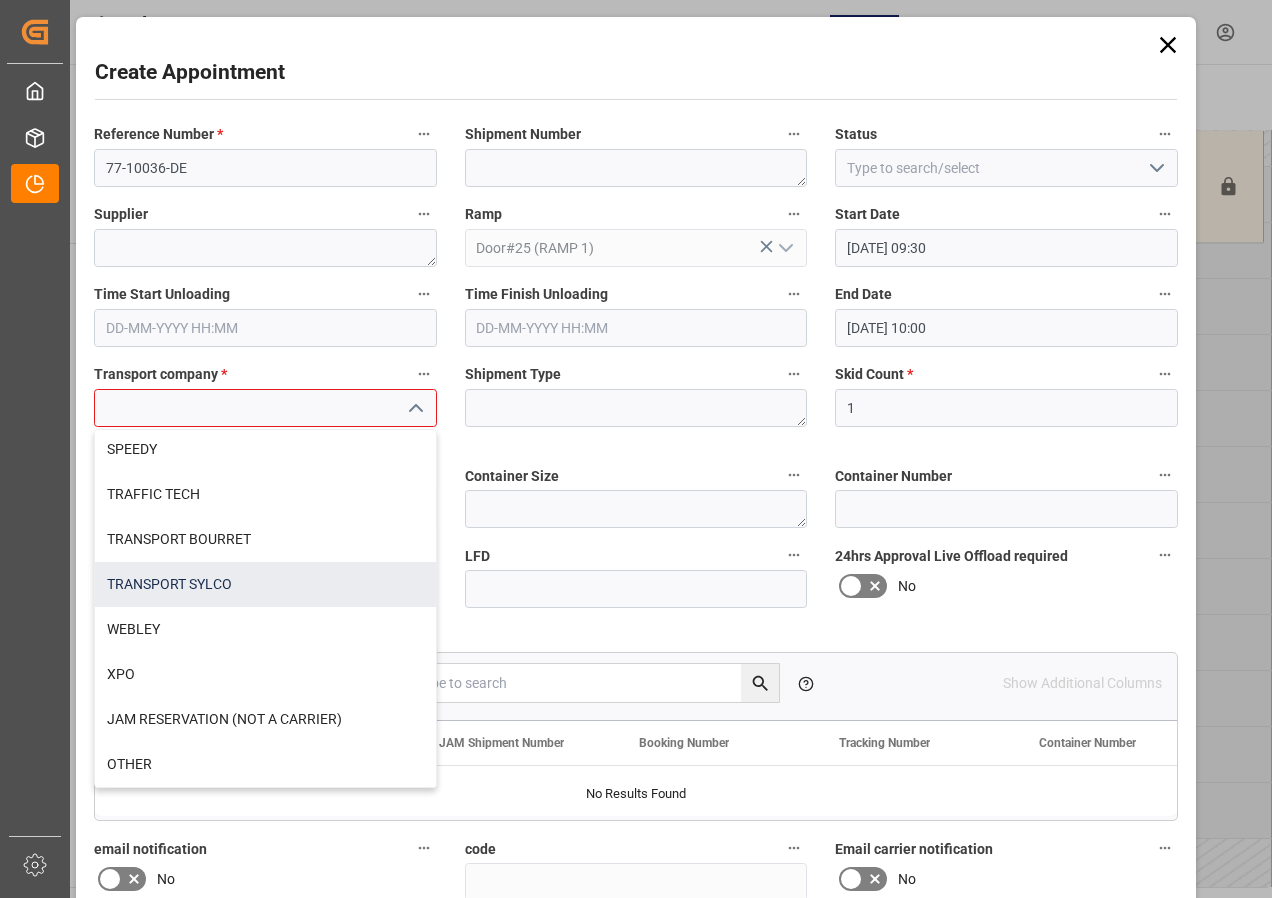 click on "TRANSPORT SYLCO" at bounding box center (265, 584) 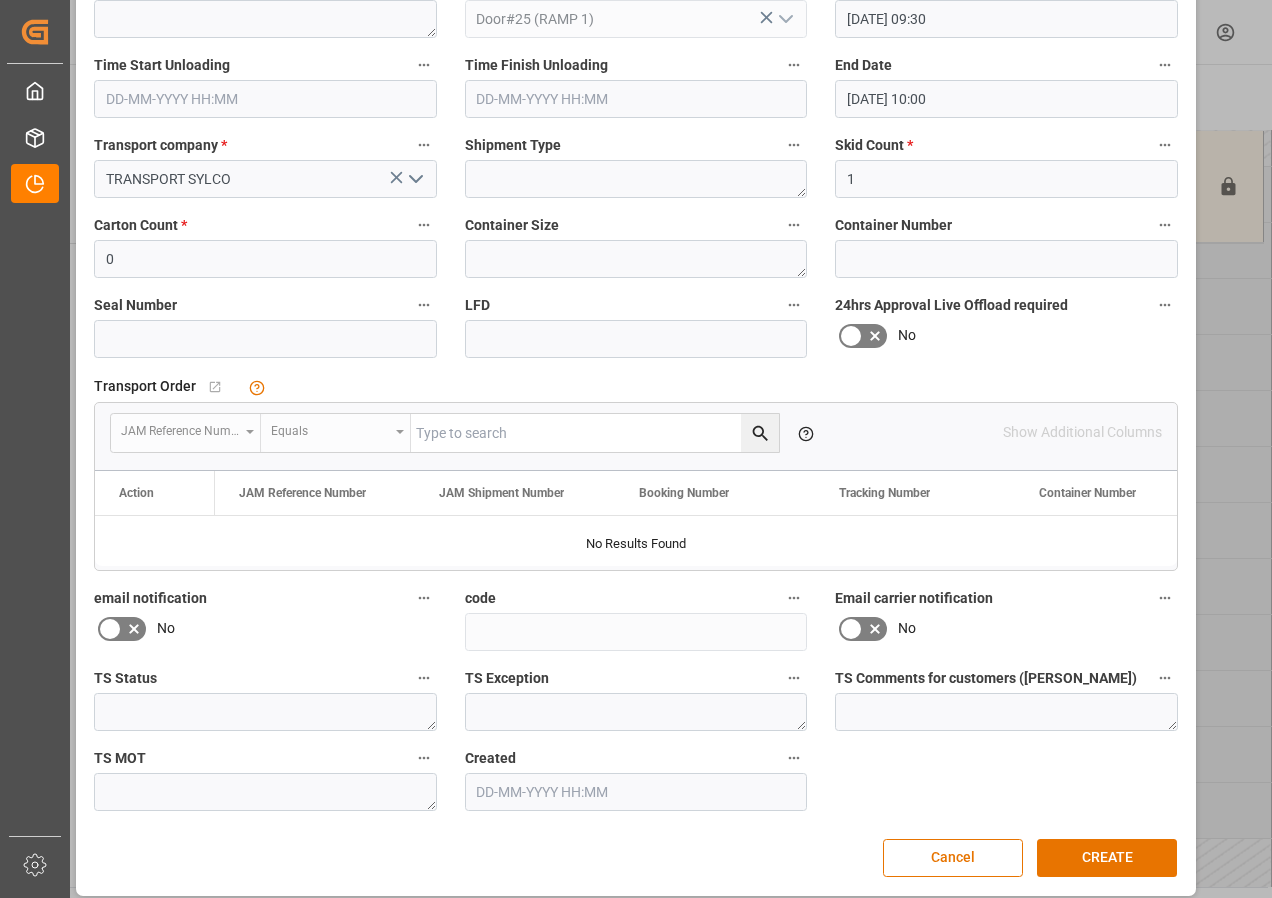 scroll, scrollTop: 244, scrollLeft: 0, axis: vertical 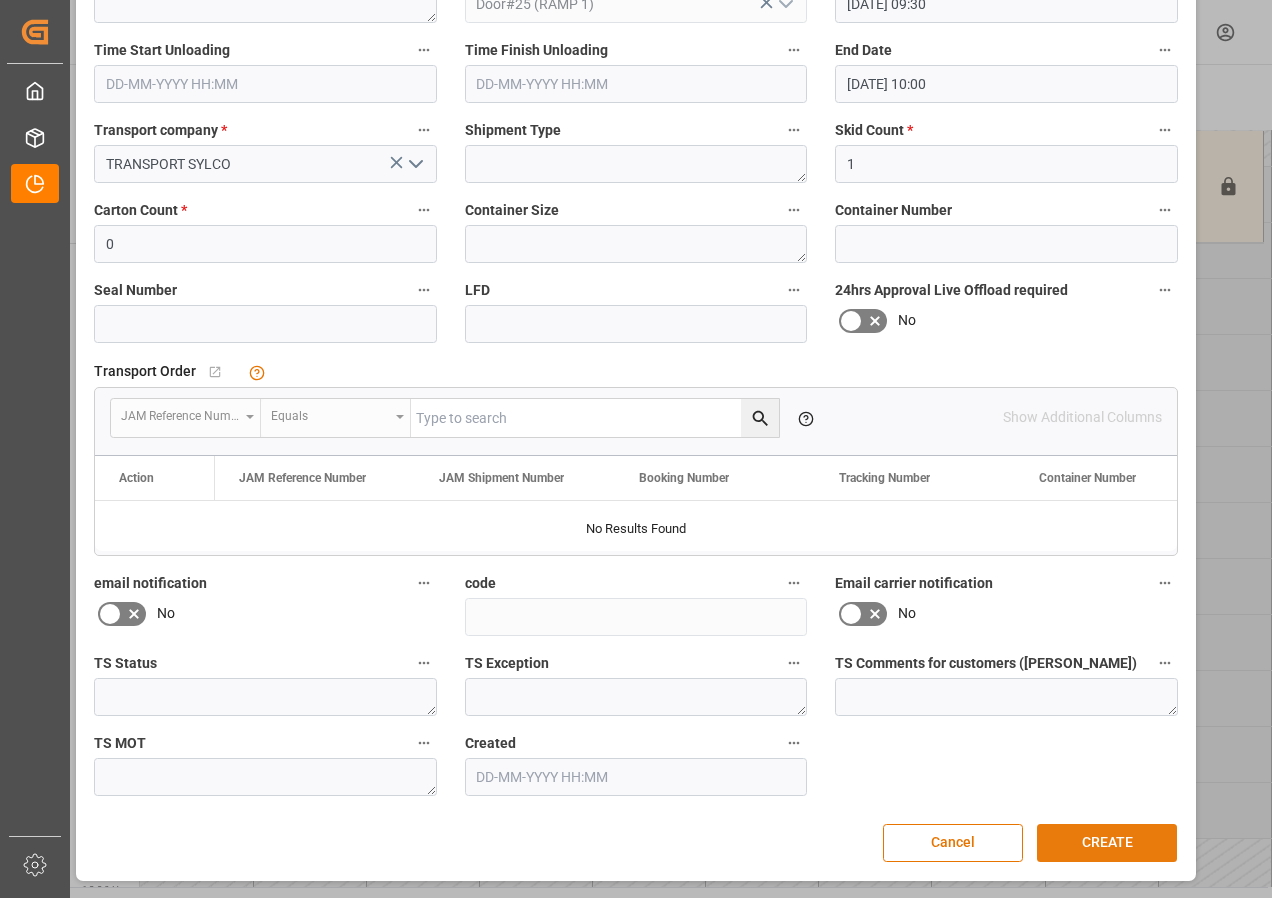 click on "CREATE" at bounding box center [1107, 843] 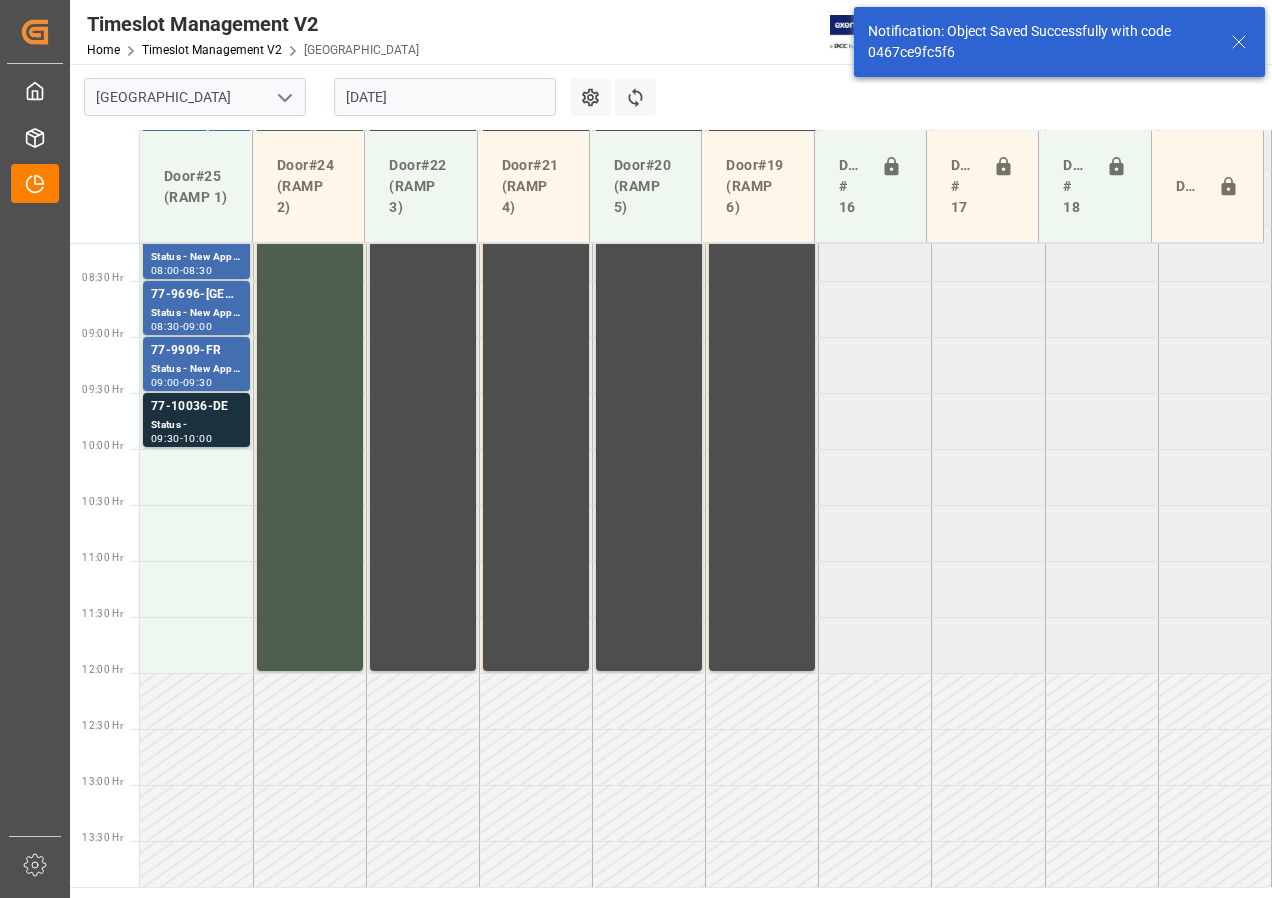 scroll, scrollTop: 925, scrollLeft: 0, axis: vertical 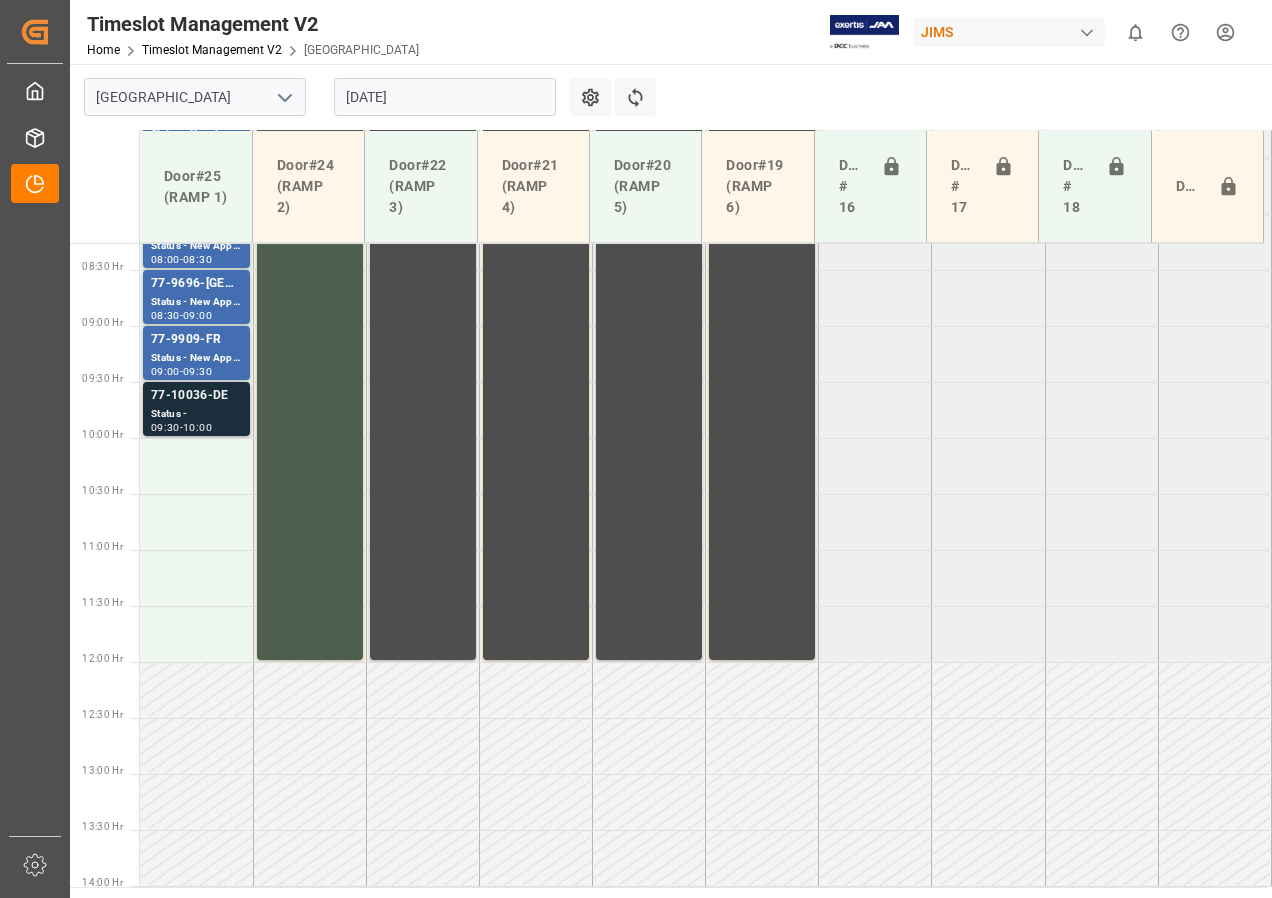 click on "77-10036-DE" at bounding box center (196, 396) 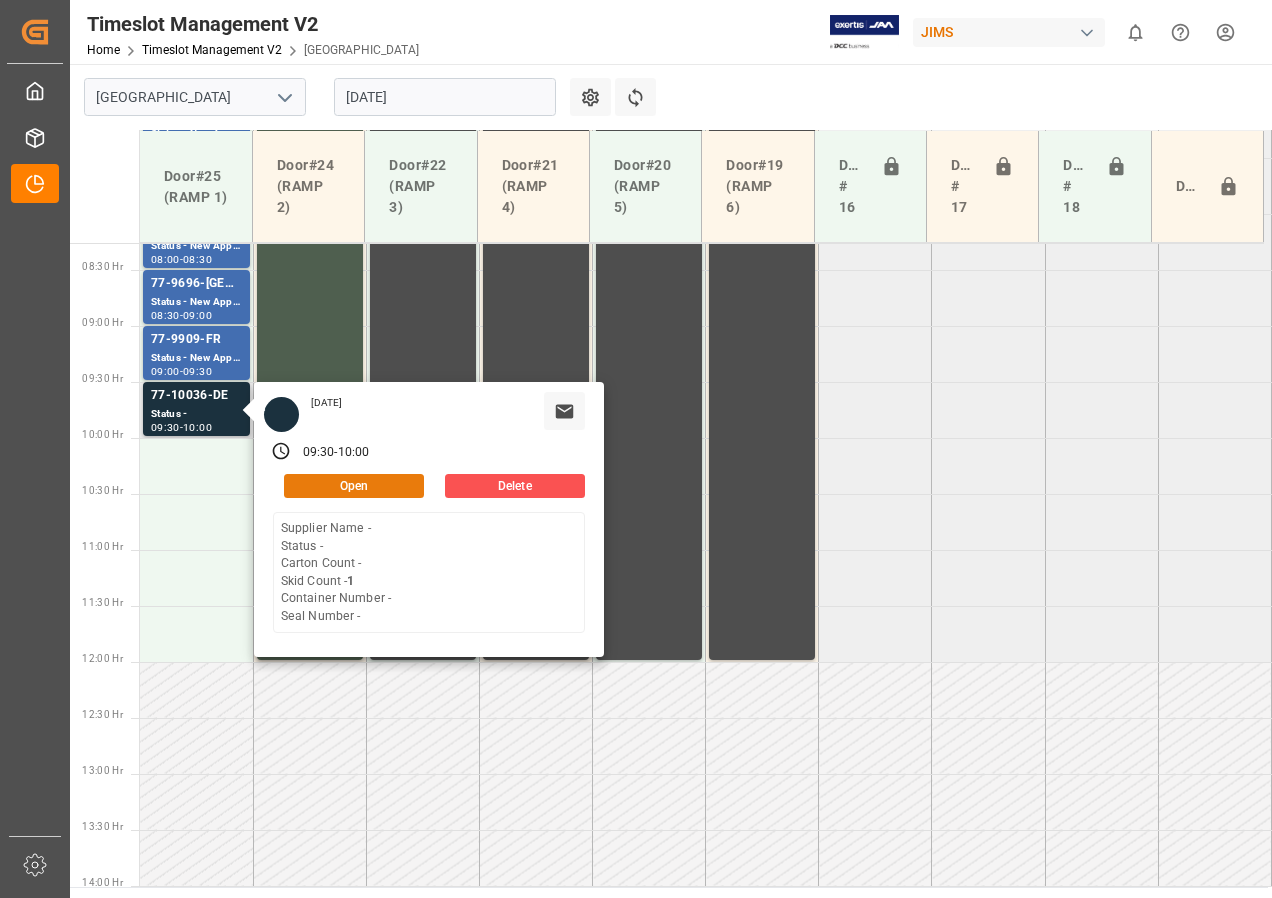 click on "Open" at bounding box center (354, 486) 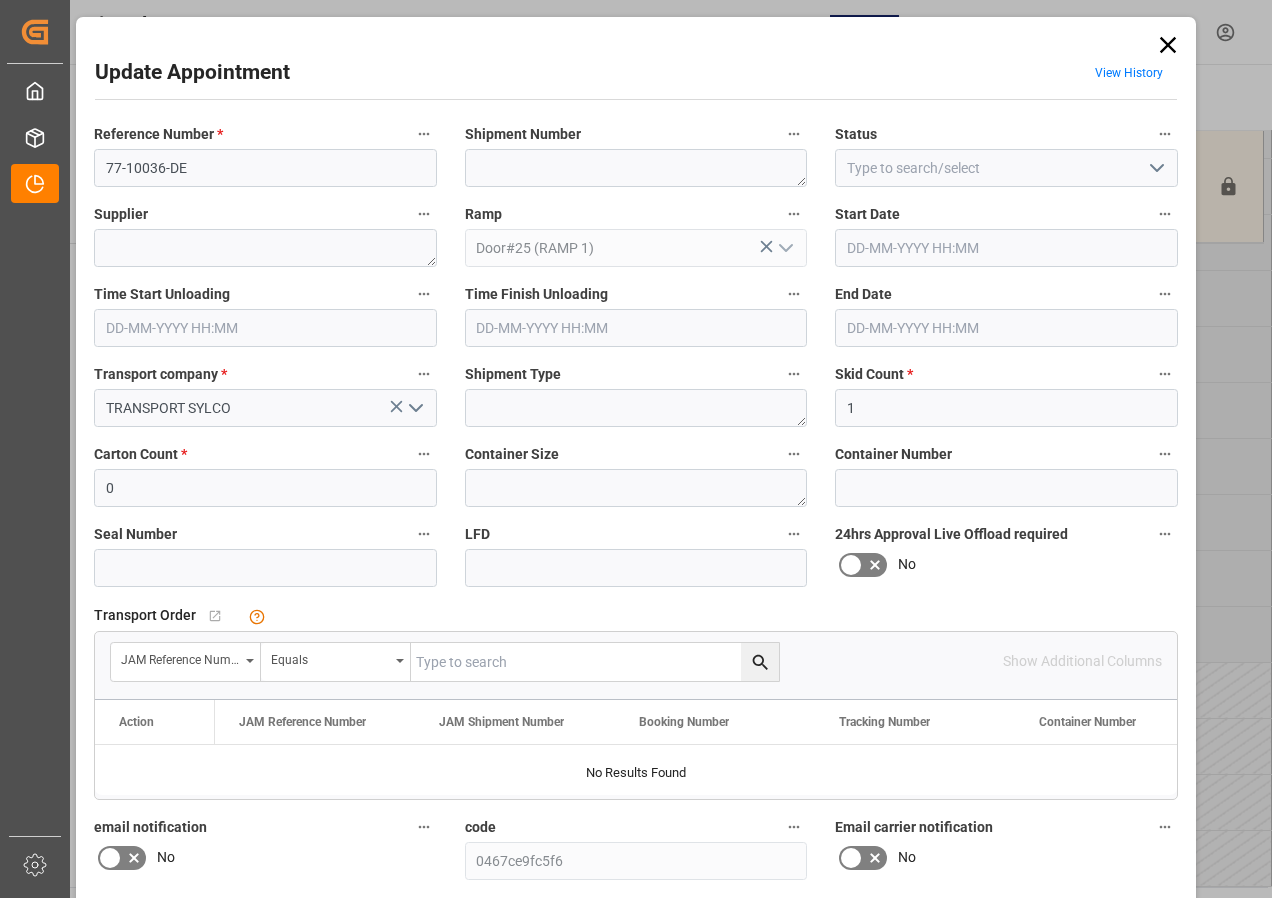 type on "[DATE] 09:30" 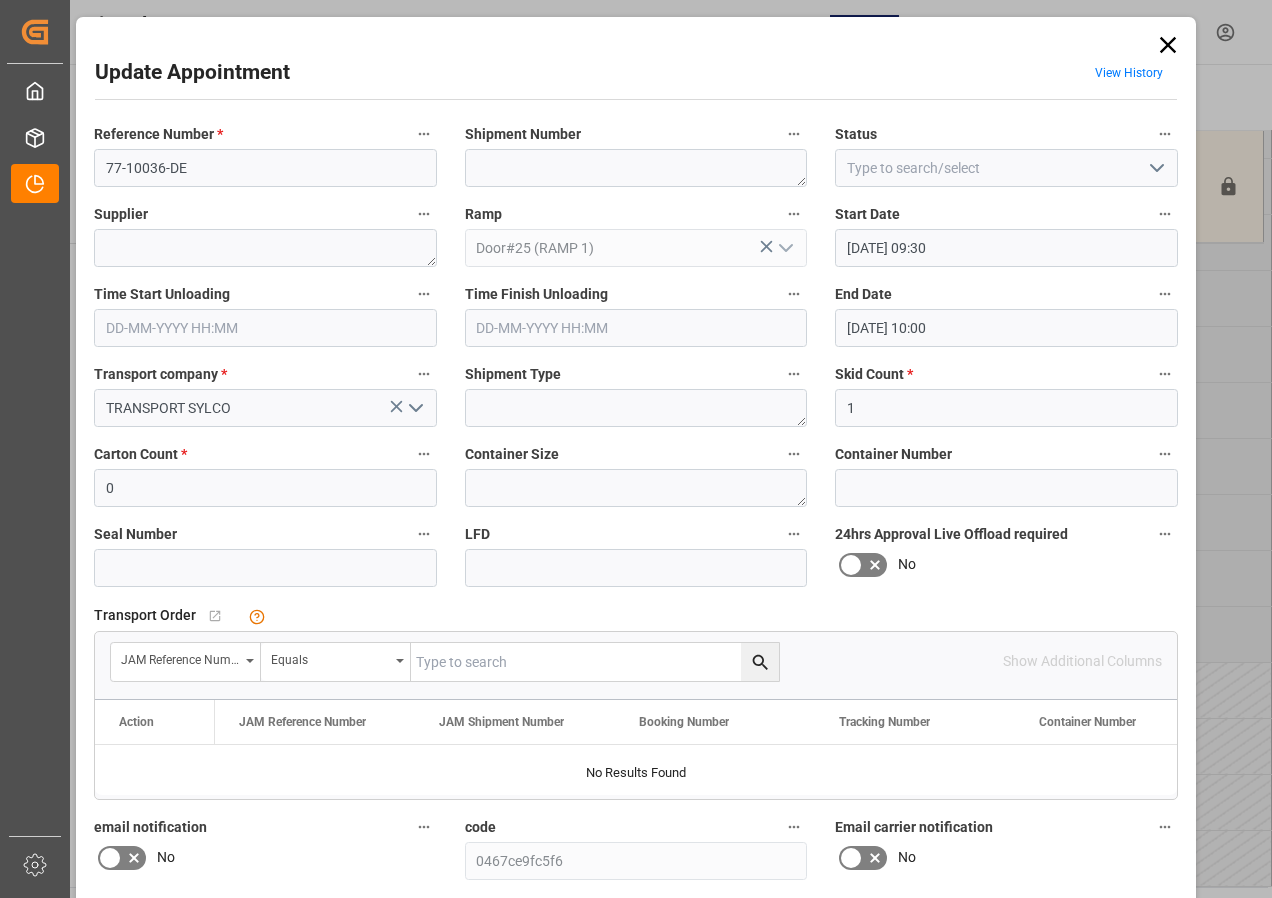 drag, startPoint x: 441, startPoint y: 659, endPoint x: 432, endPoint y: 653, distance: 10.816654 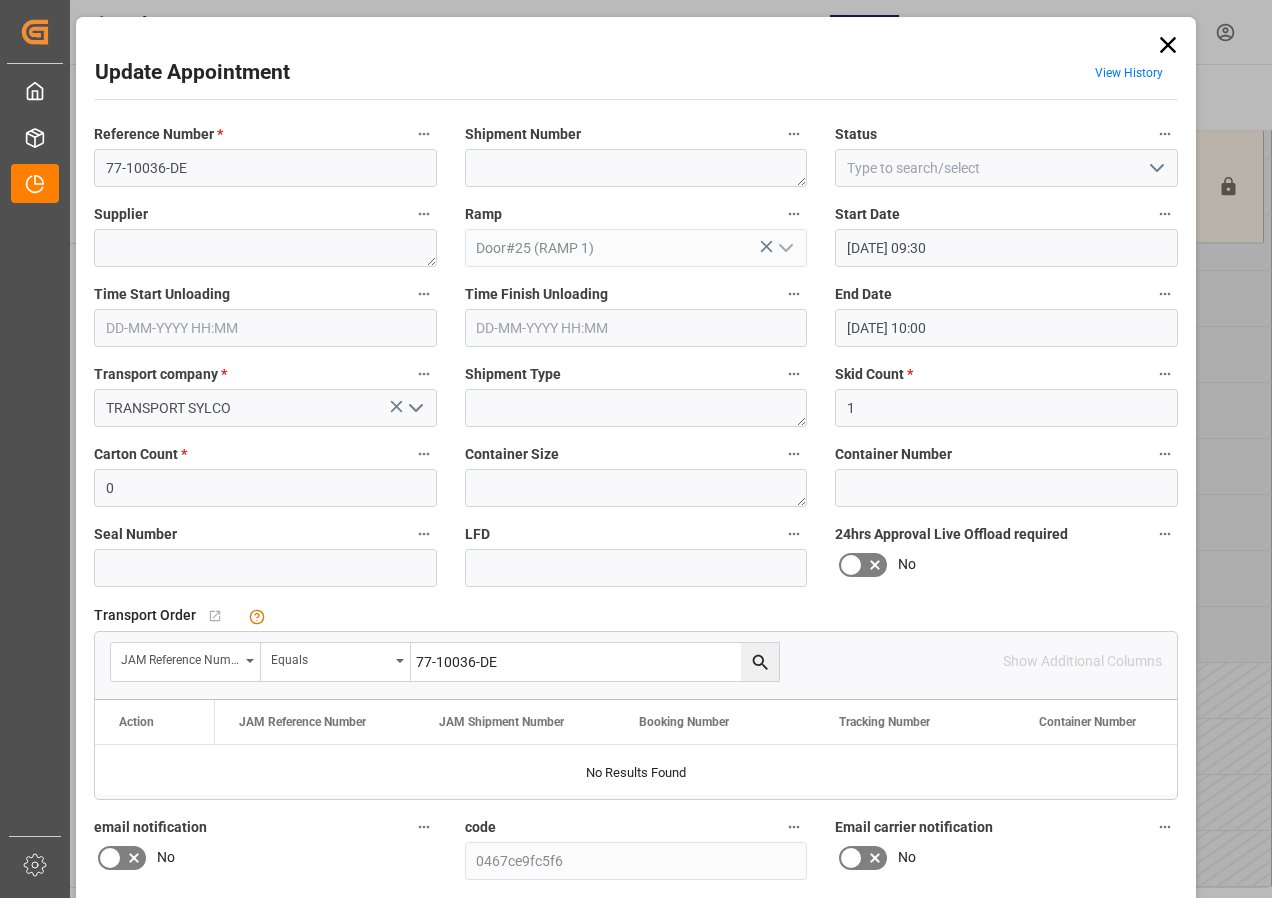 type on "77-10036-DE" 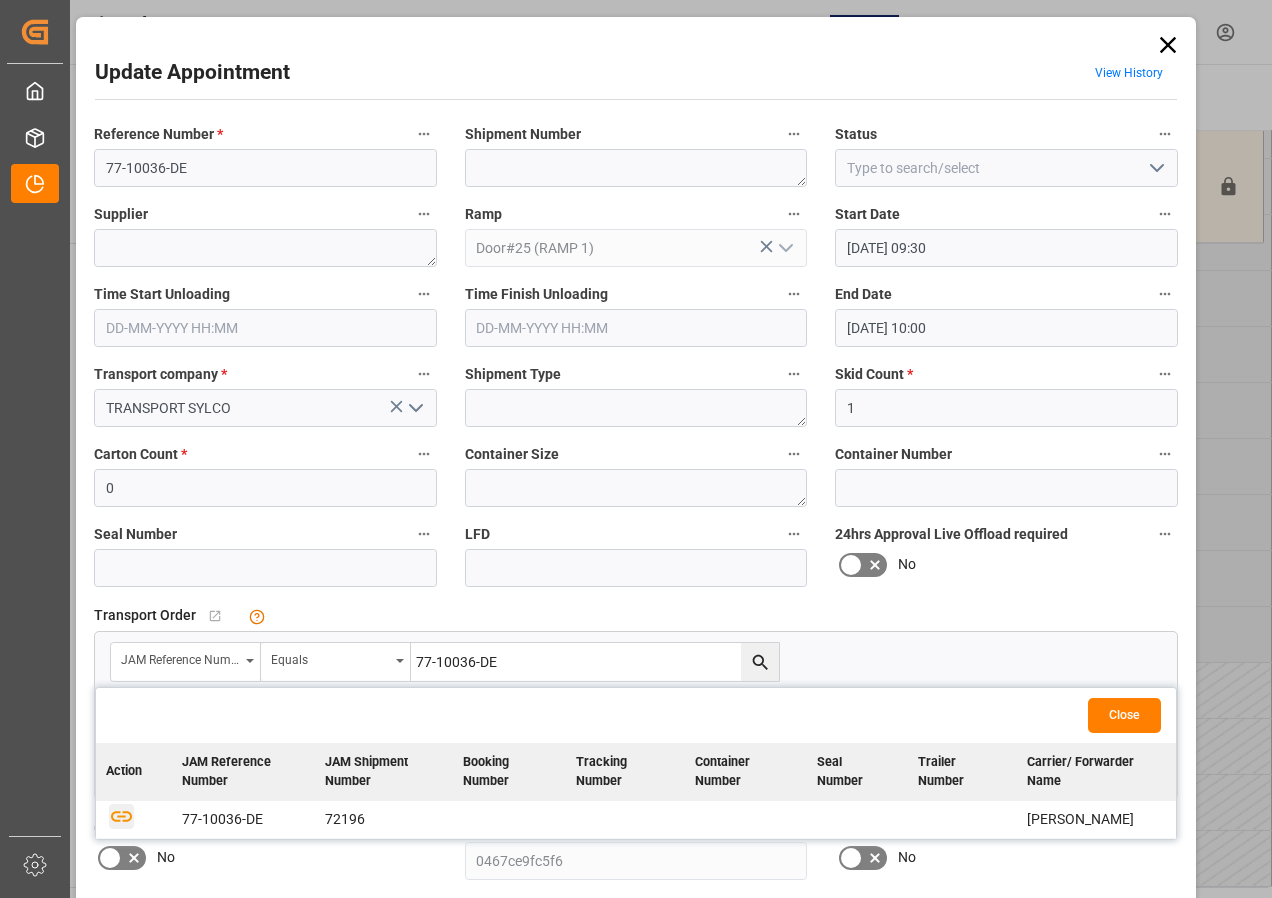 click 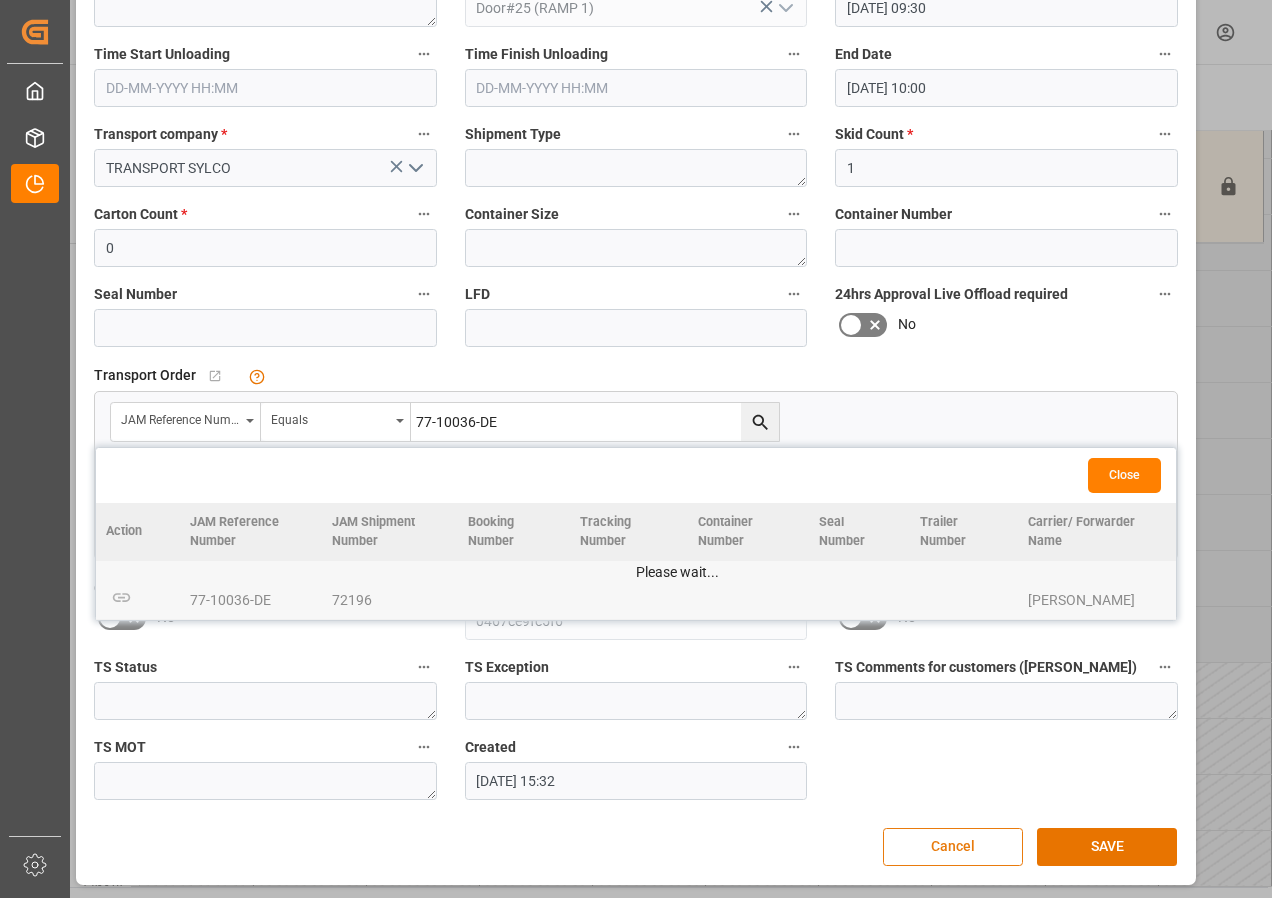 scroll, scrollTop: 244, scrollLeft: 0, axis: vertical 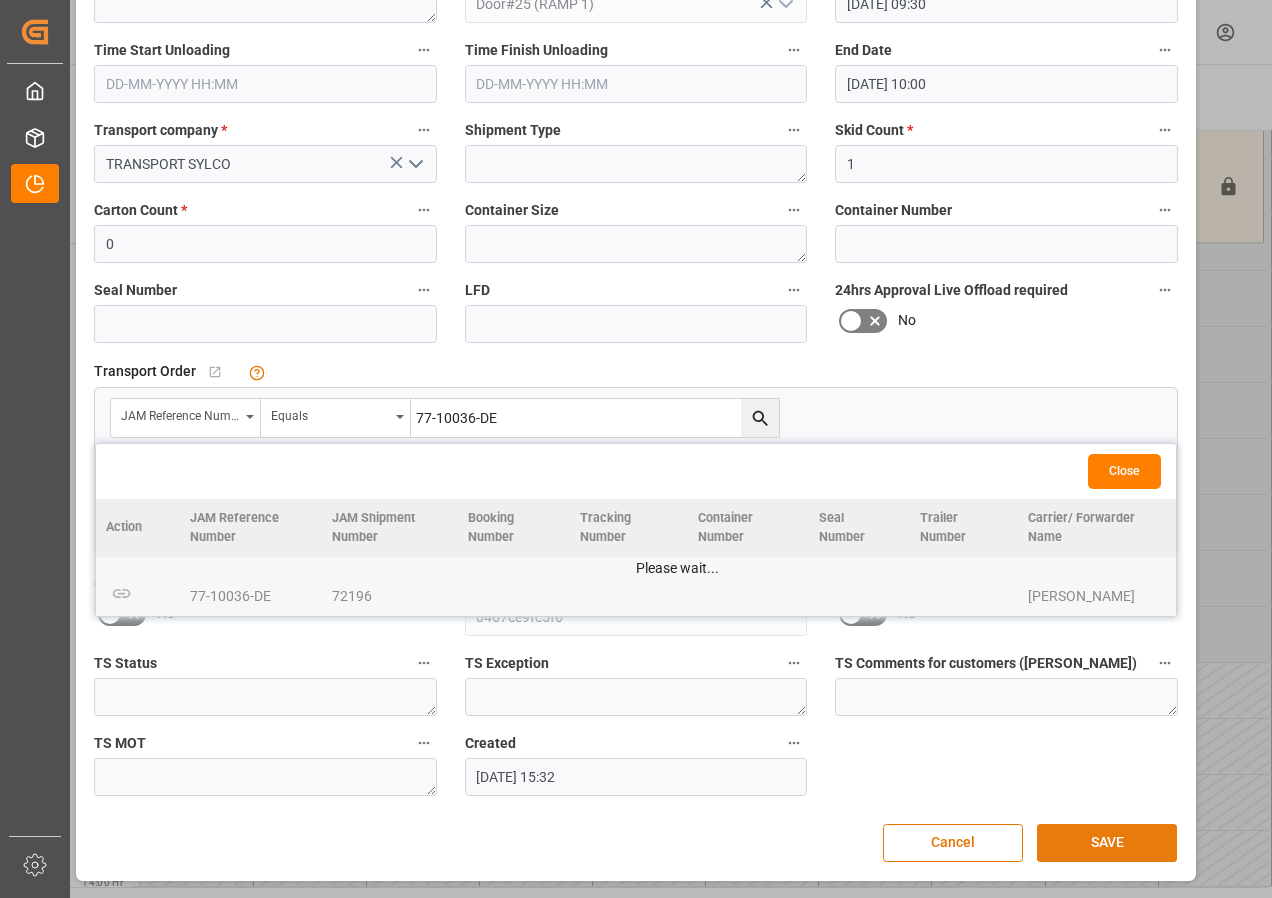 click on "SAVE" at bounding box center [1107, 843] 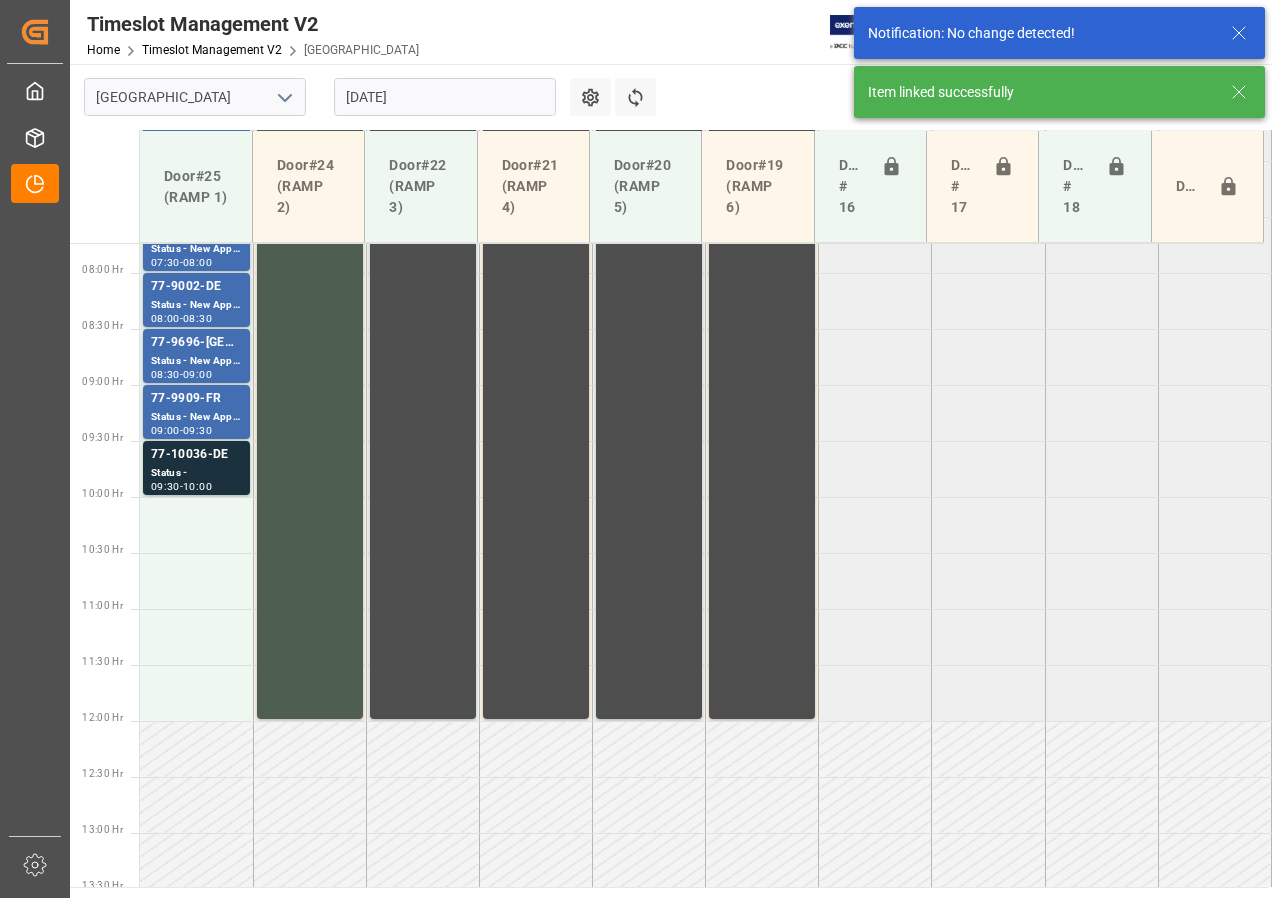 scroll, scrollTop: 925, scrollLeft: 0, axis: vertical 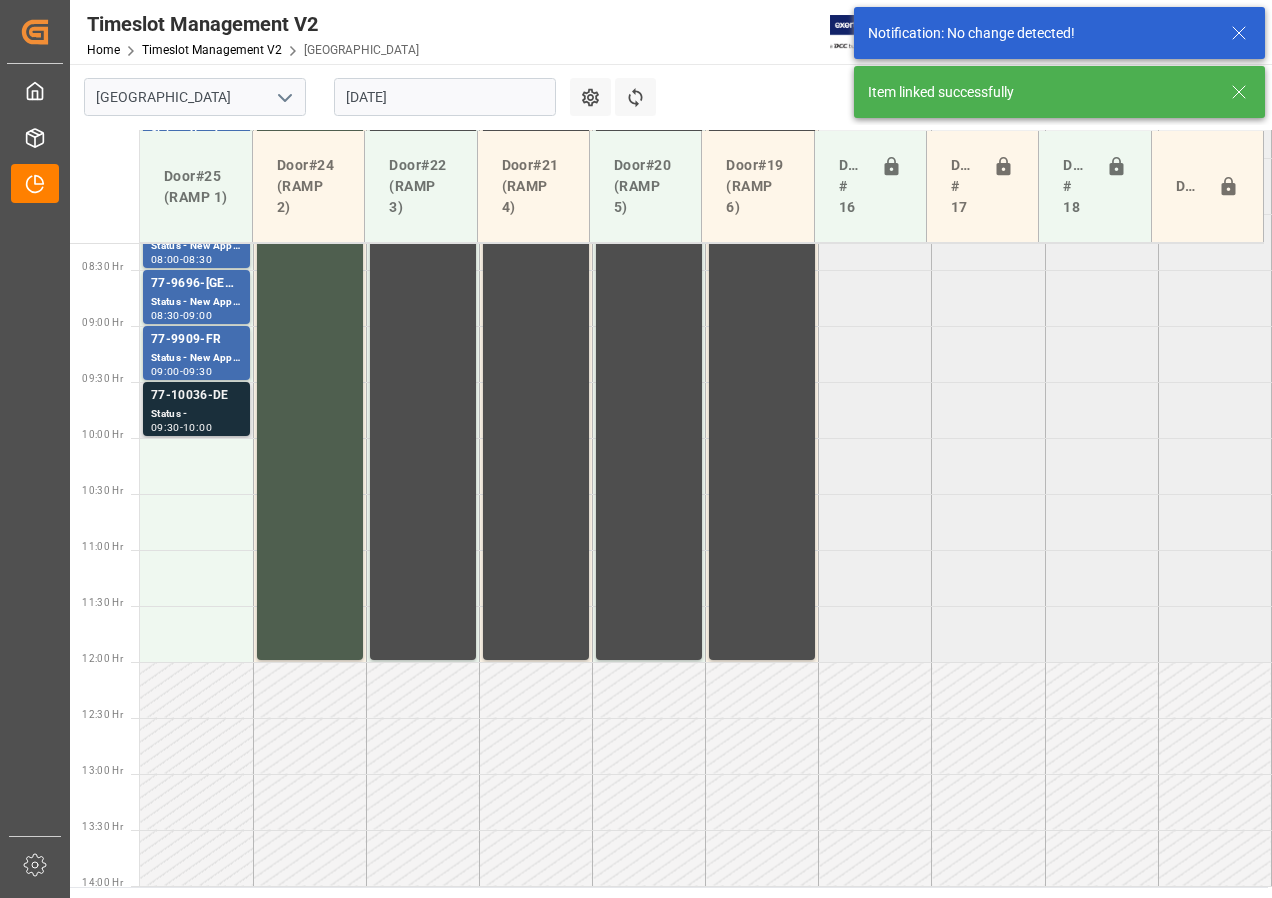click on "77-10036-DE" at bounding box center (196, 396) 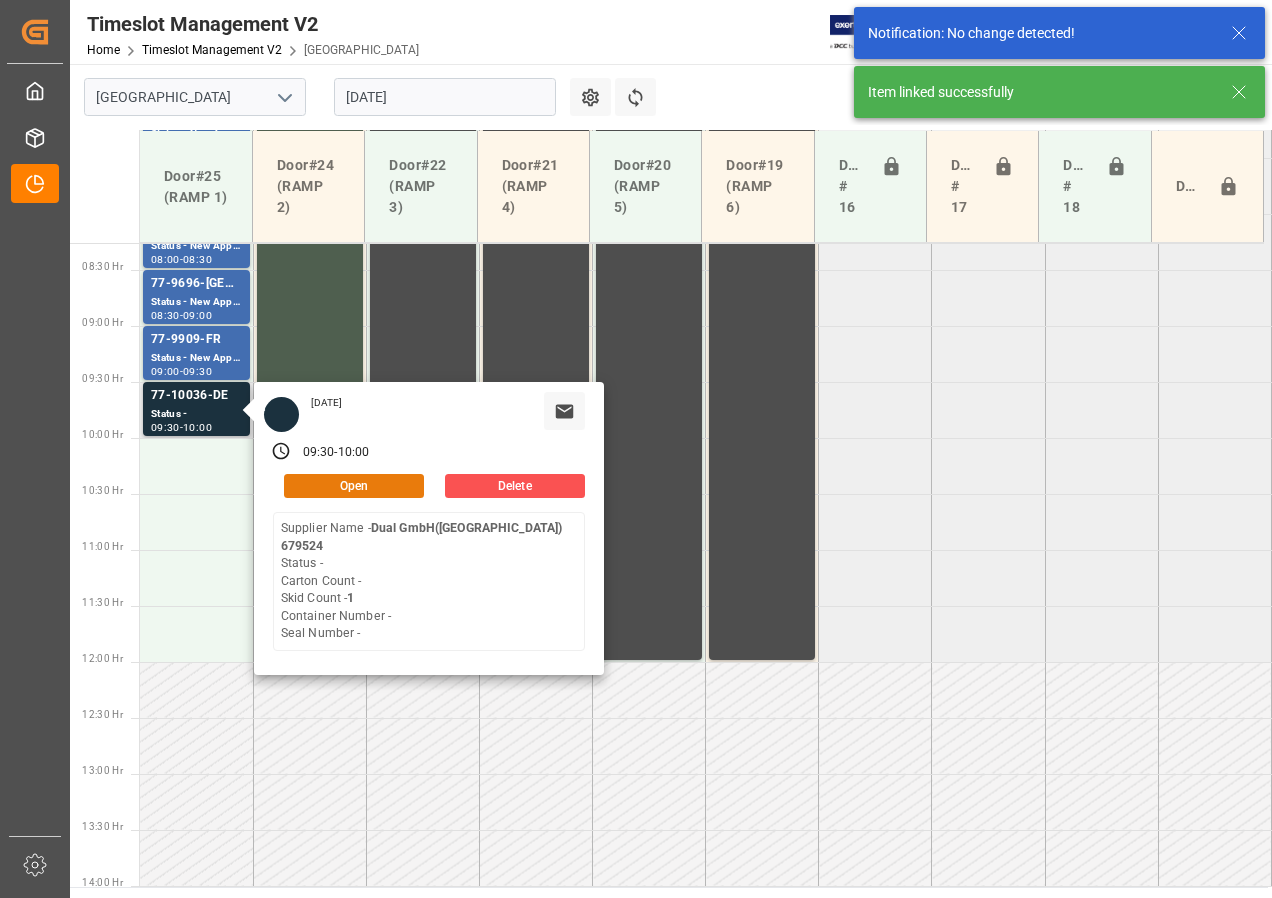 click on "Open" at bounding box center (354, 486) 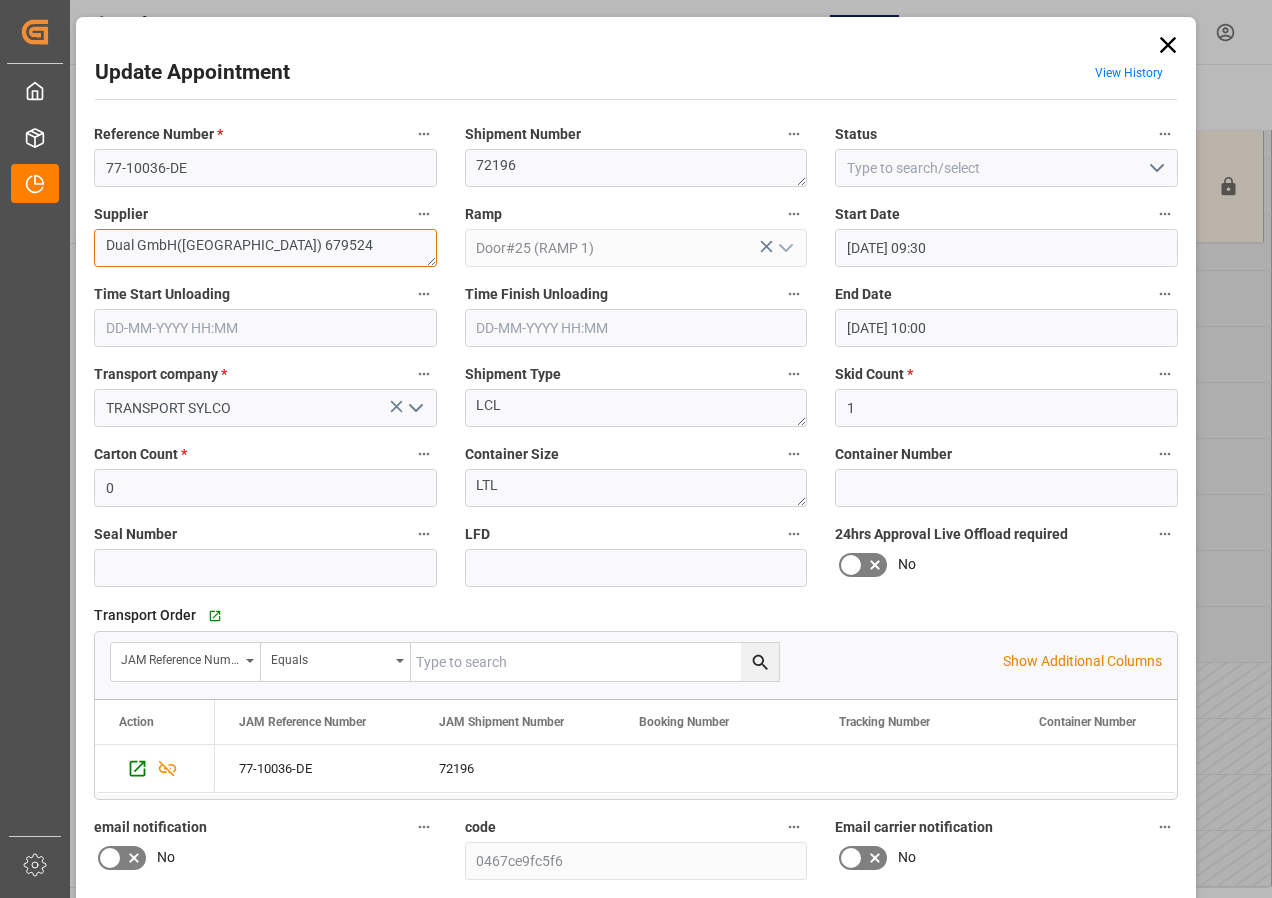 drag, startPoint x: 102, startPoint y: 243, endPoint x: 343, endPoint y: 247, distance: 241.03319 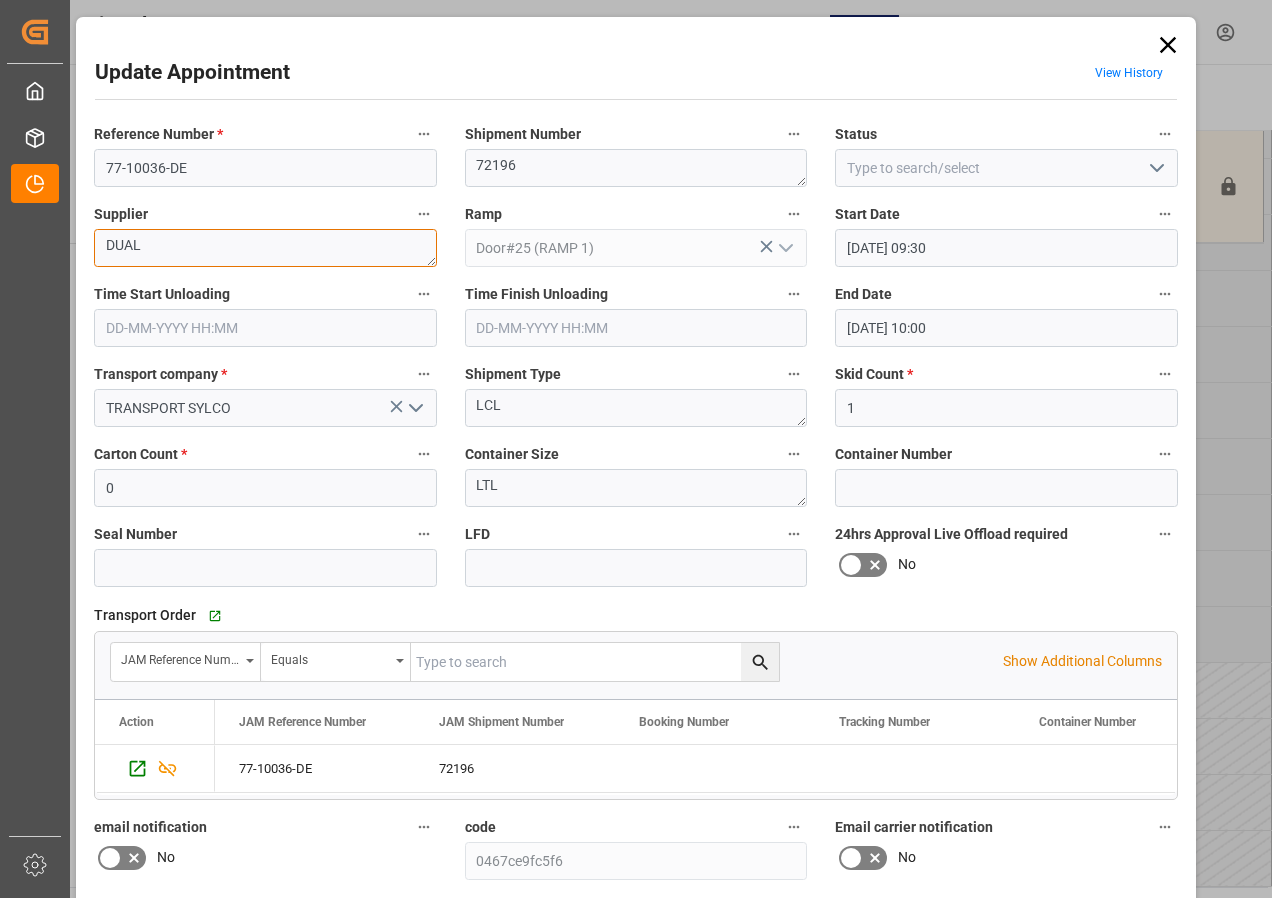 type on "DUAL" 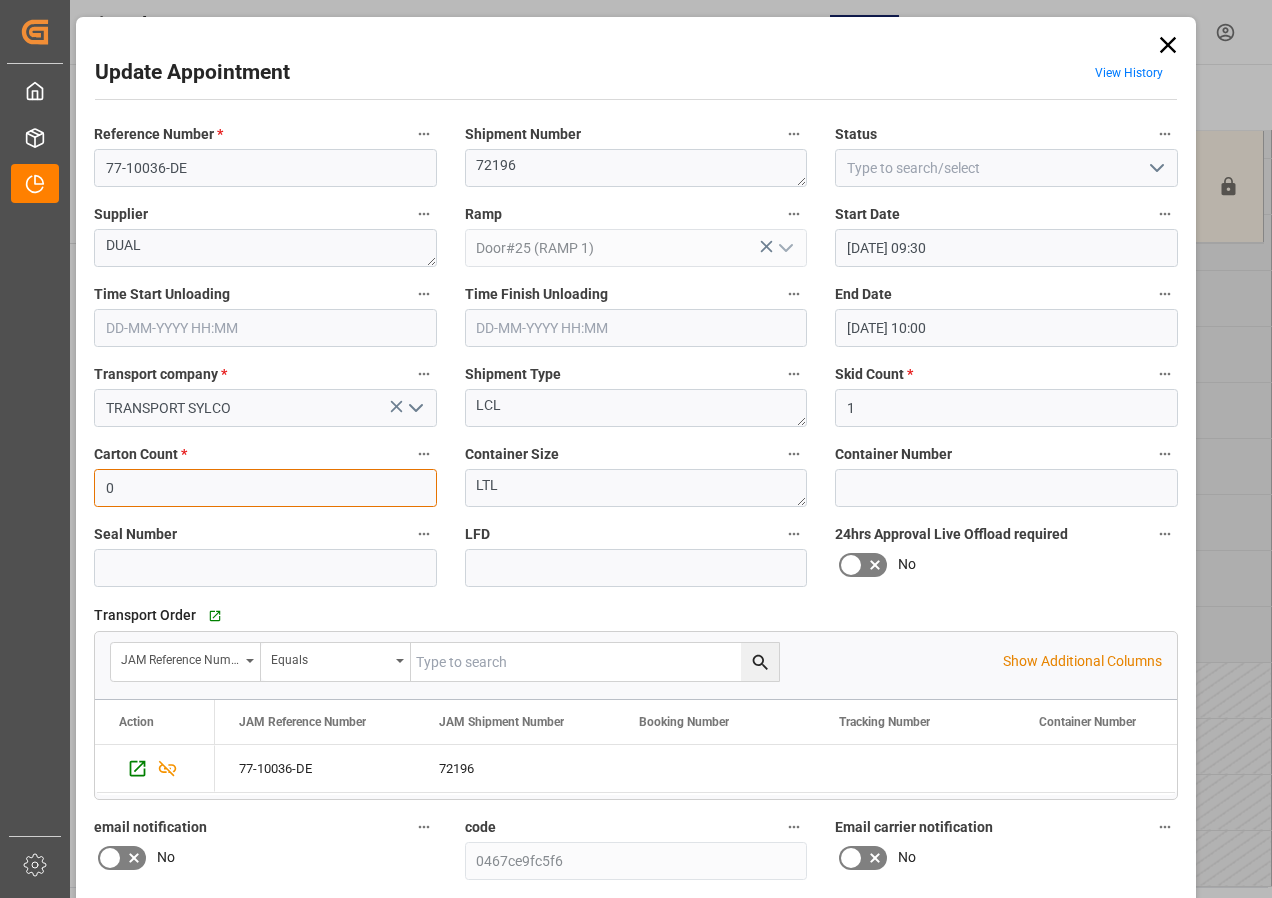 click on "0" at bounding box center (265, 488) 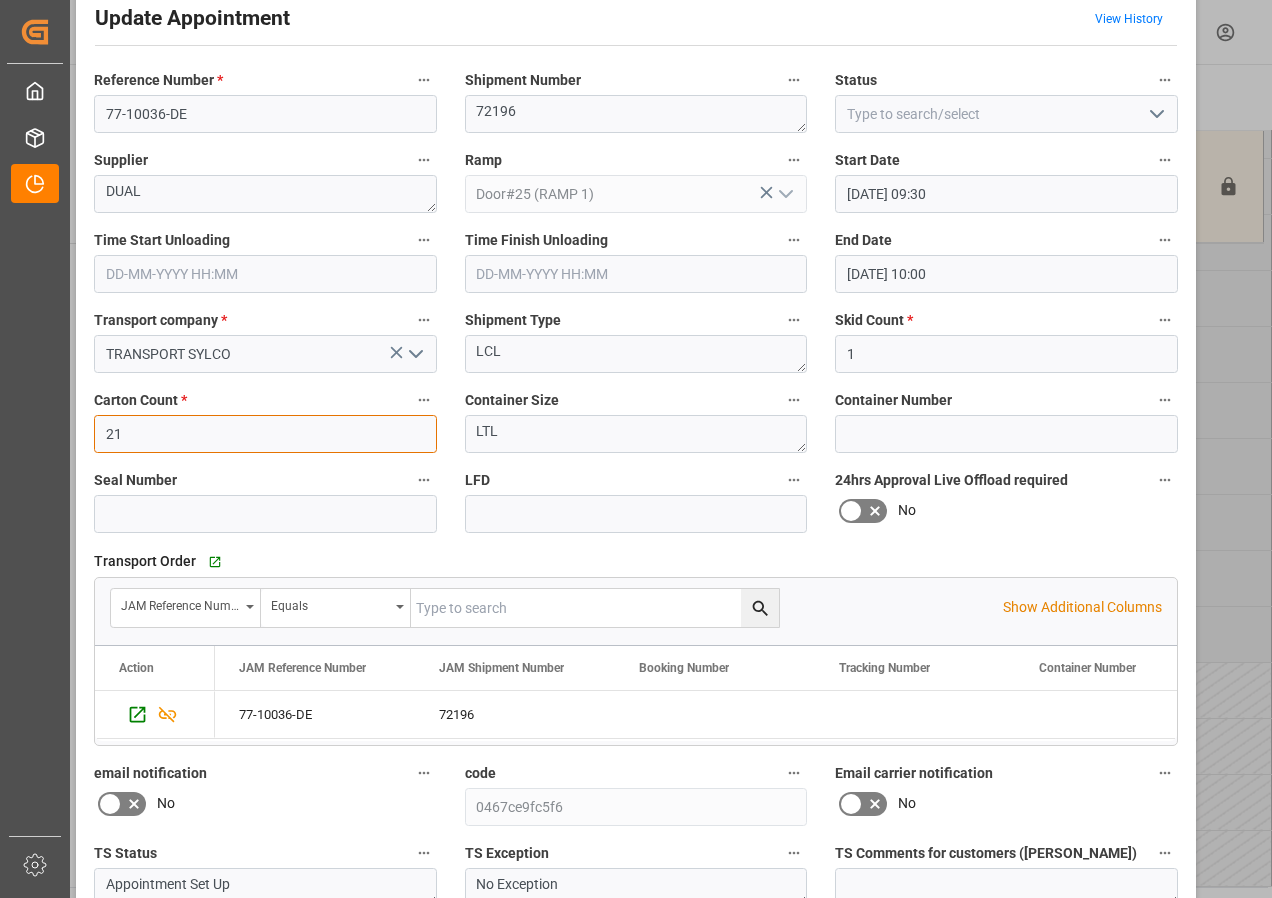 scroll, scrollTop: 100, scrollLeft: 0, axis: vertical 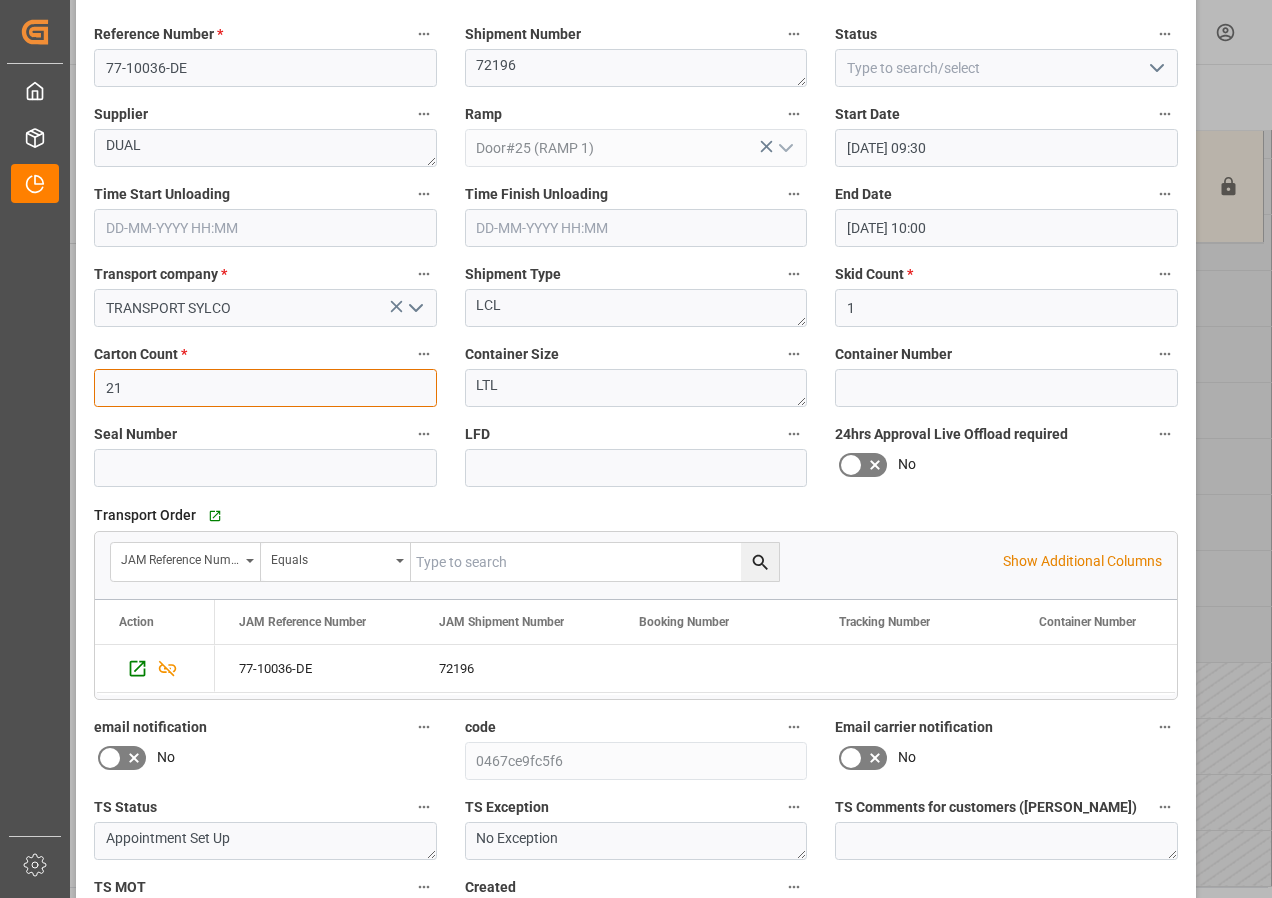 type on "21" 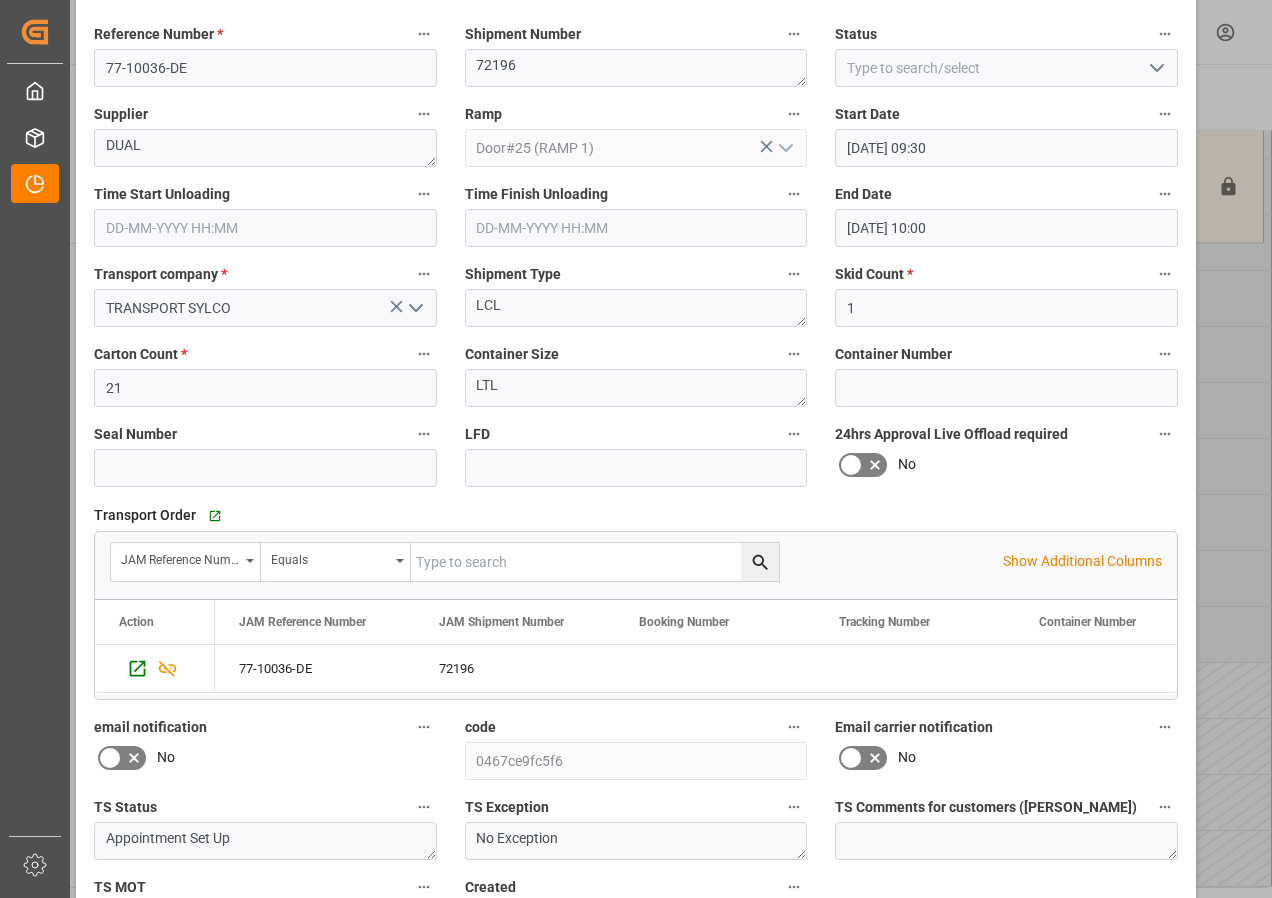 click on "24hrs Approval Live Offload required     No" at bounding box center [1006, 454] 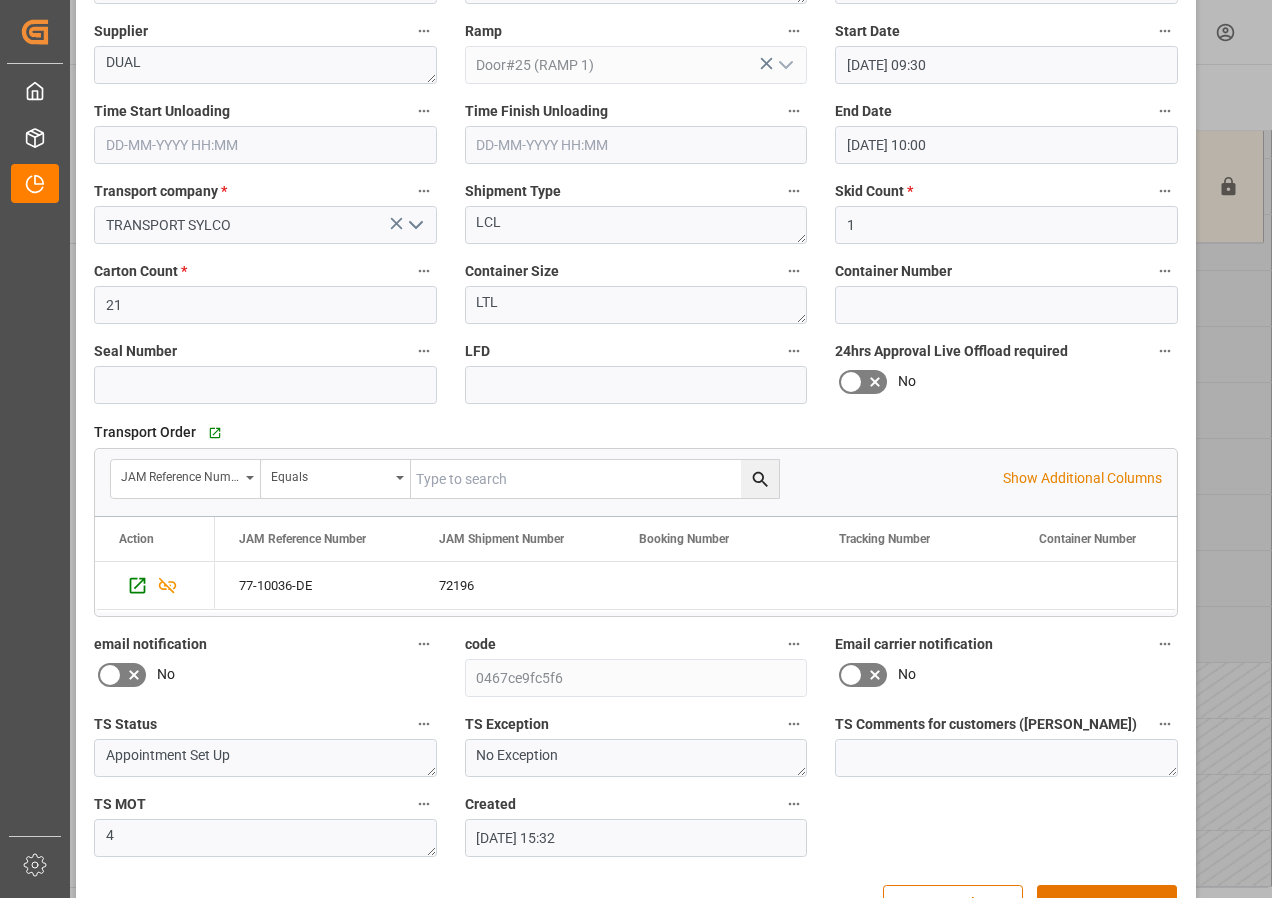 scroll, scrollTop: 244, scrollLeft: 0, axis: vertical 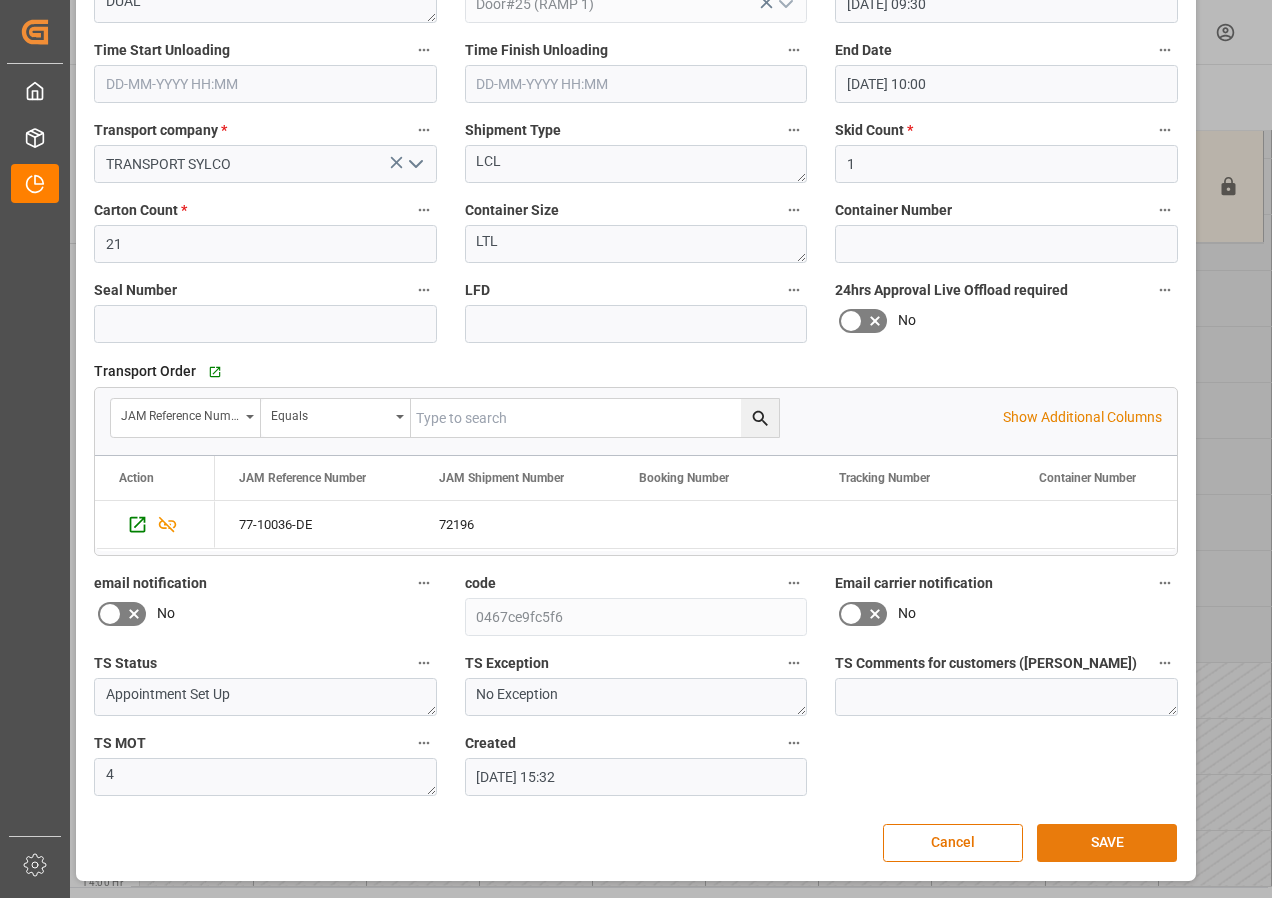 click on "SAVE" at bounding box center [1107, 843] 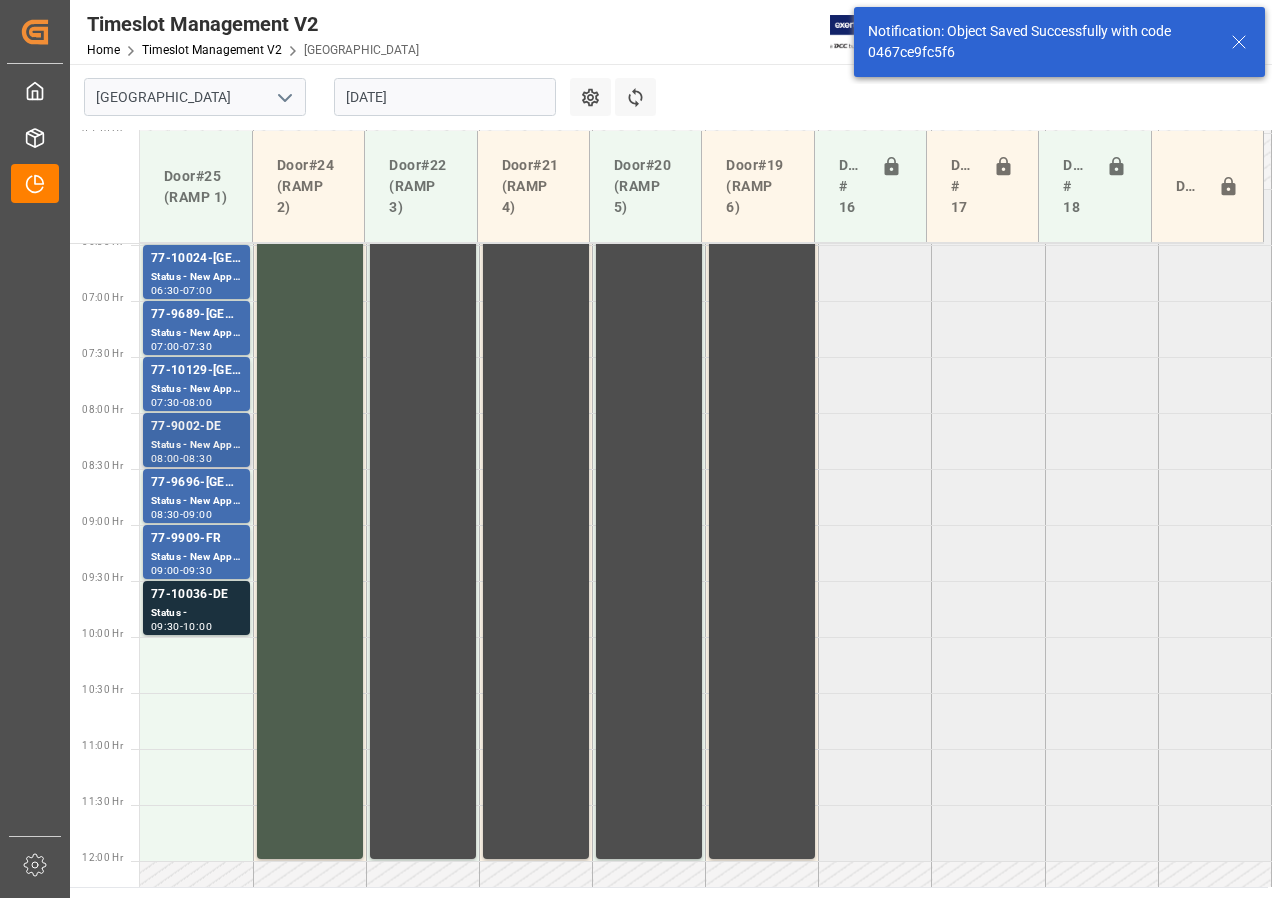 scroll, scrollTop: 725, scrollLeft: 0, axis: vertical 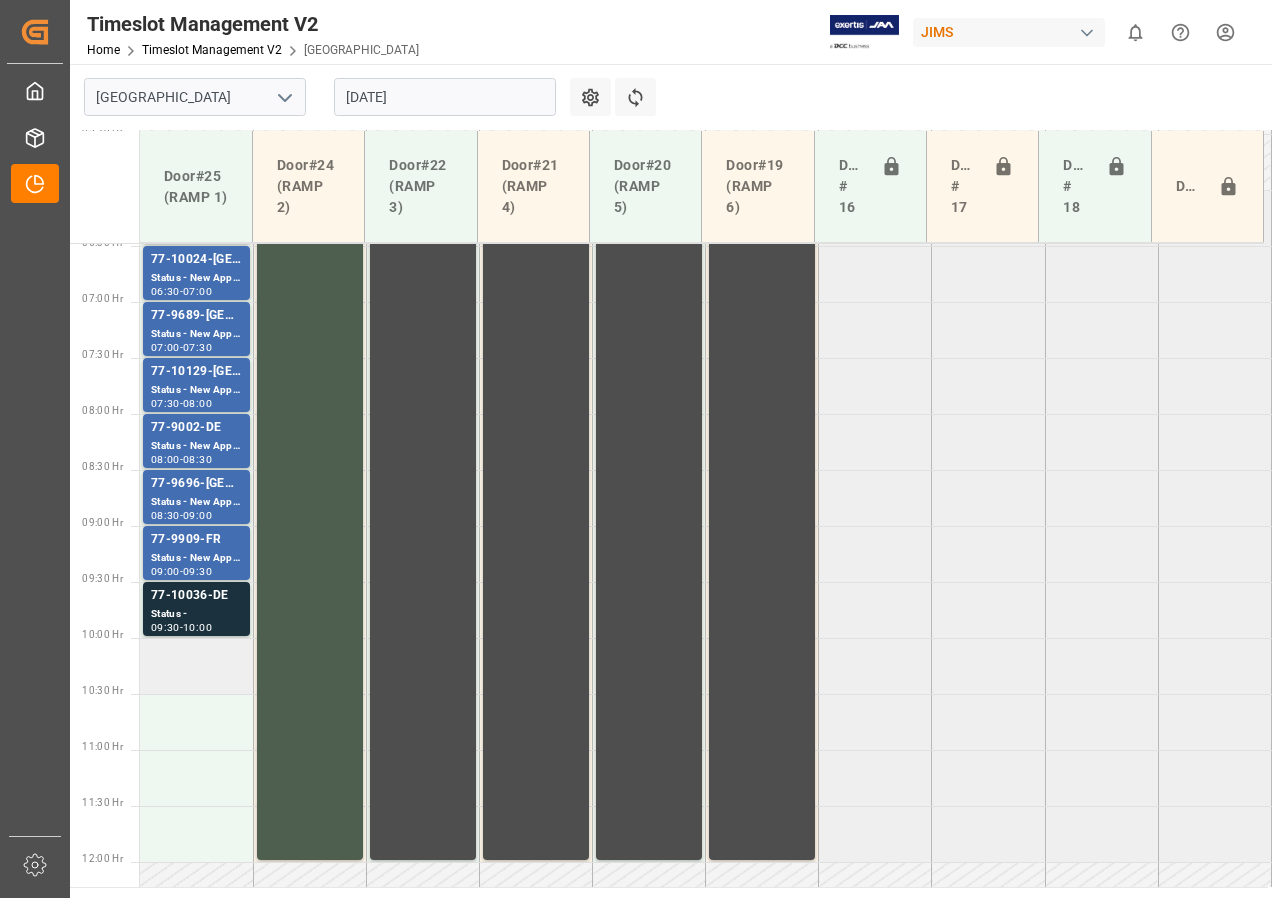 click at bounding box center [196, 666] 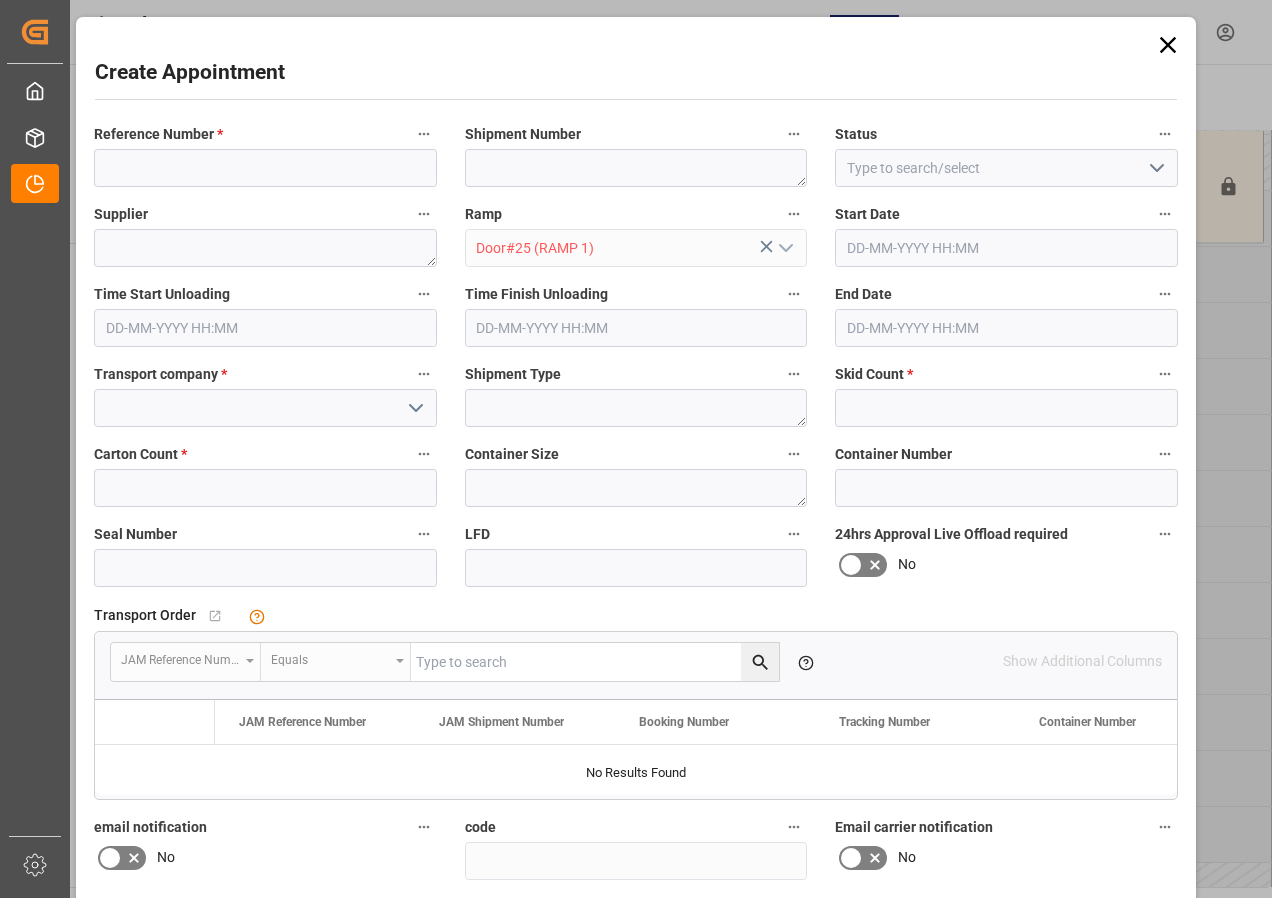 type on "[DATE] 10:00" 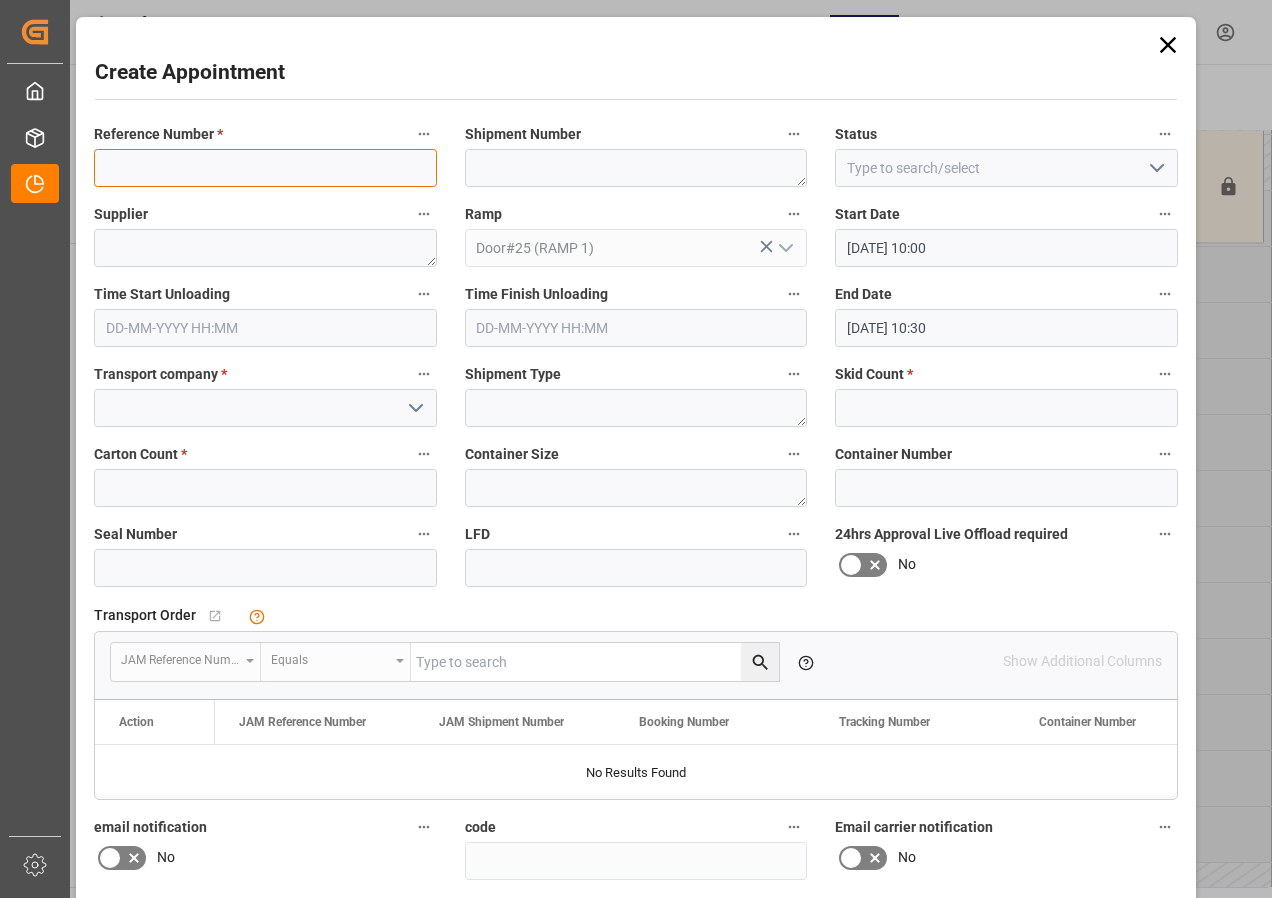 click at bounding box center (265, 168) 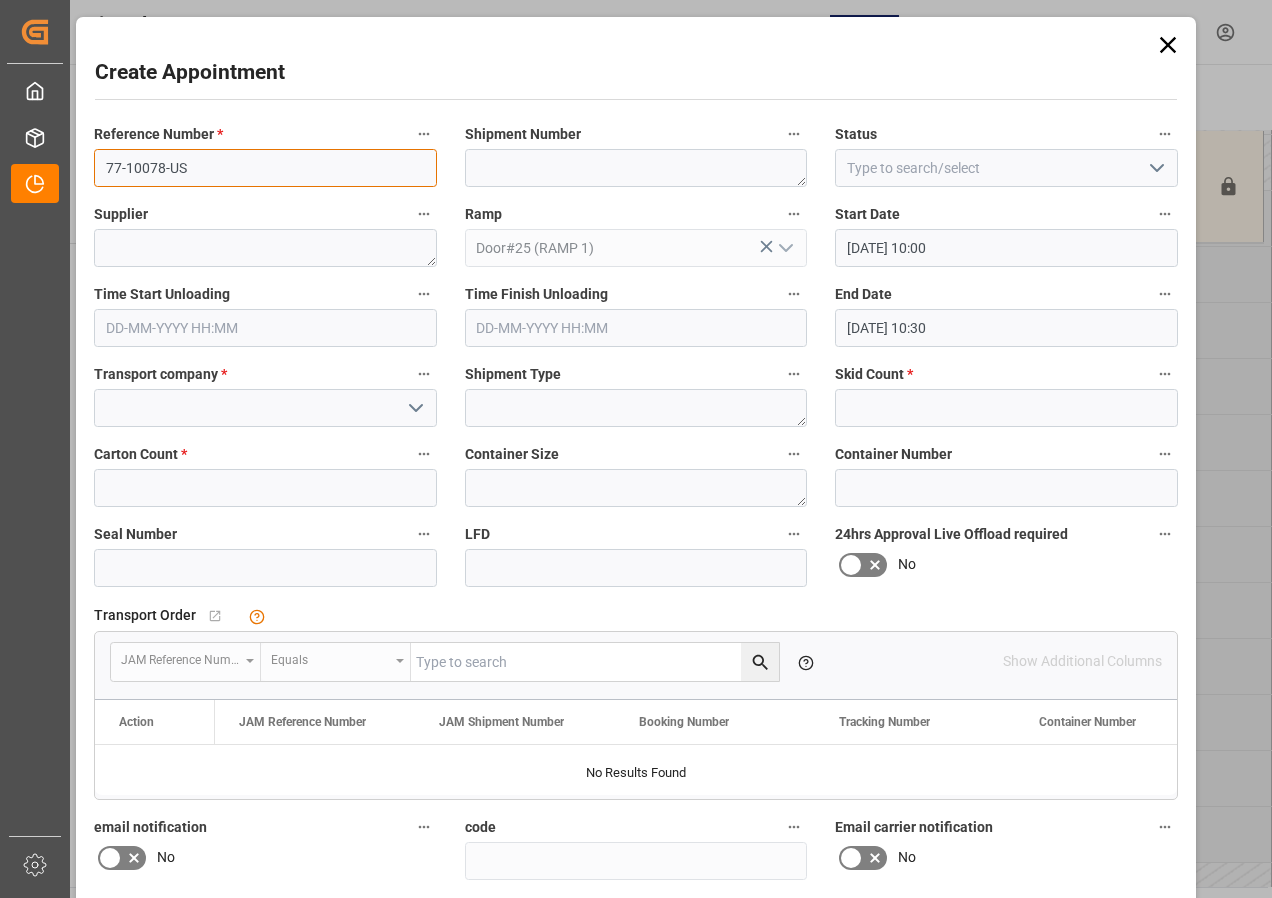 type on "77-10078-US" 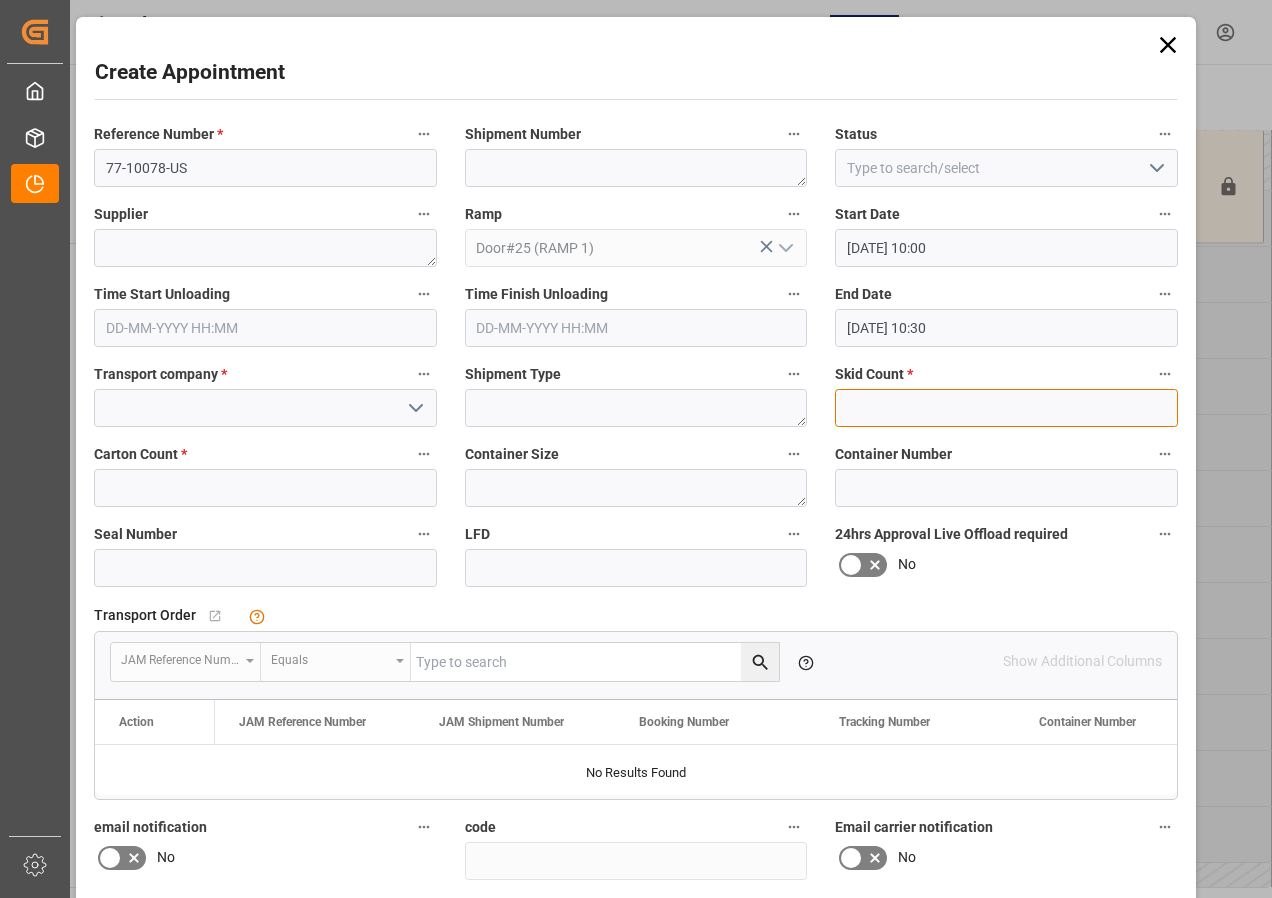 click at bounding box center [1006, 408] 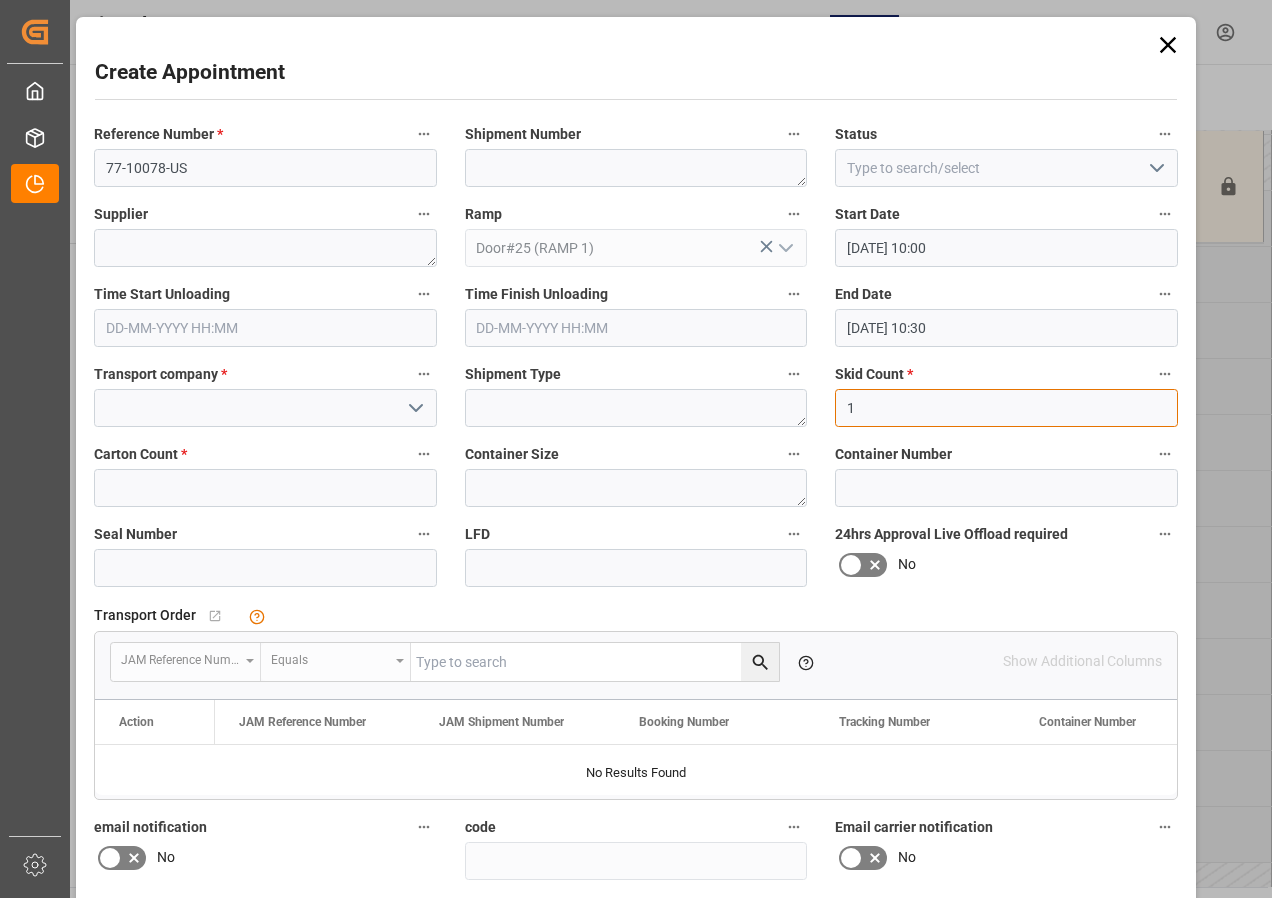 type on "1" 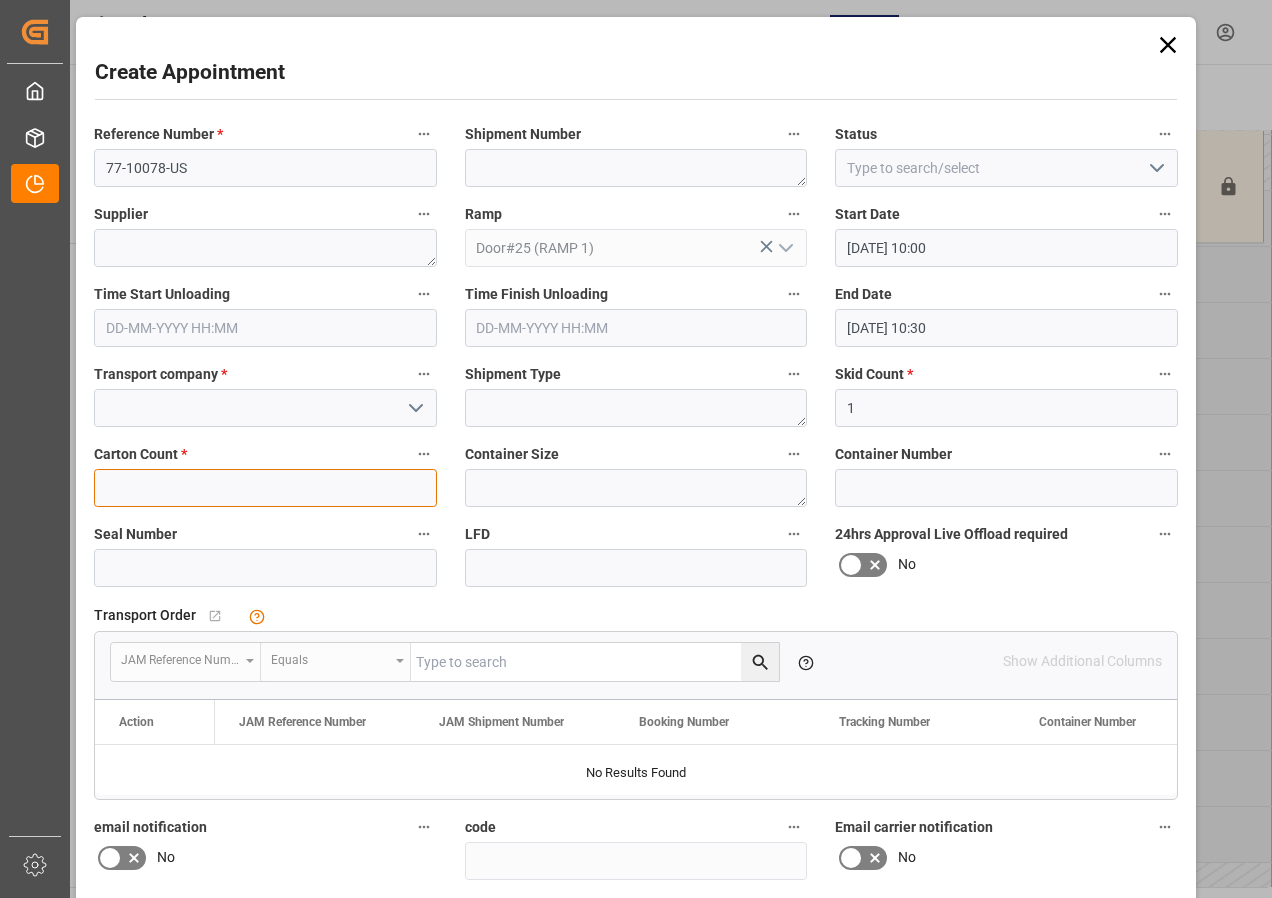 click at bounding box center (265, 488) 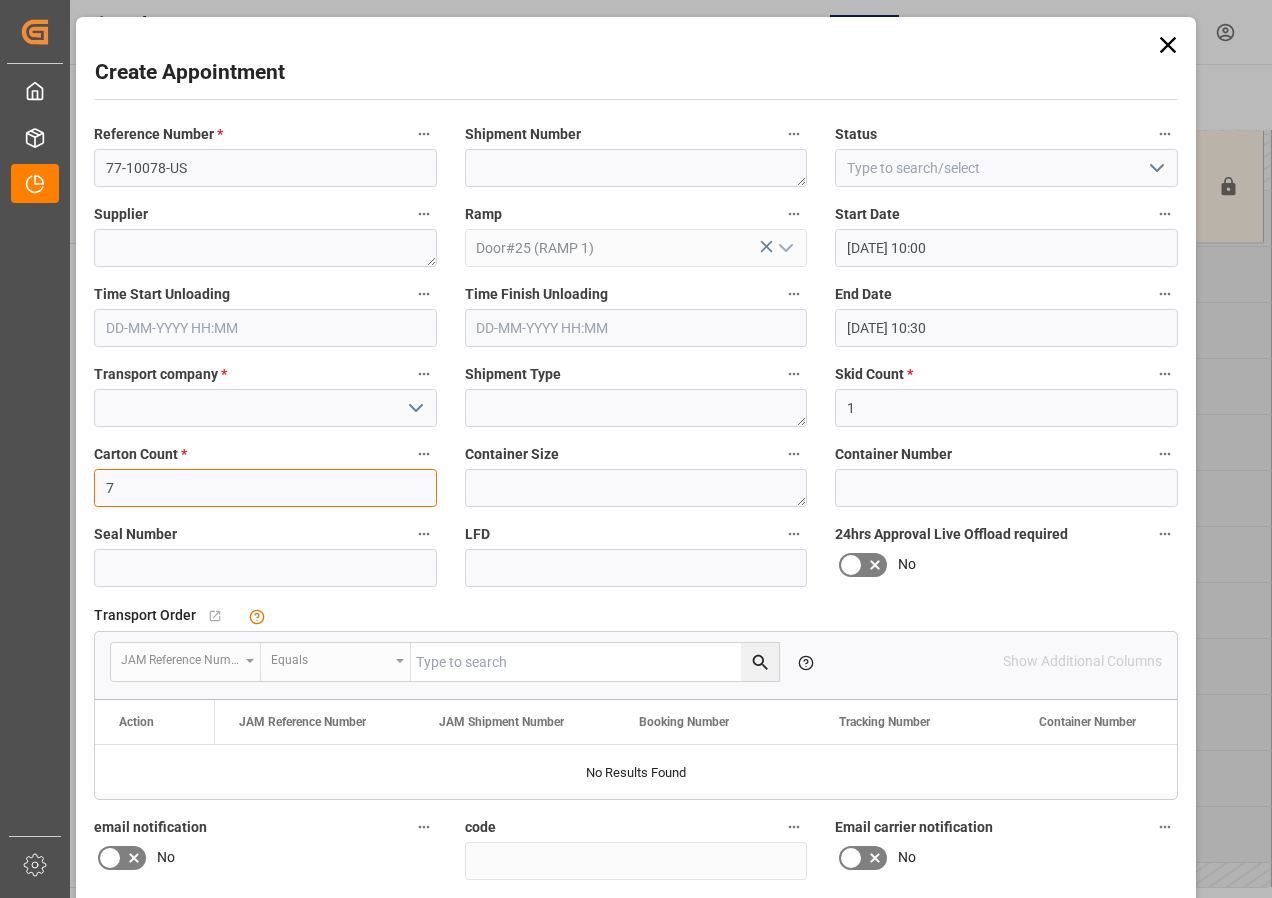 type on "7" 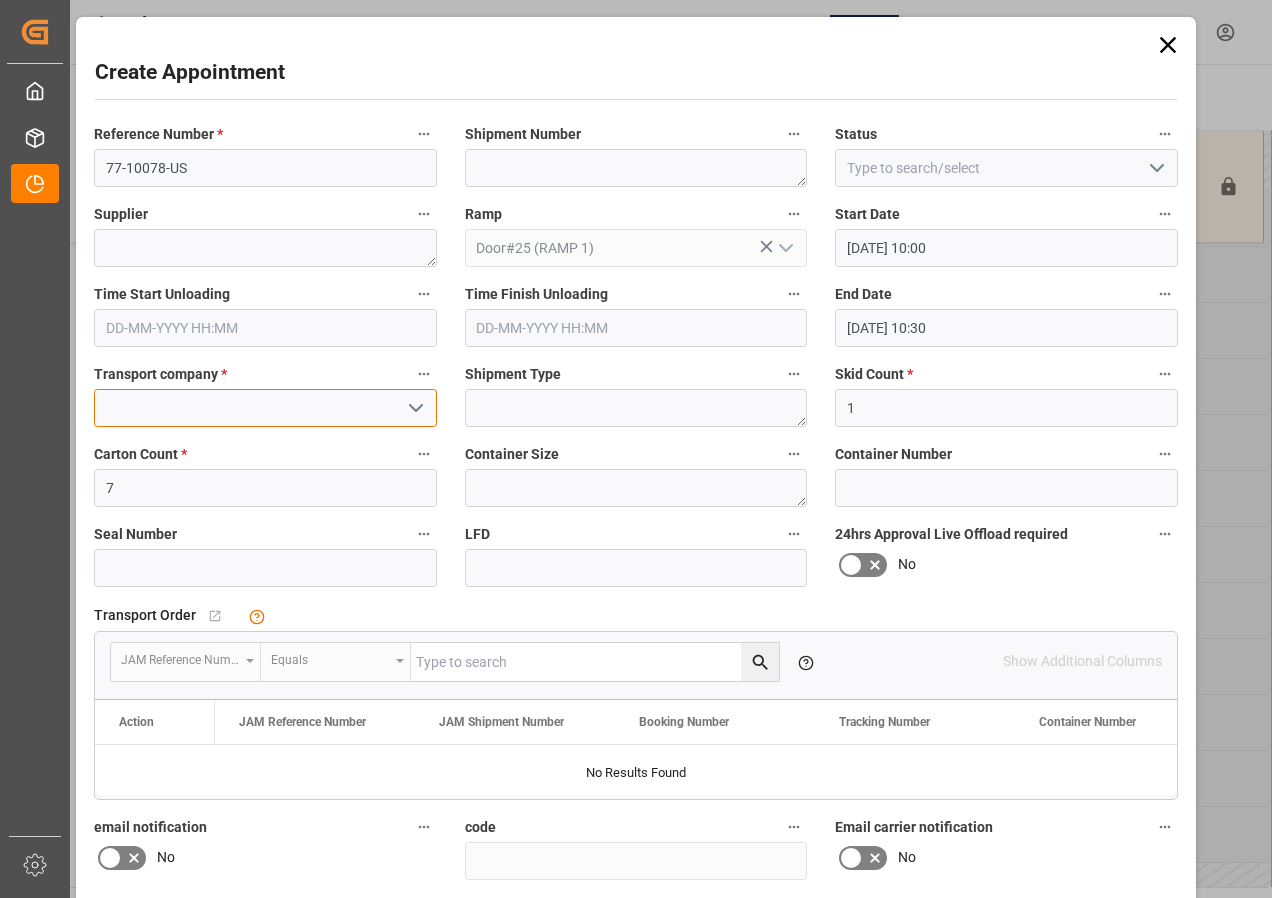 click at bounding box center (265, 408) 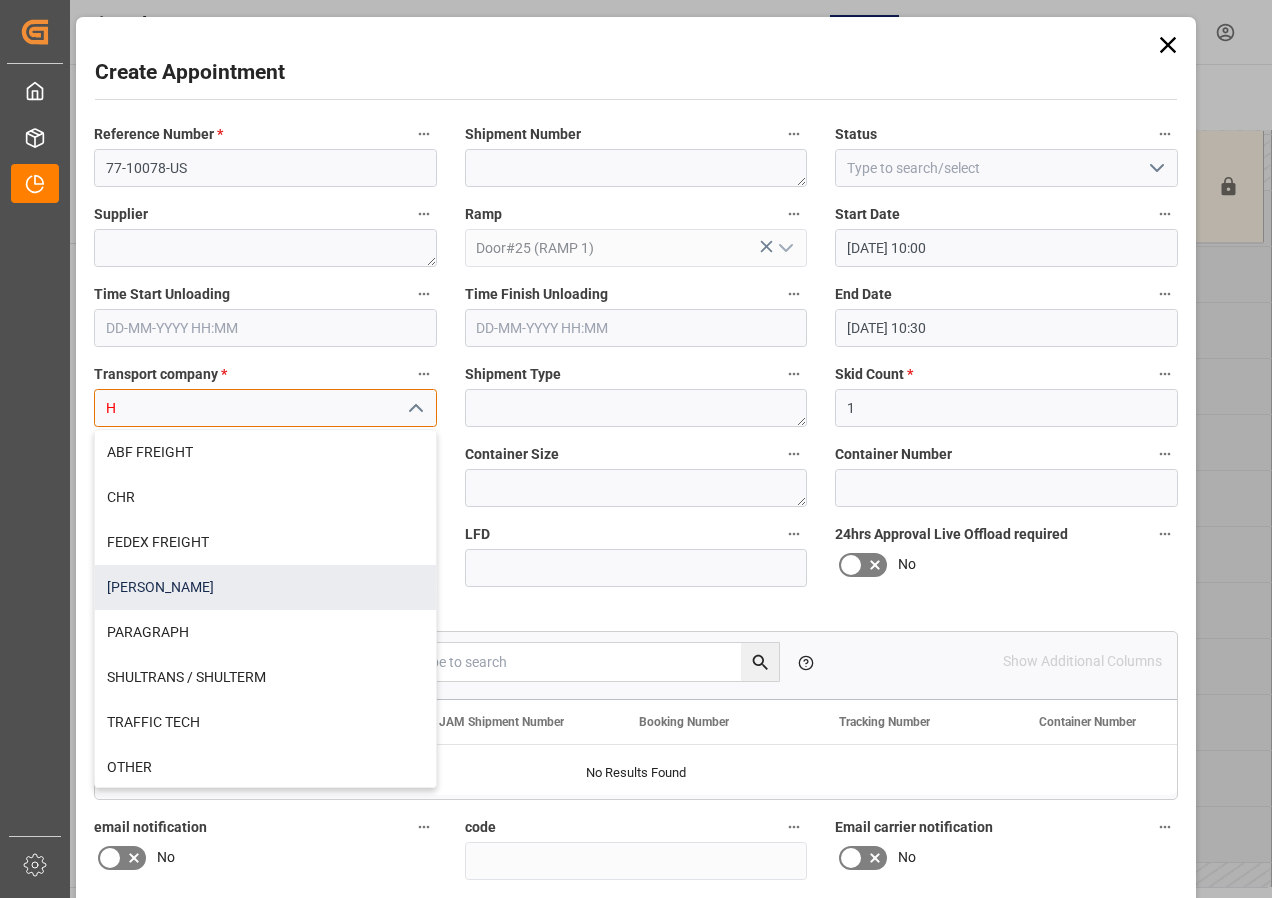 scroll, scrollTop: 3, scrollLeft: 0, axis: vertical 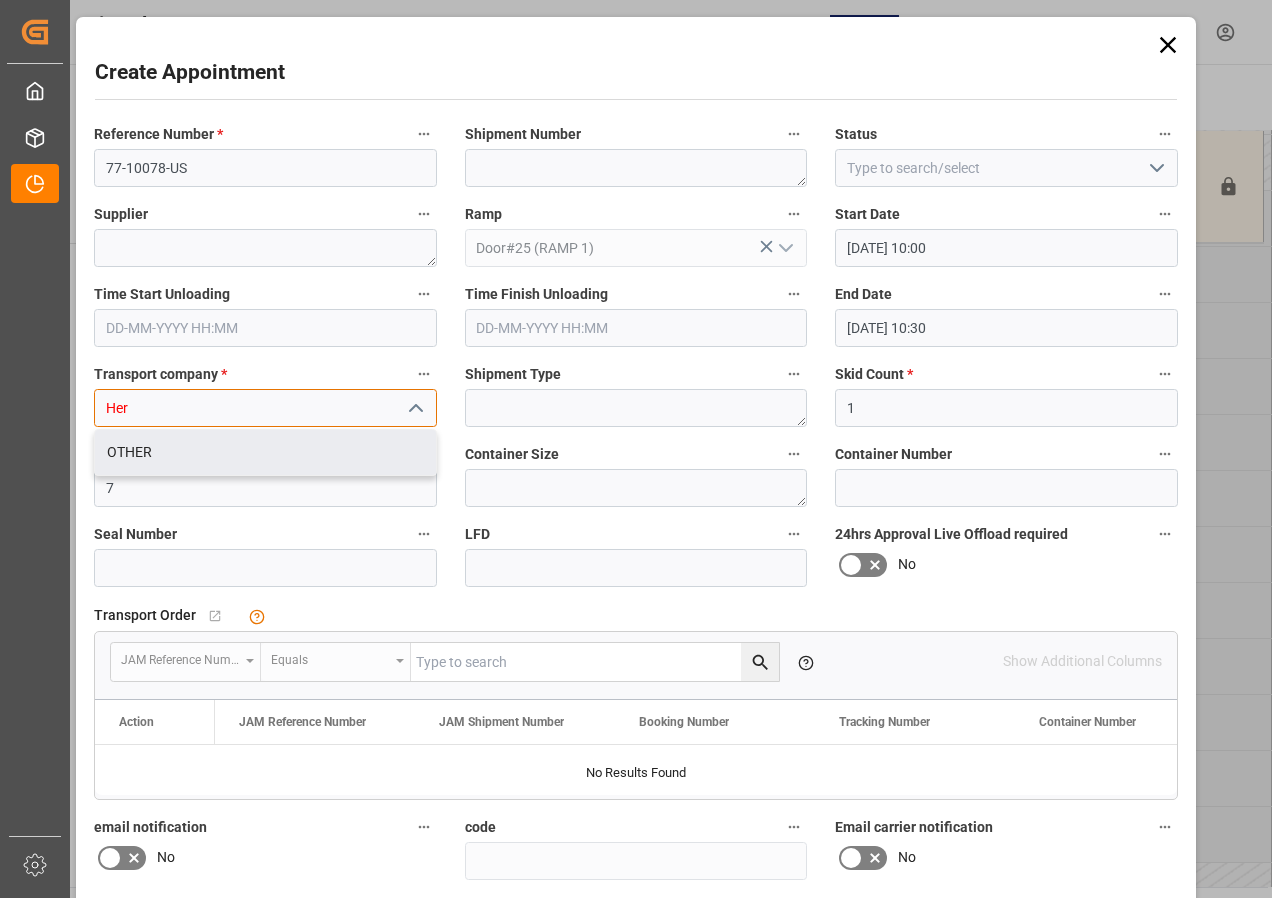type on "Her" 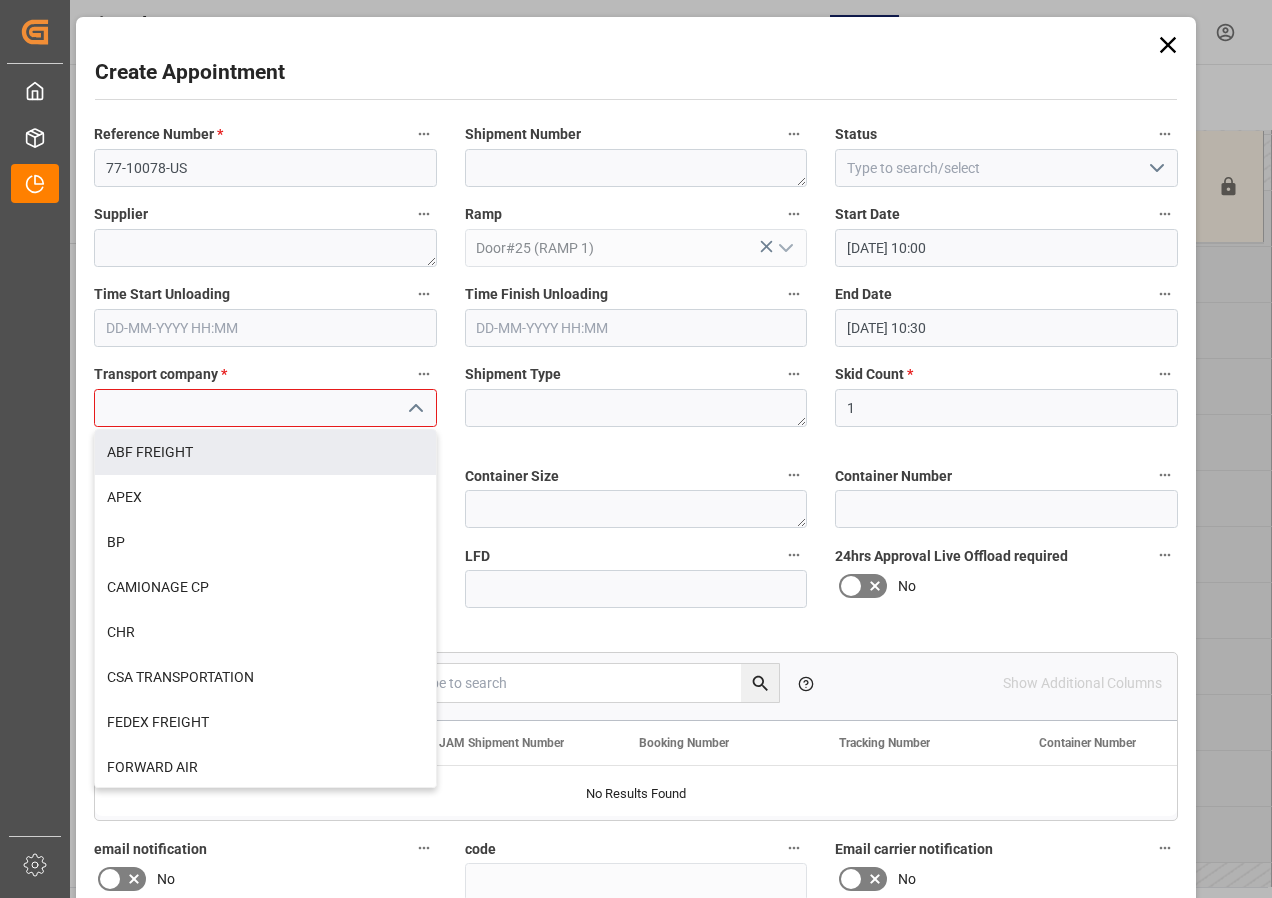 click 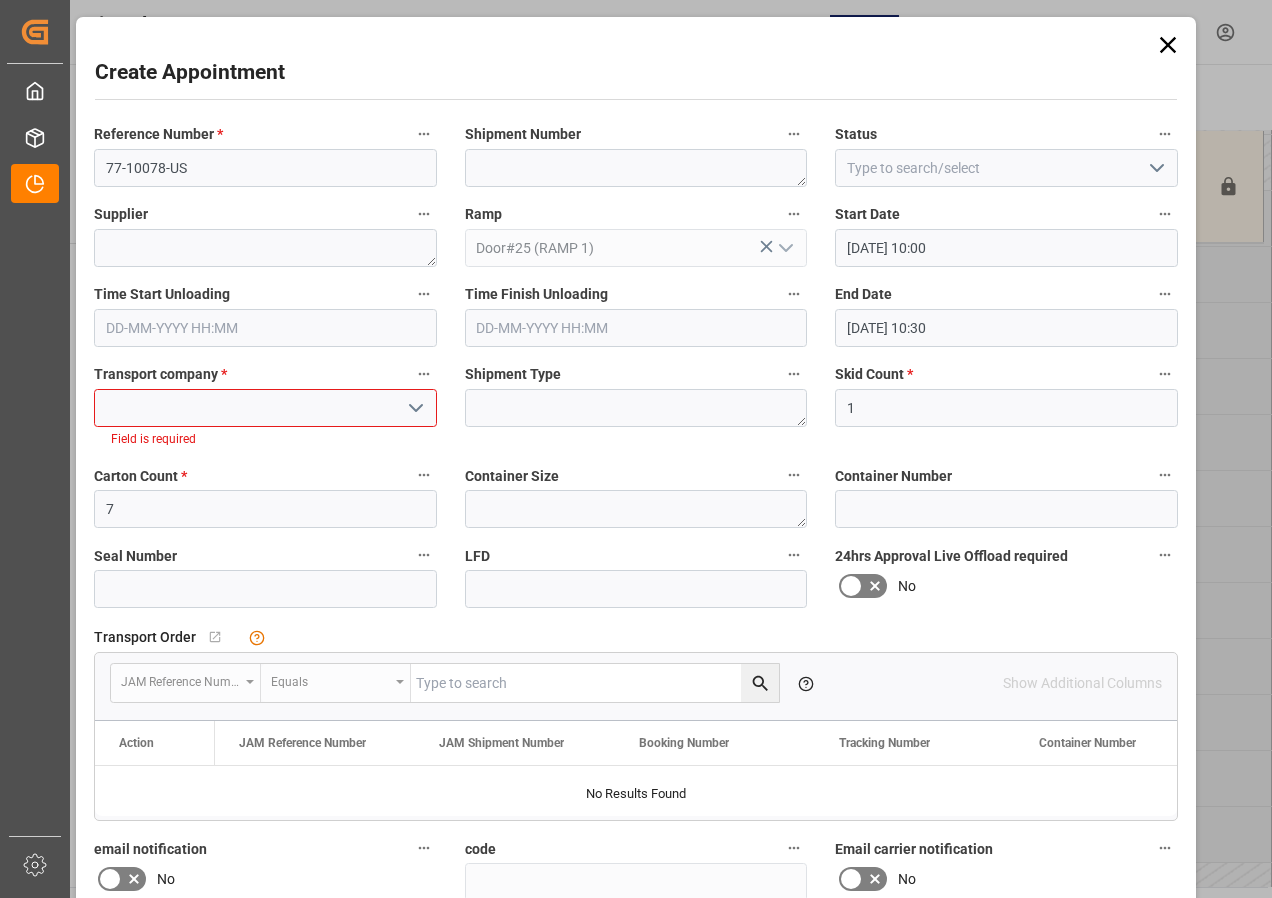 click 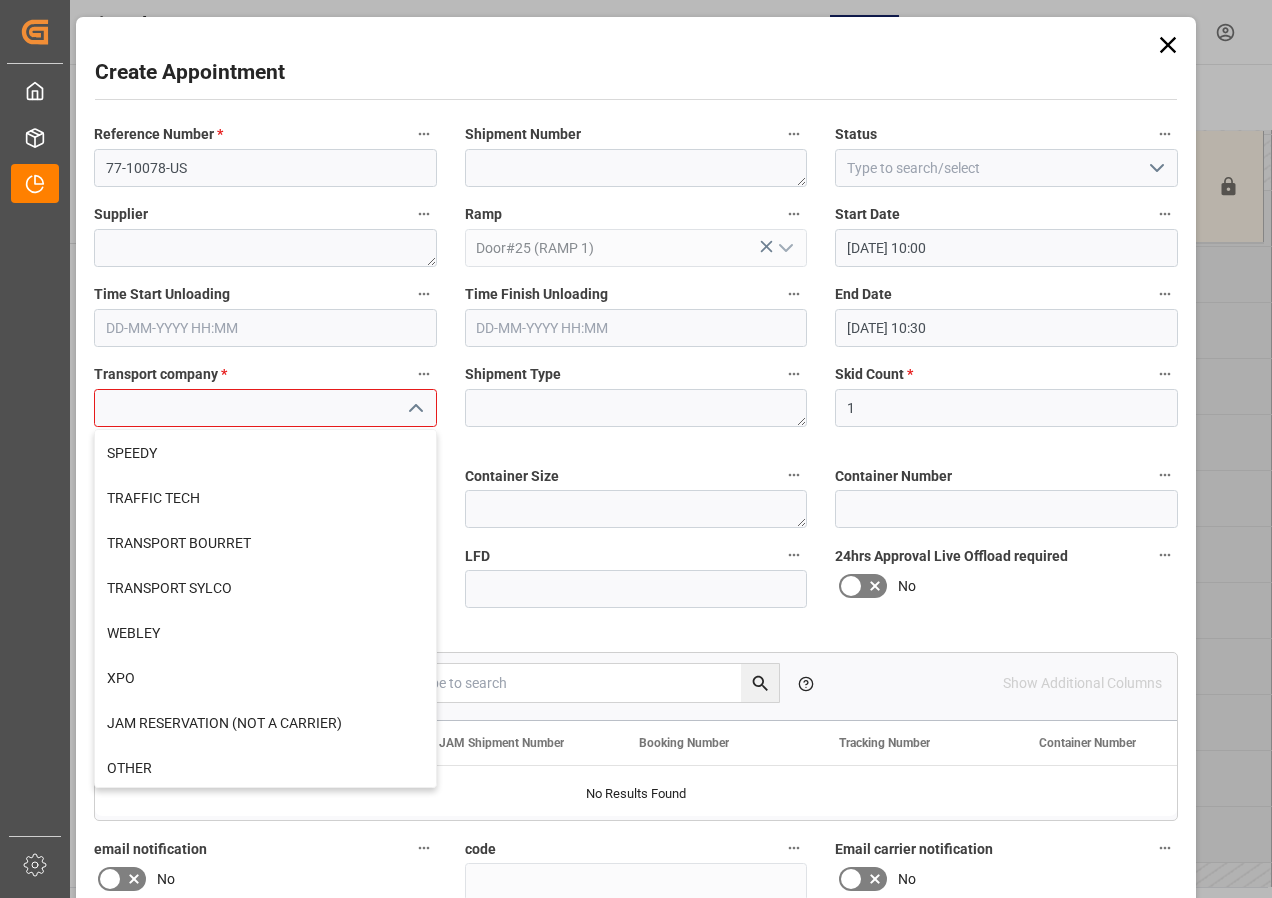 scroll, scrollTop: 813, scrollLeft: 0, axis: vertical 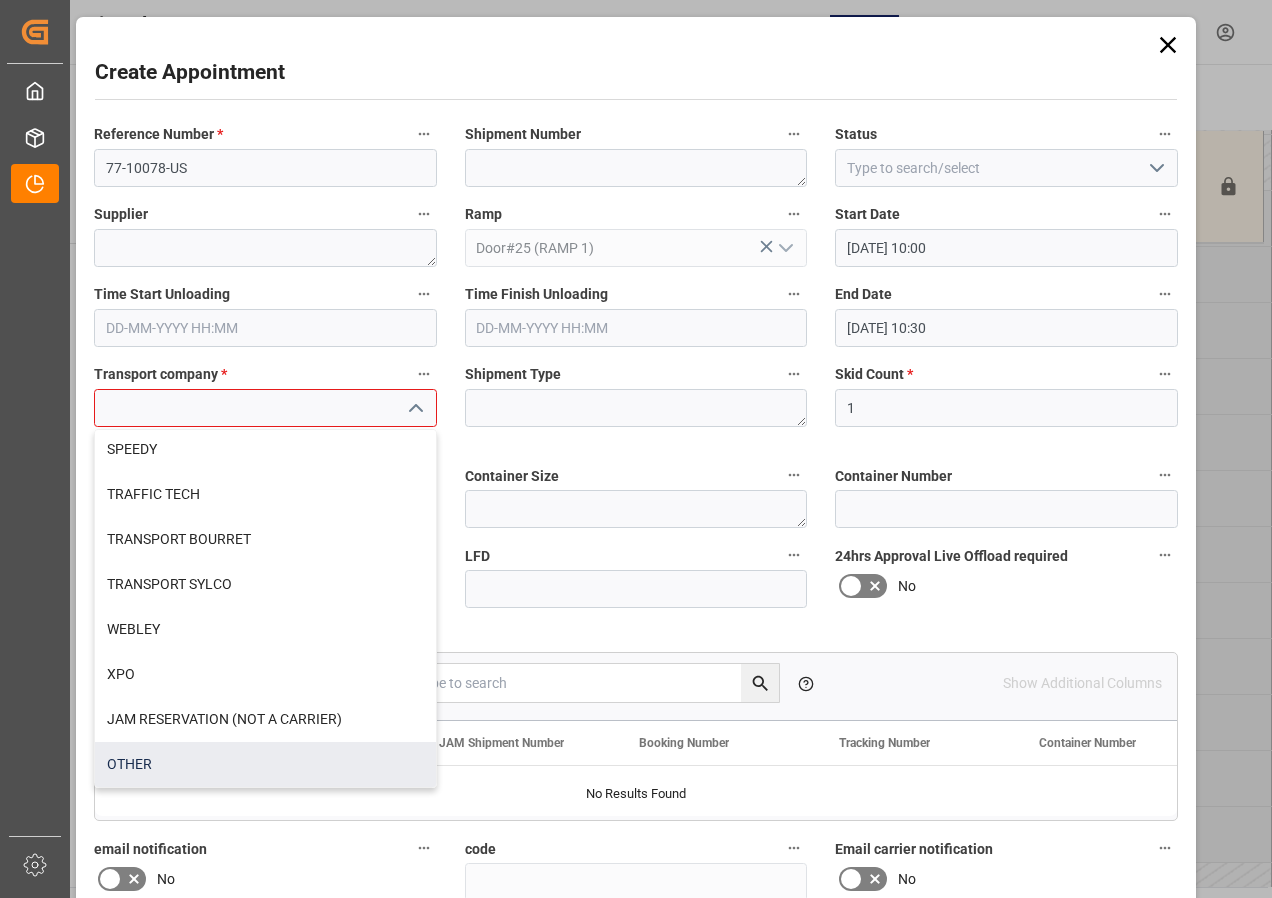 click on "OTHER" at bounding box center (265, 764) 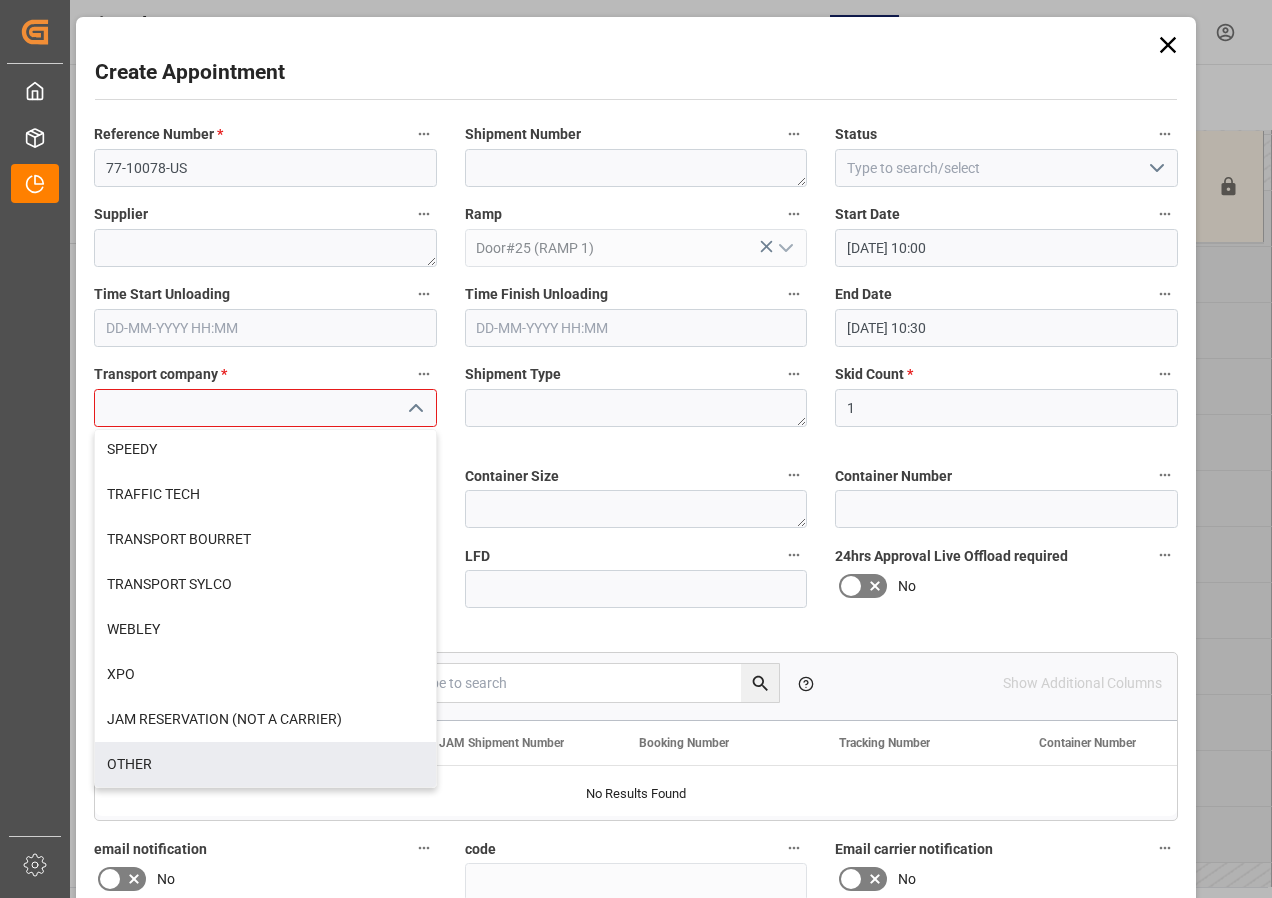 type on "OTHER" 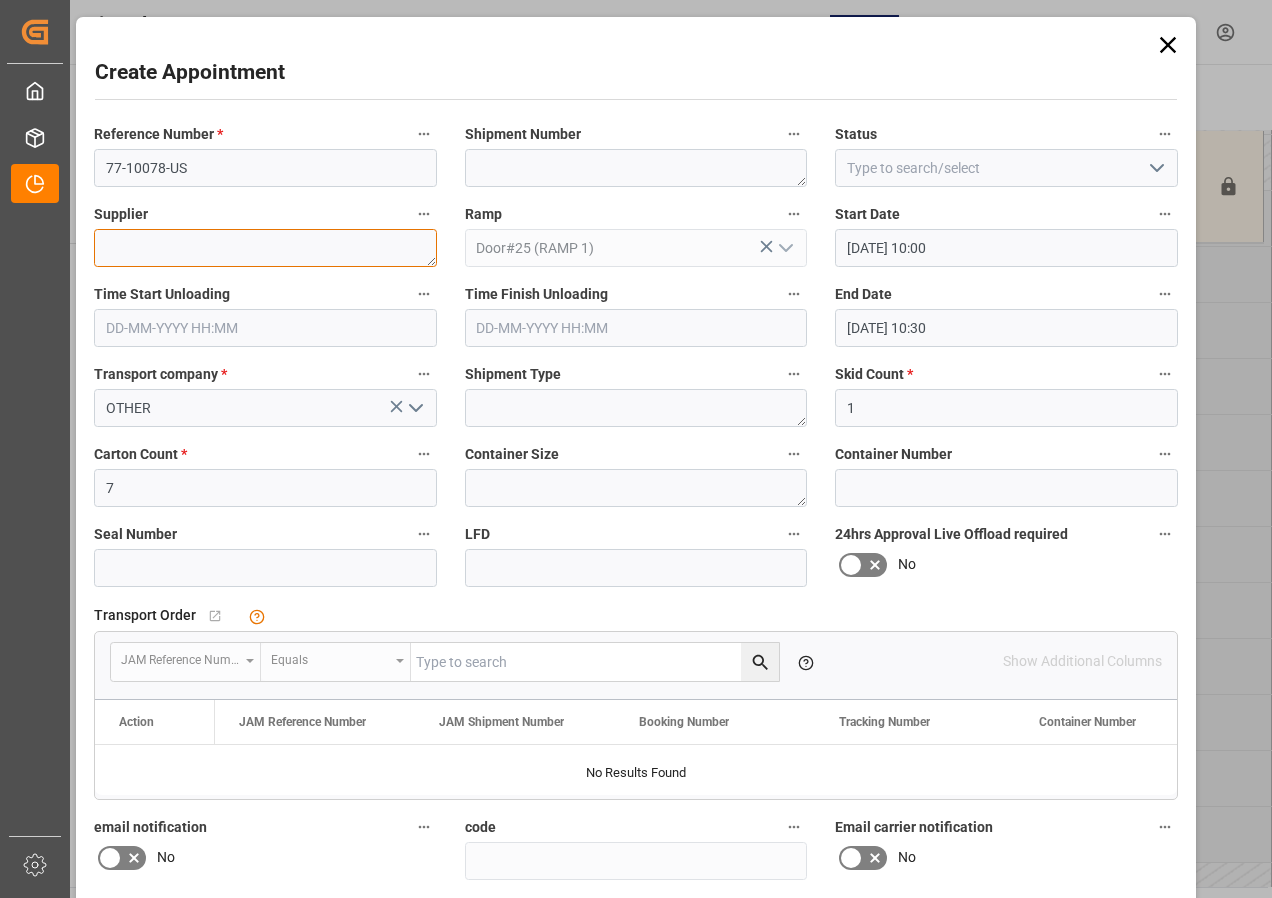 click at bounding box center (265, 248) 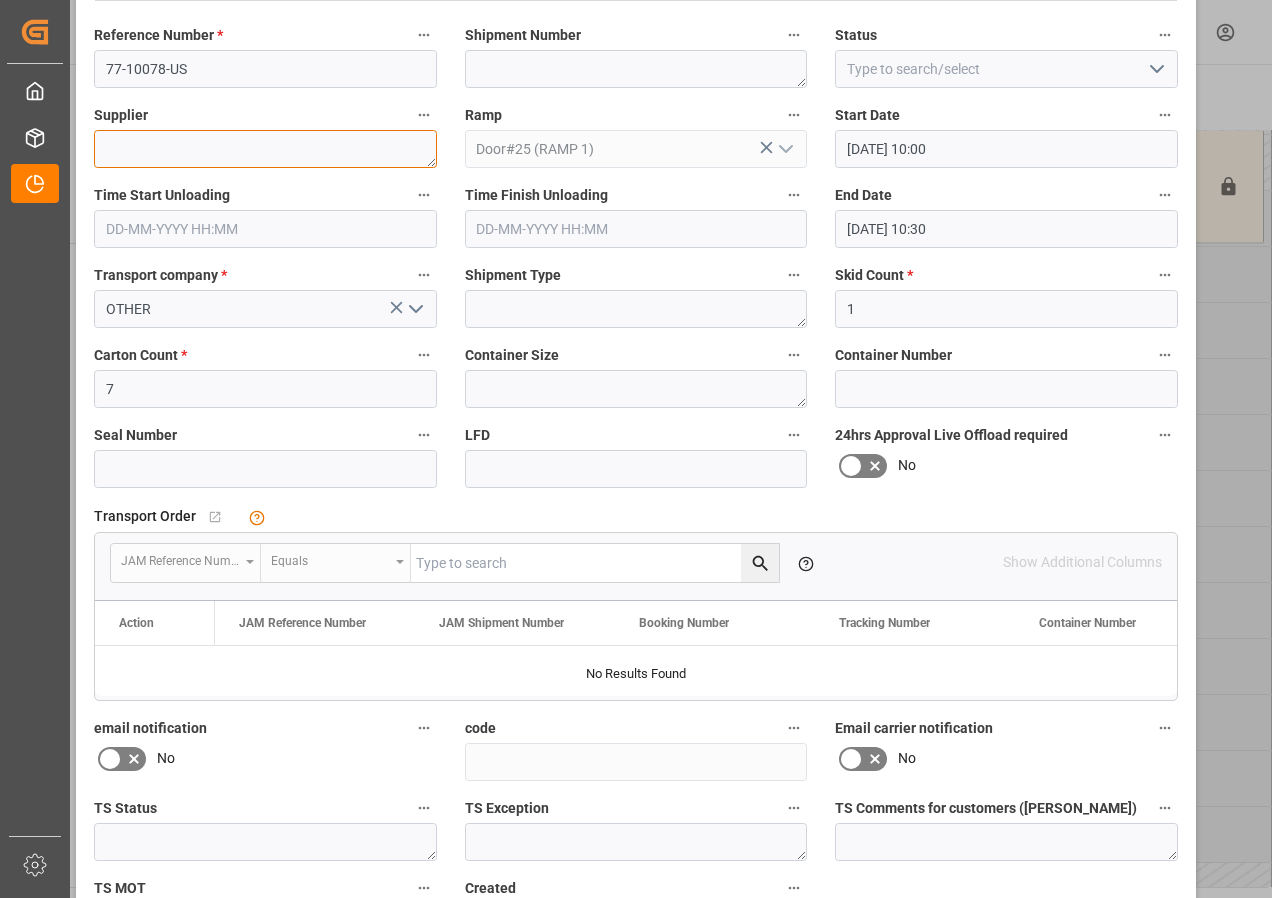 scroll, scrollTop: 244, scrollLeft: 0, axis: vertical 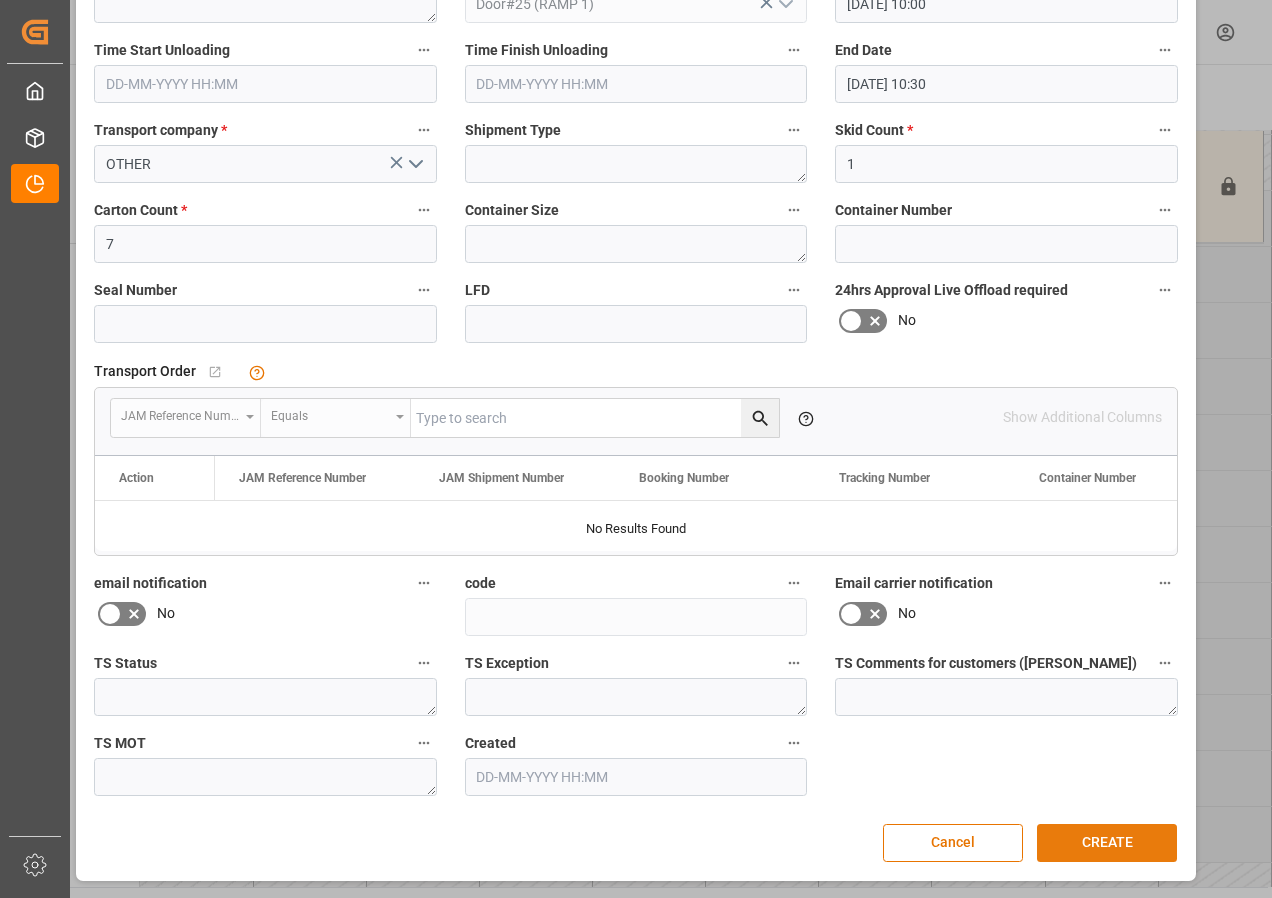 click on "CREATE" at bounding box center [1107, 843] 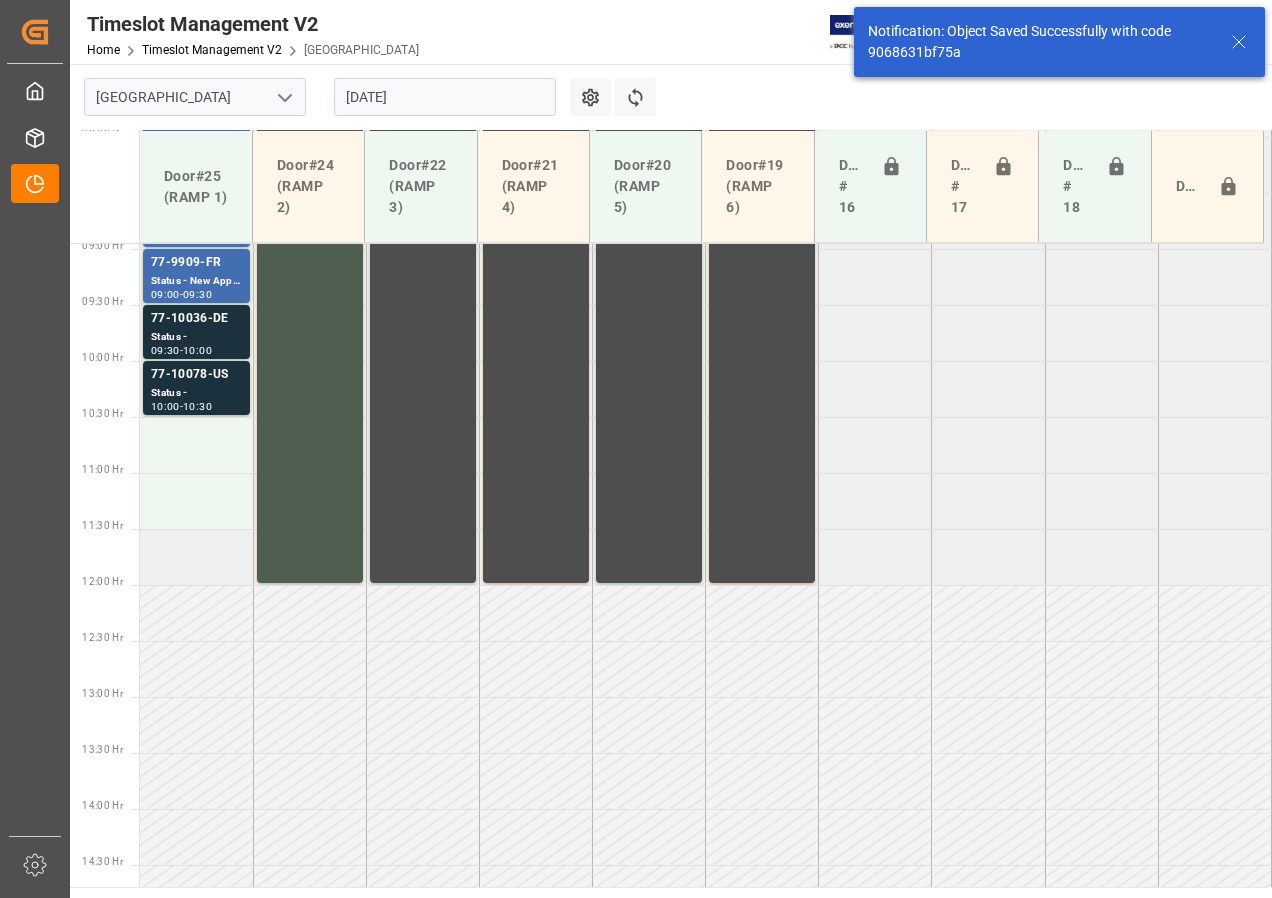 scroll, scrollTop: 1037, scrollLeft: 0, axis: vertical 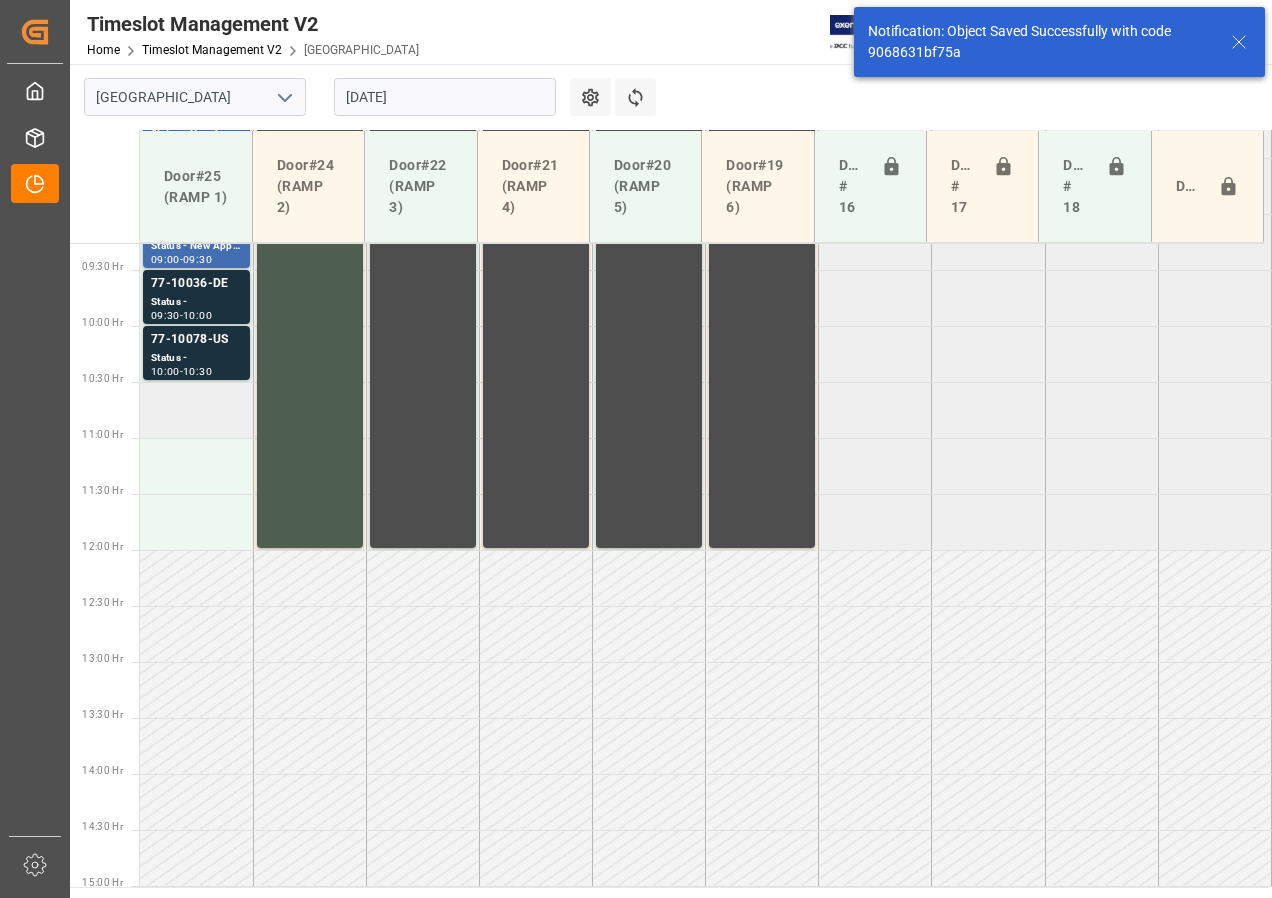 click at bounding box center [196, 410] 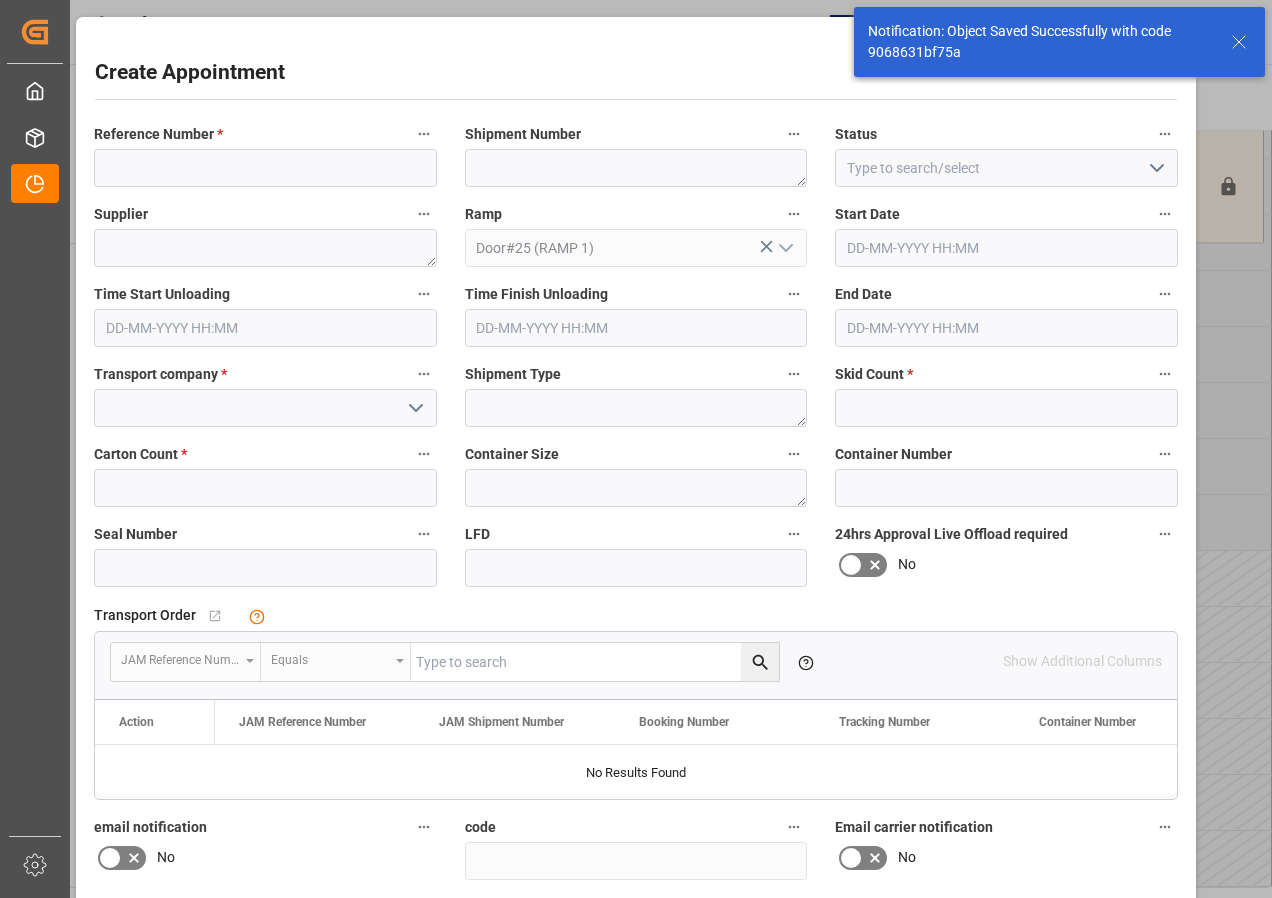 type on "[DATE] 10:30" 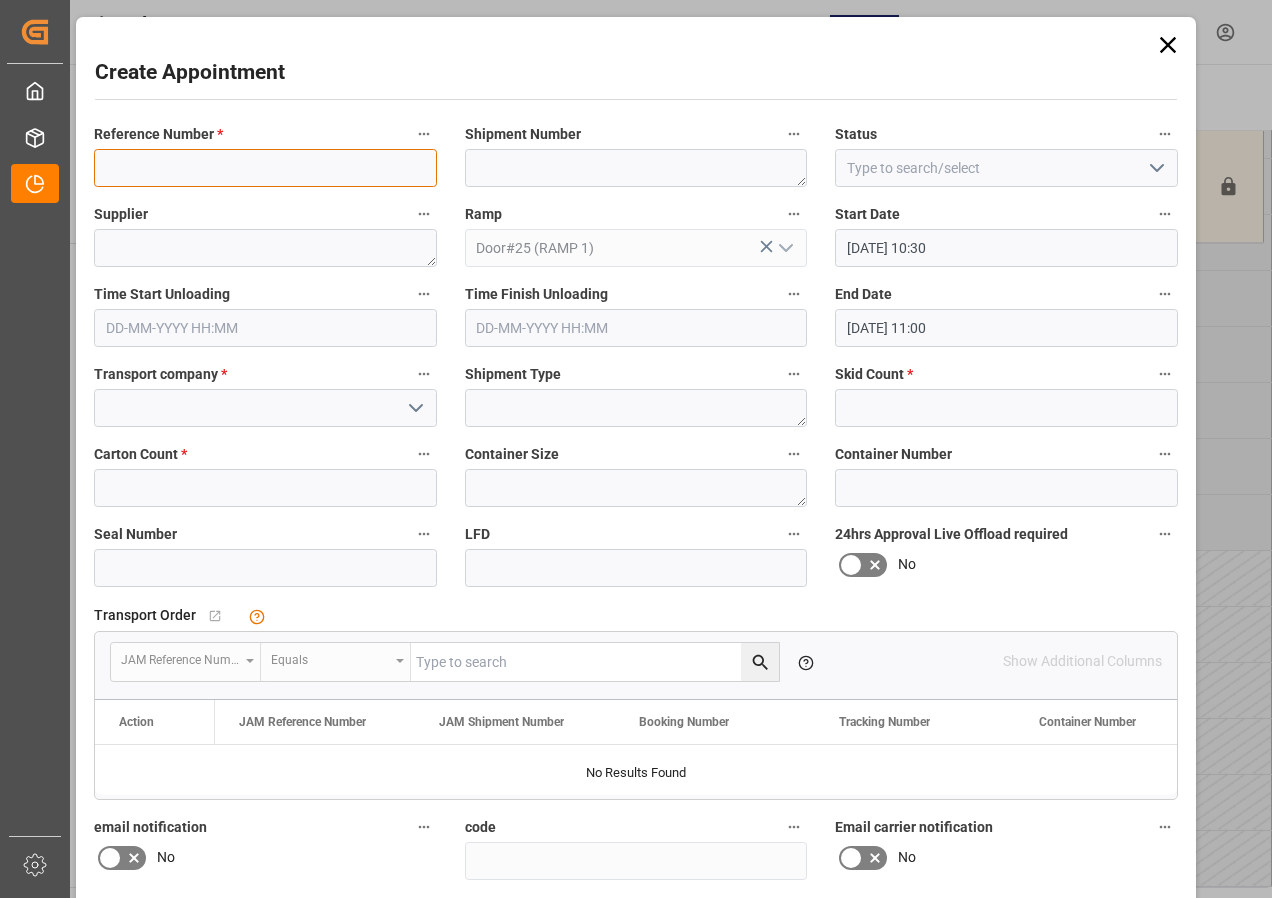 click at bounding box center [265, 168] 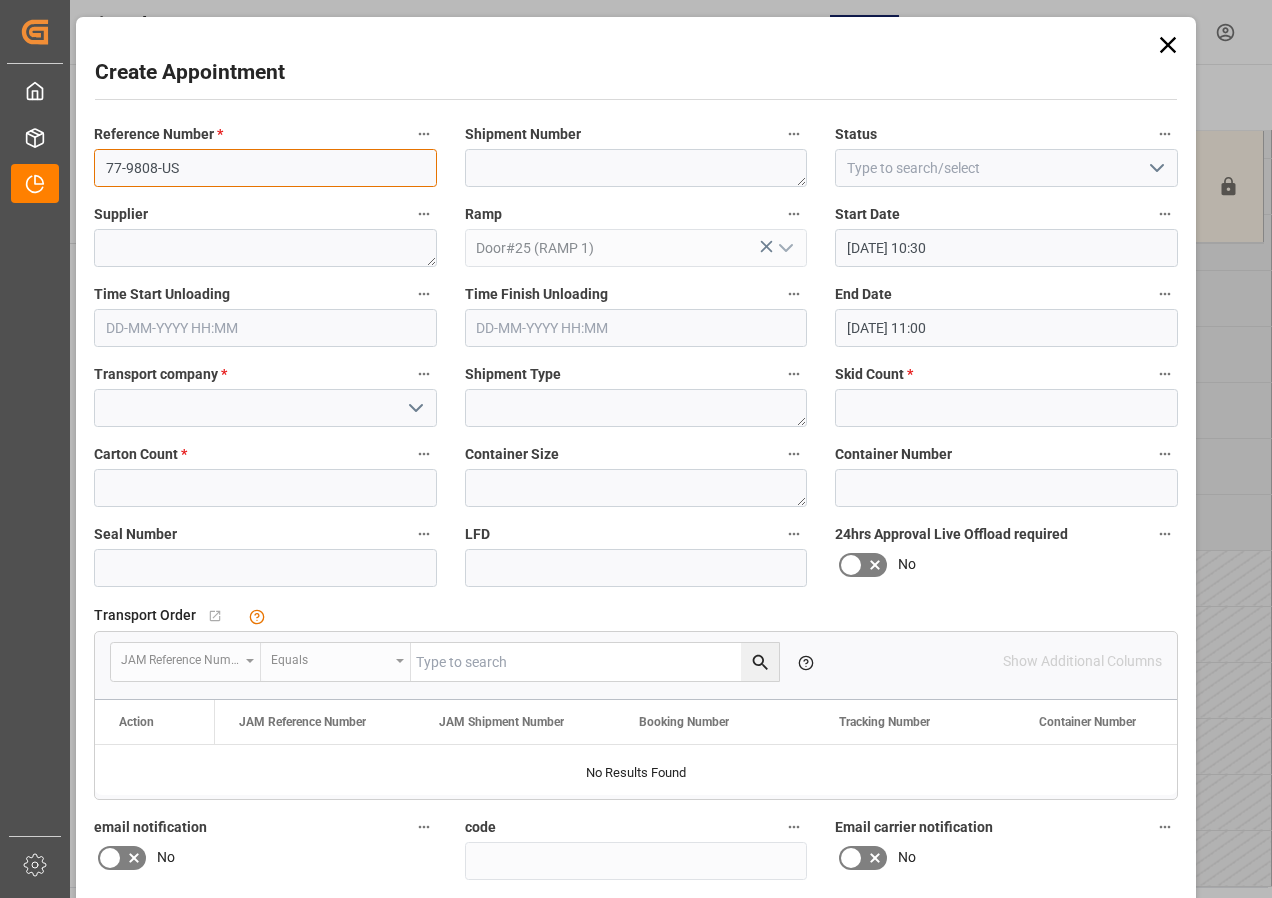 type on "77-9808-US" 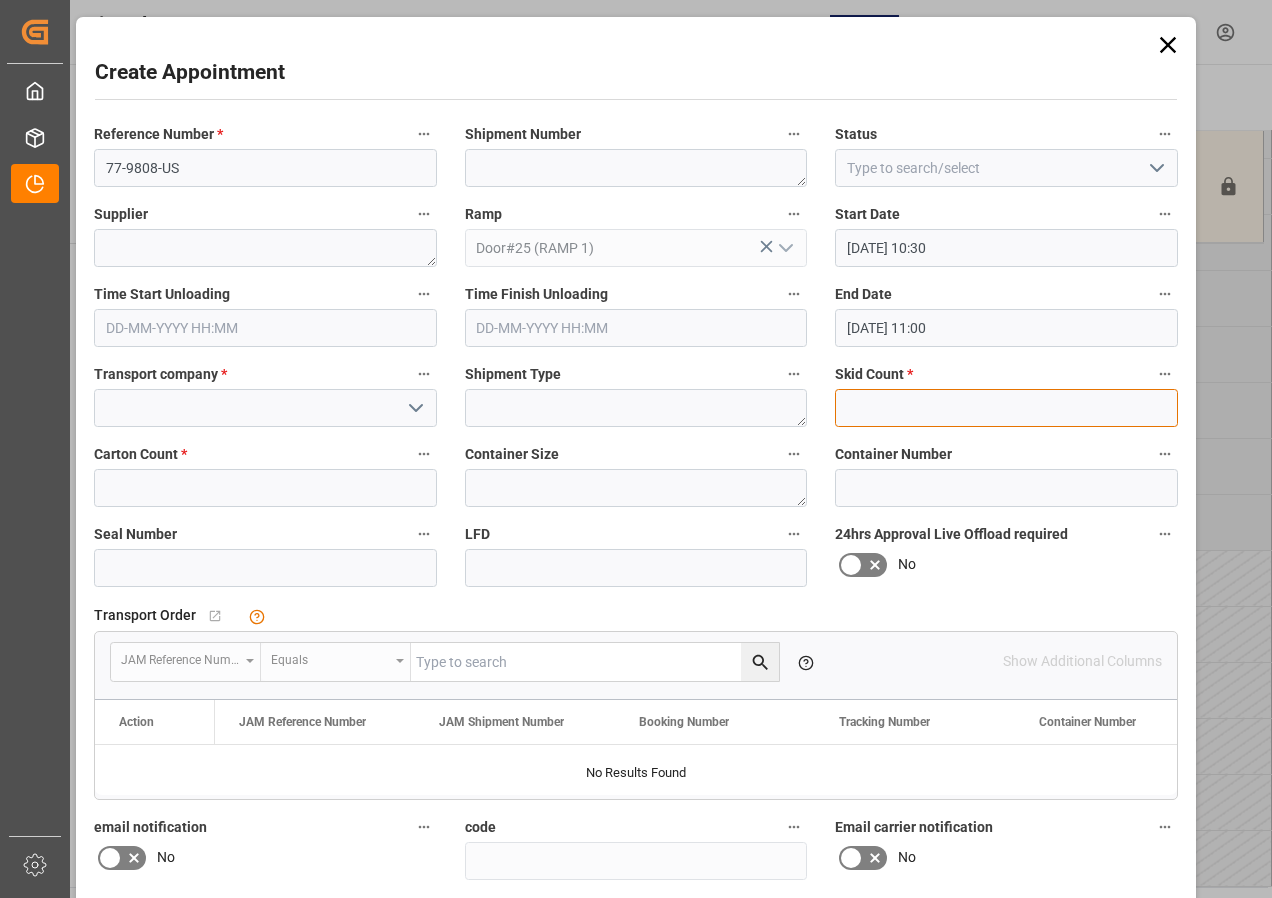 click at bounding box center (1006, 408) 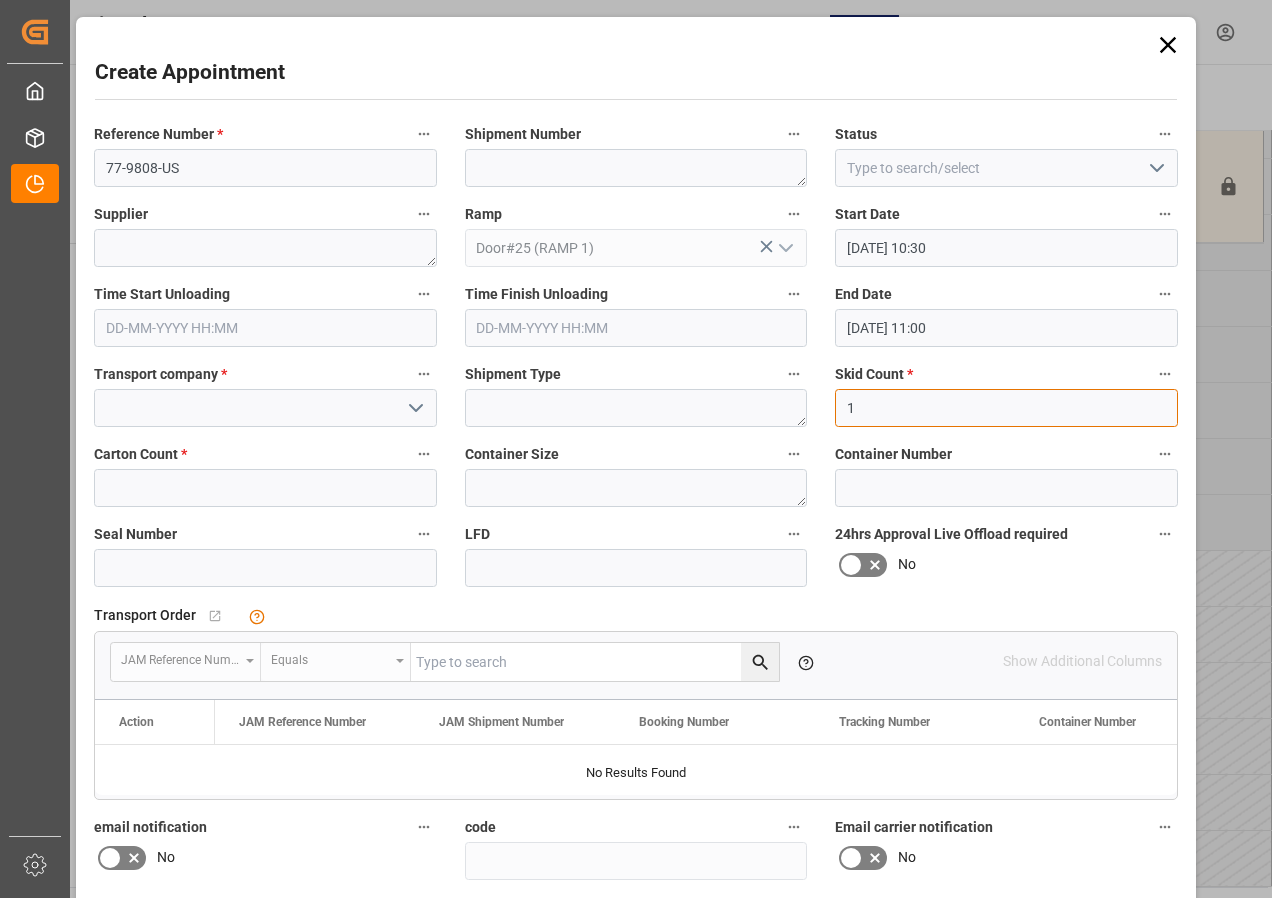 type on "1" 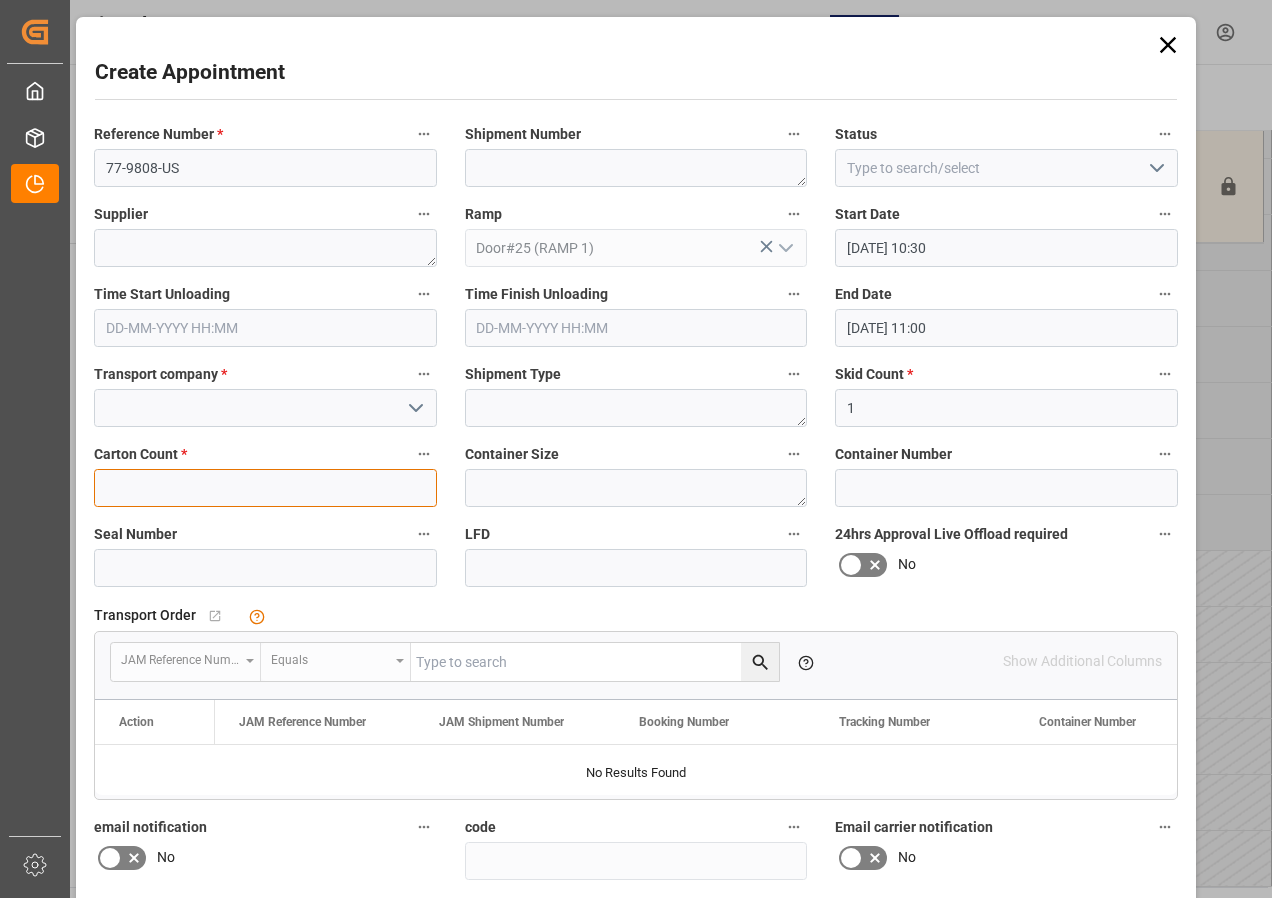 click at bounding box center [265, 488] 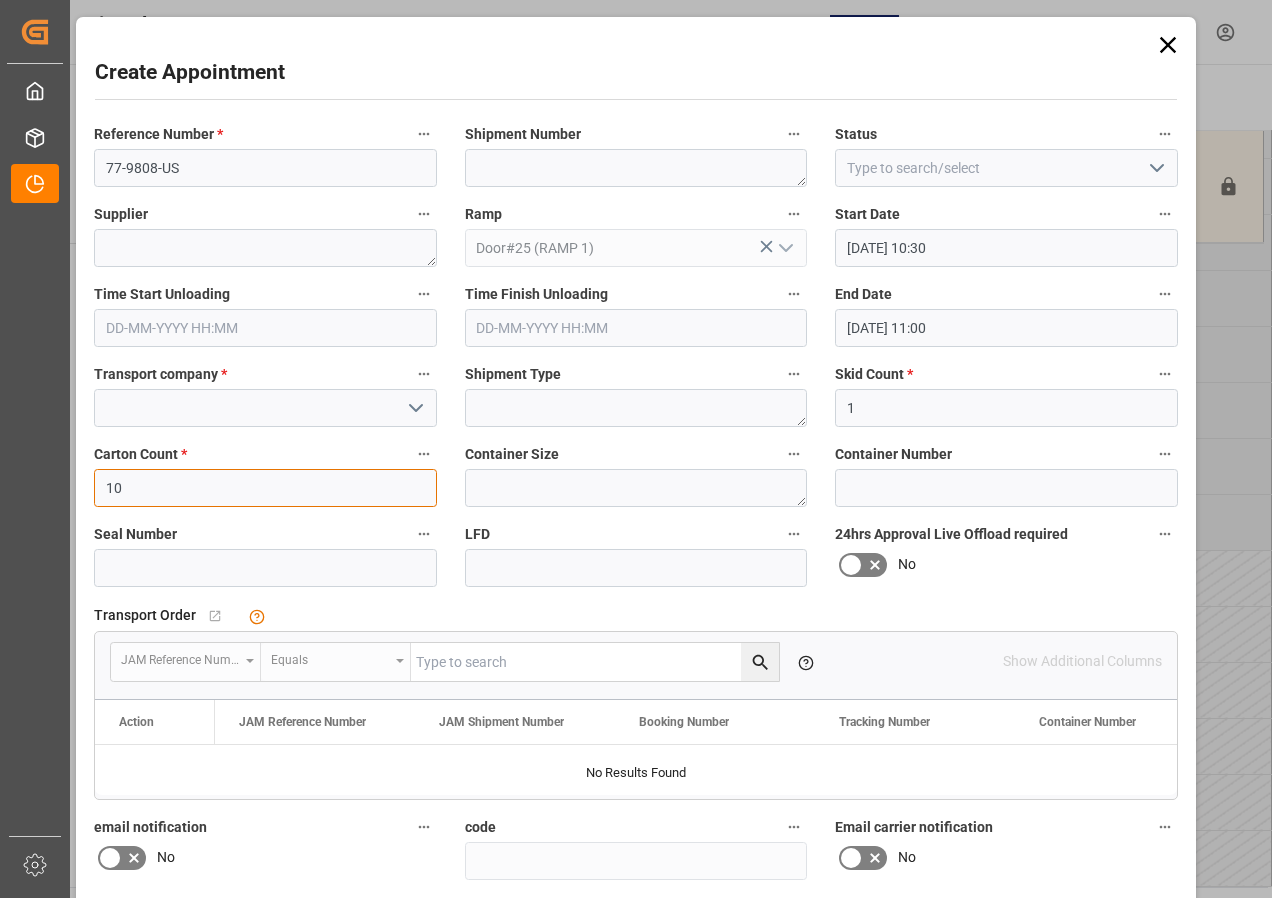 type on "10" 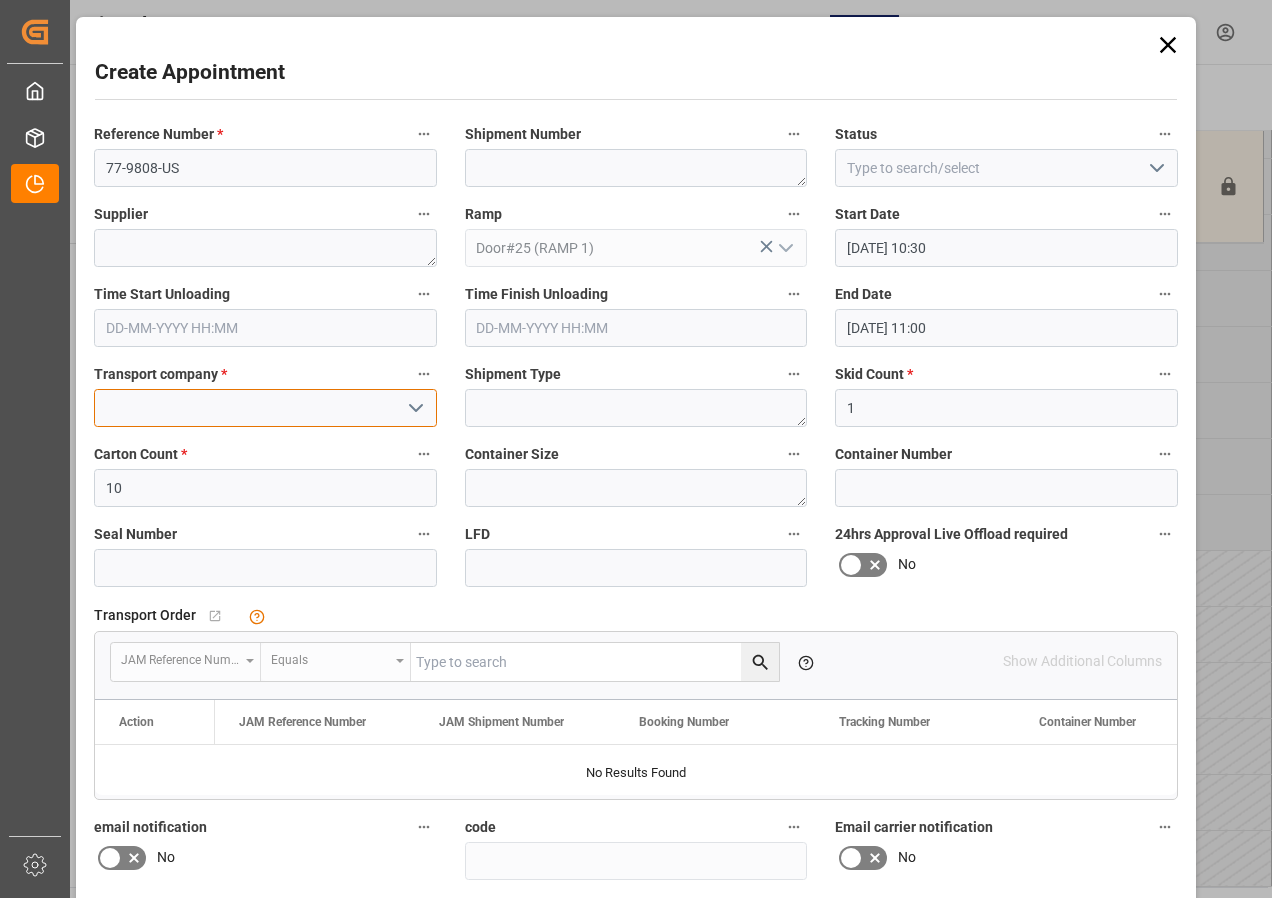 click at bounding box center (265, 408) 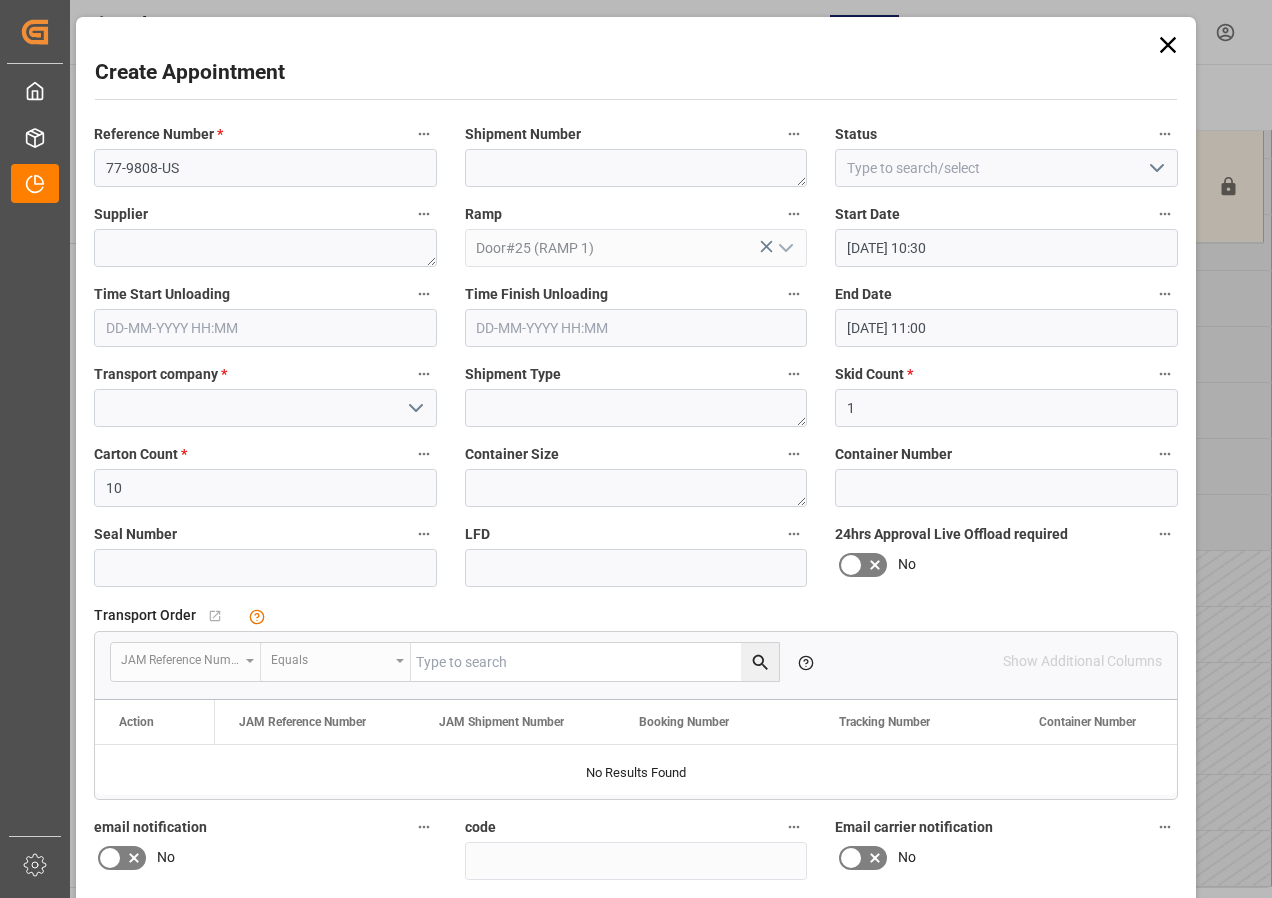 click 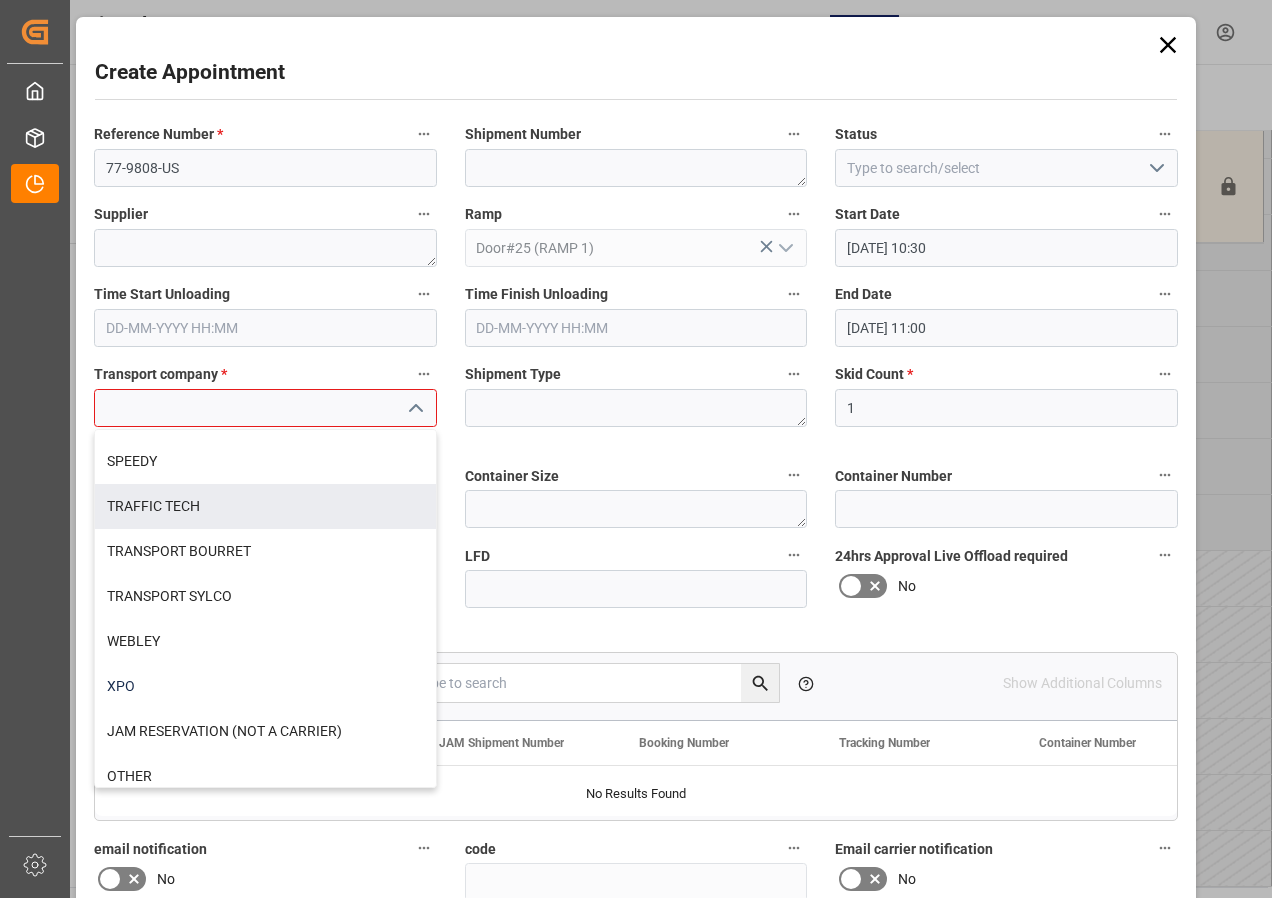 scroll, scrollTop: 813, scrollLeft: 0, axis: vertical 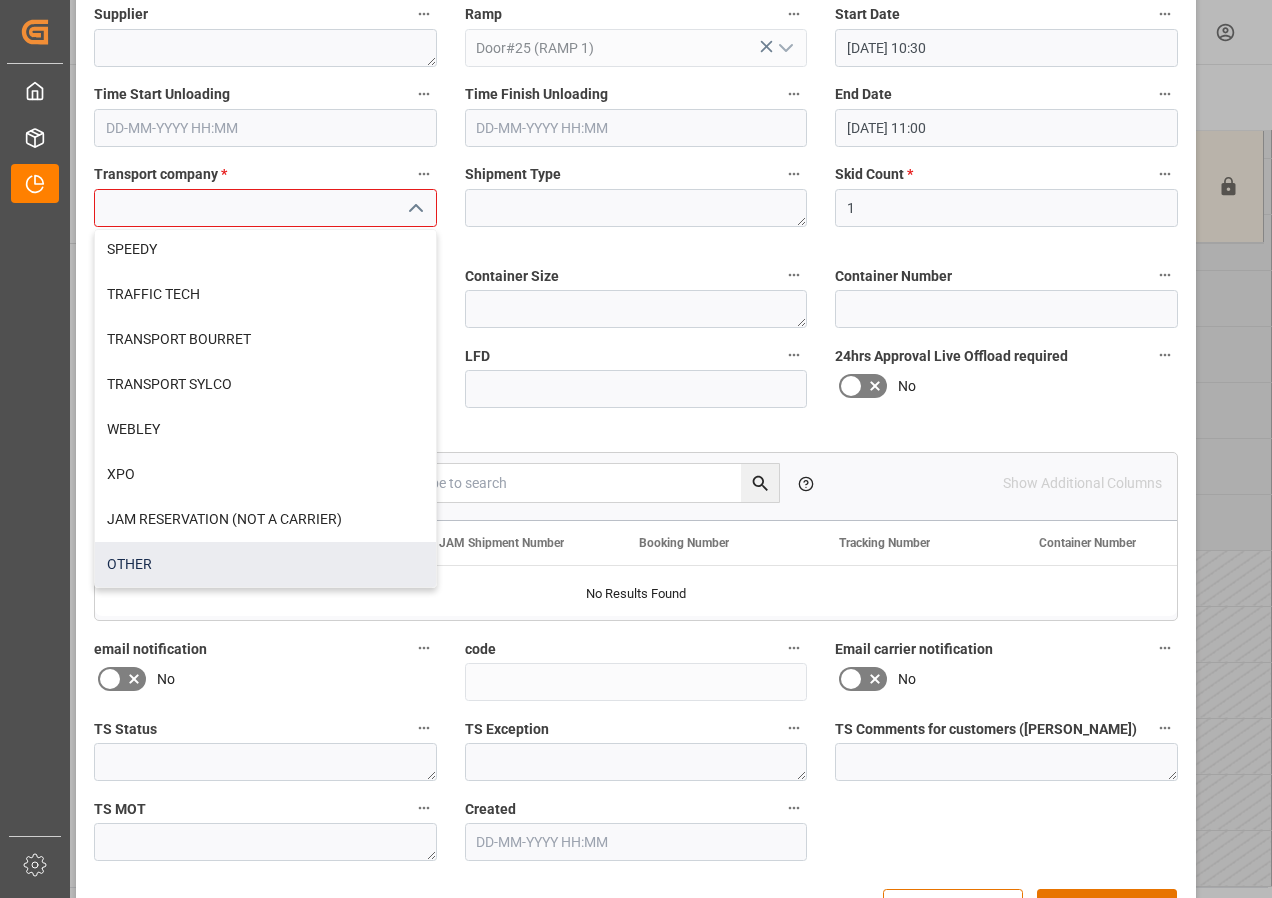 click on "OTHER" at bounding box center (265, 564) 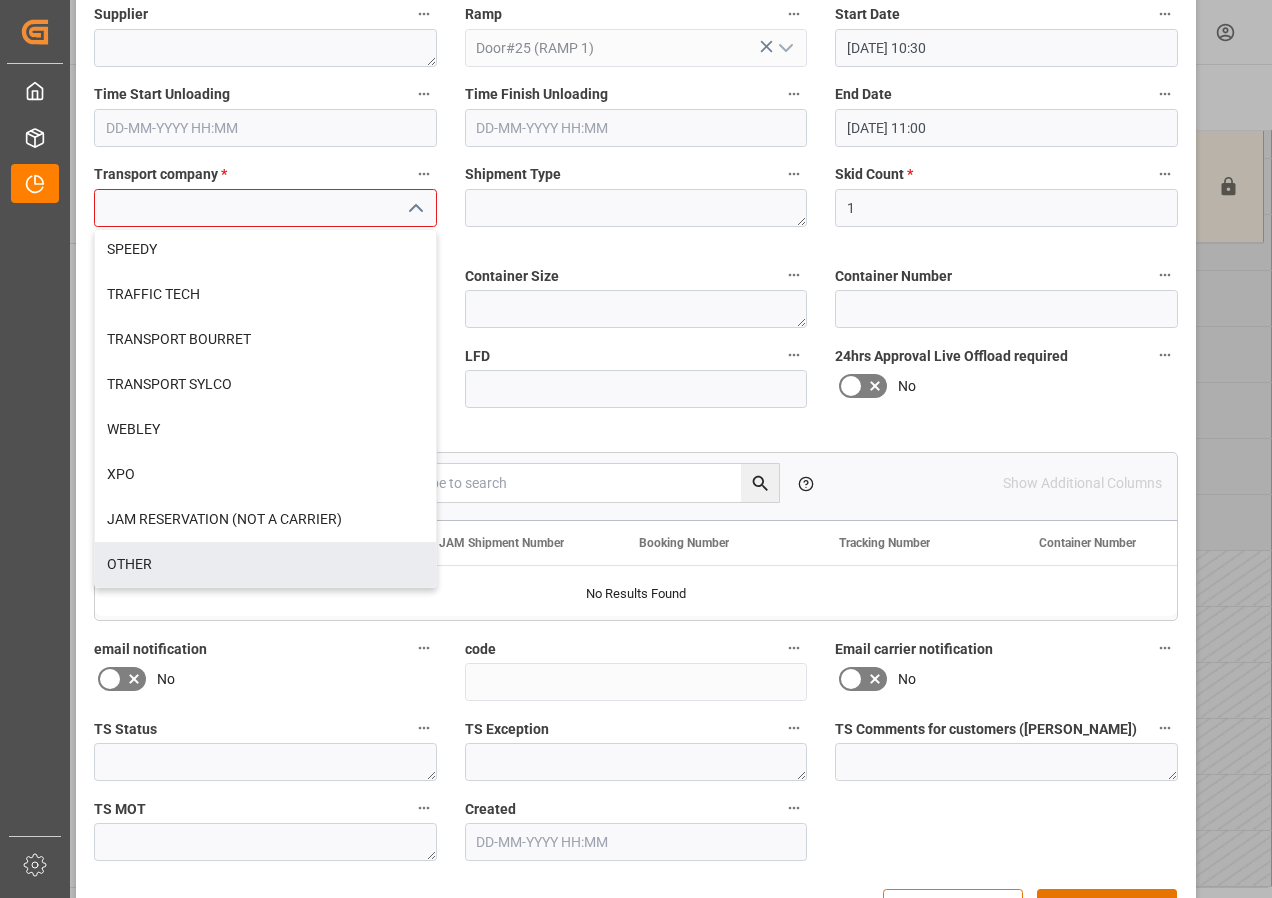 type on "OTHER" 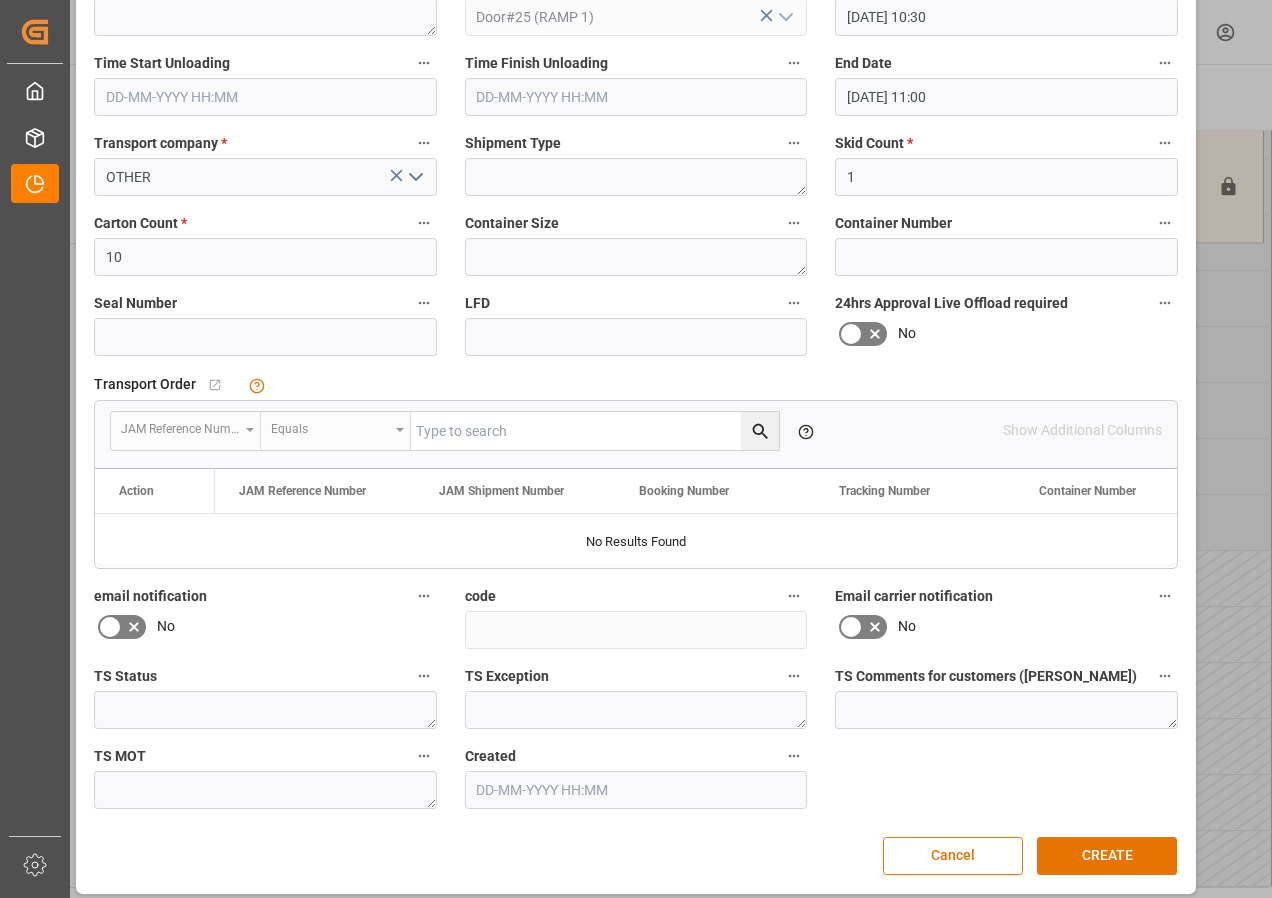scroll, scrollTop: 244, scrollLeft: 0, axis: vertical 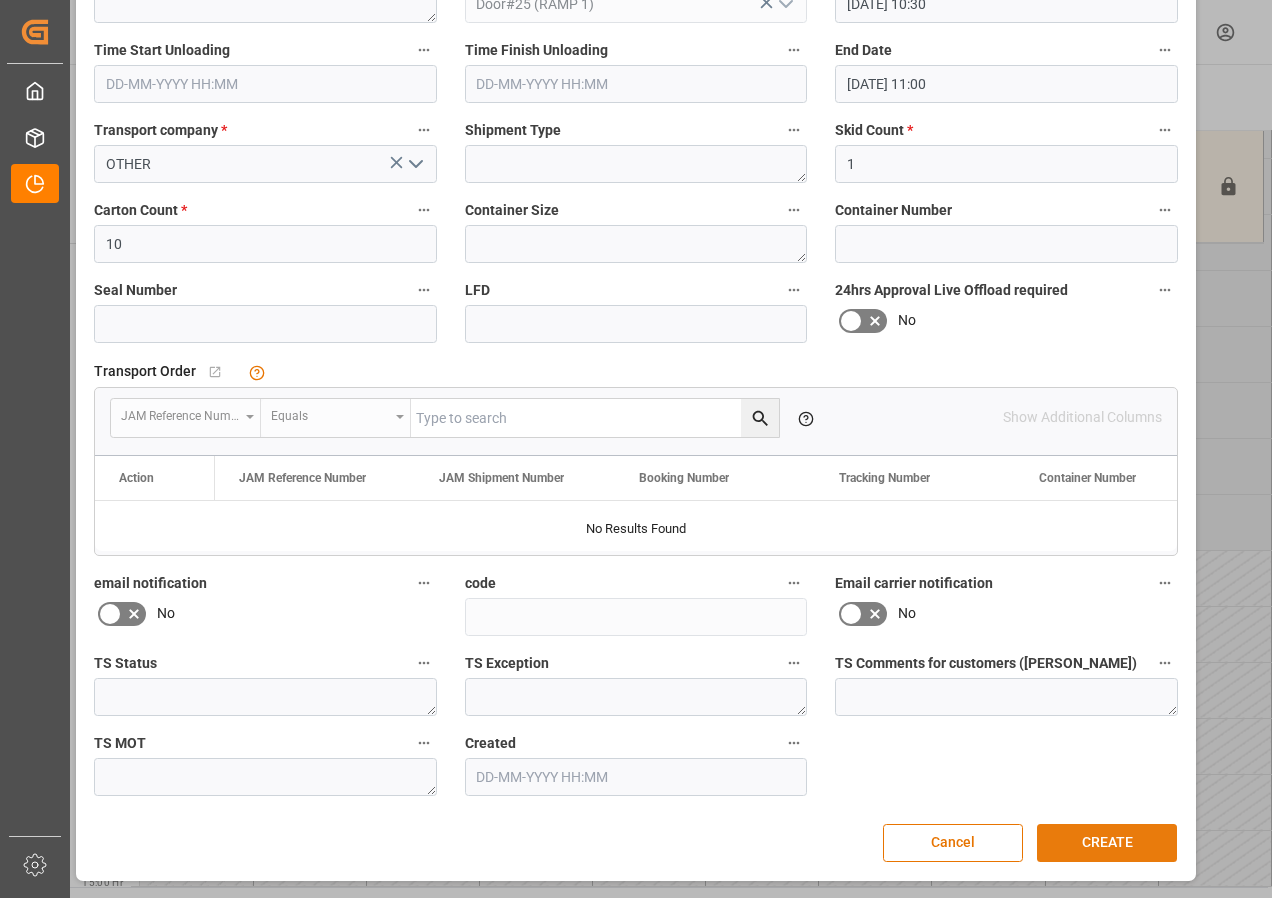 click on "CREATE" at bounding box center (1107, 843) 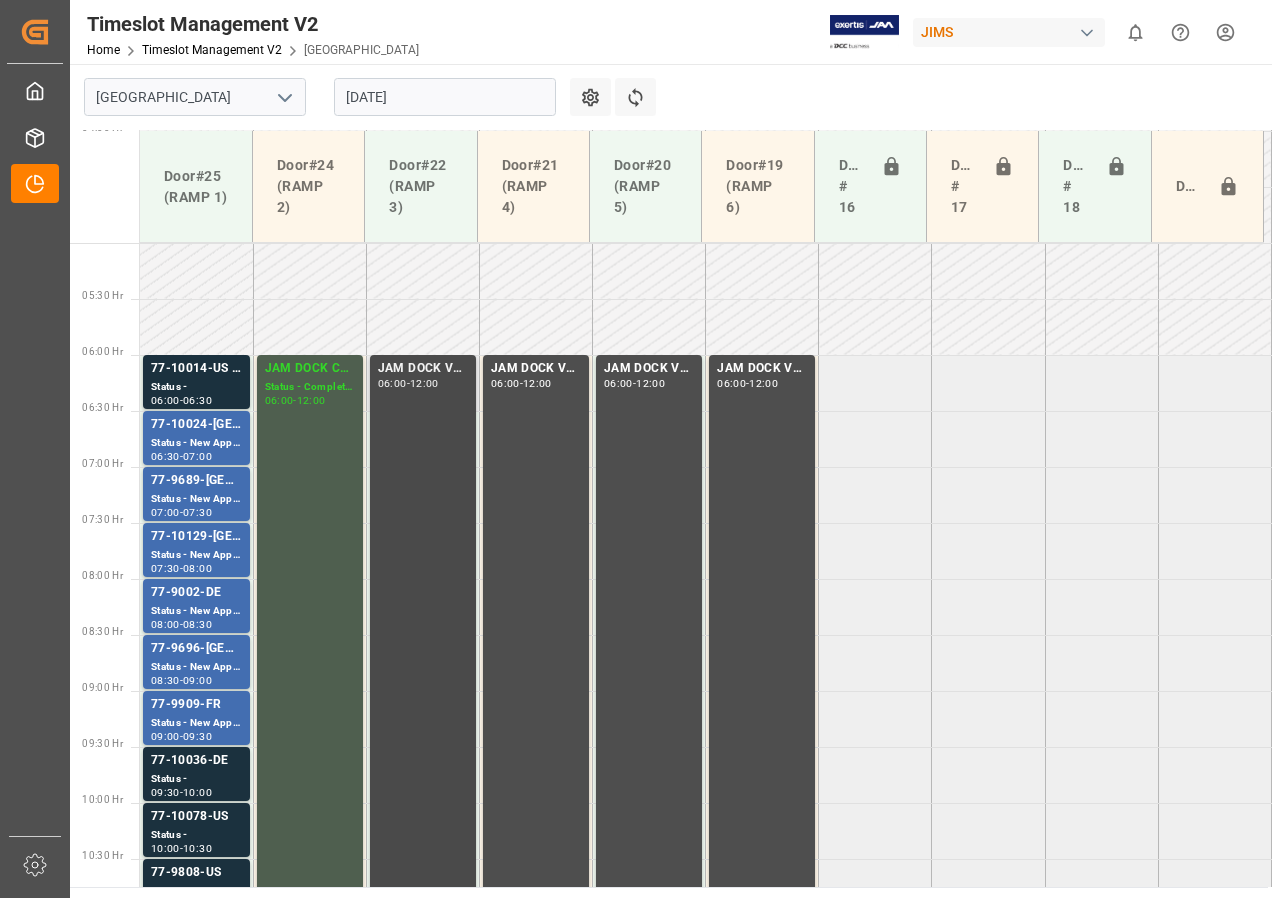 scroll, scrollTop: 737, scrollLeft: 0, axis: vertical 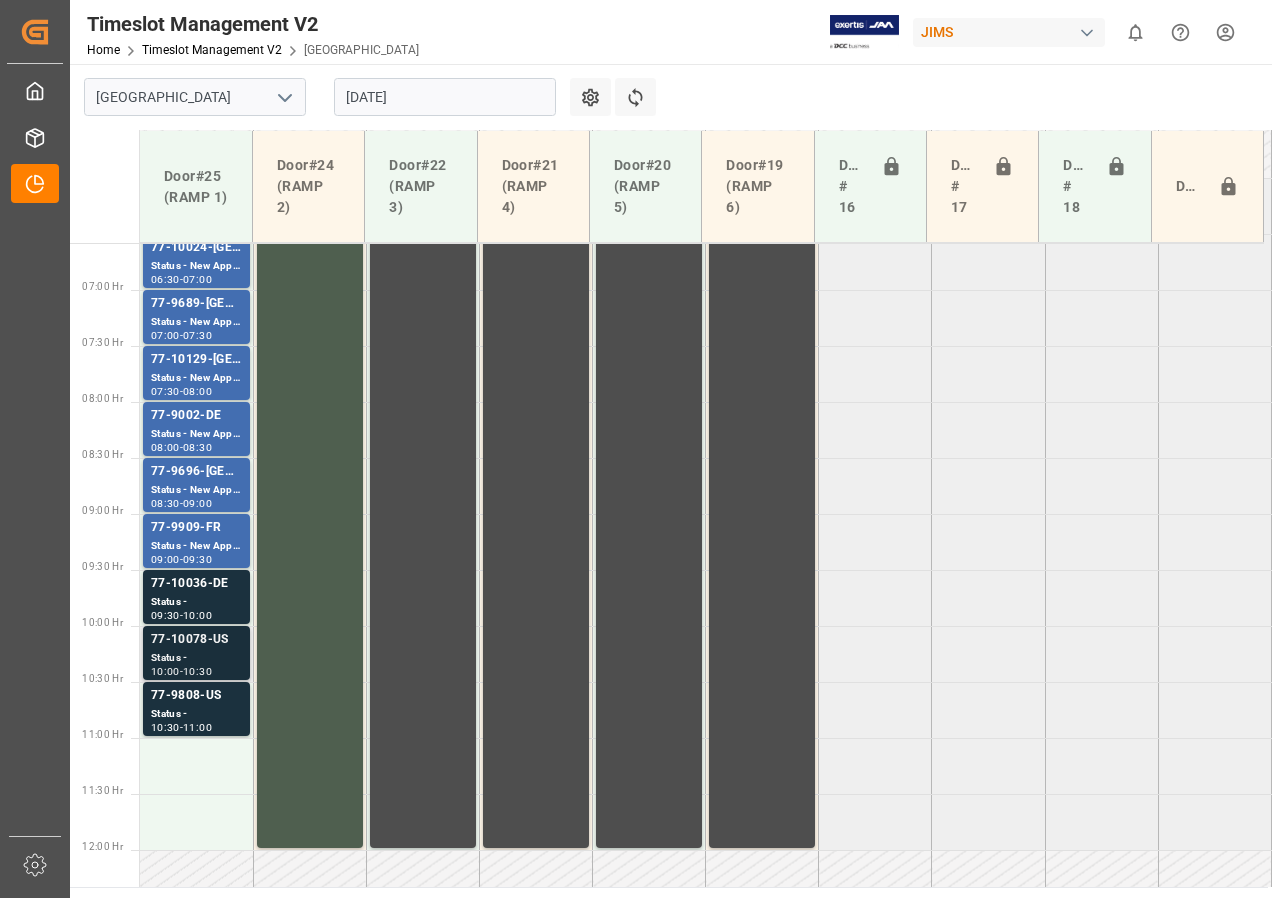 click on "77-10078-US" at bounding box center (196, 640) 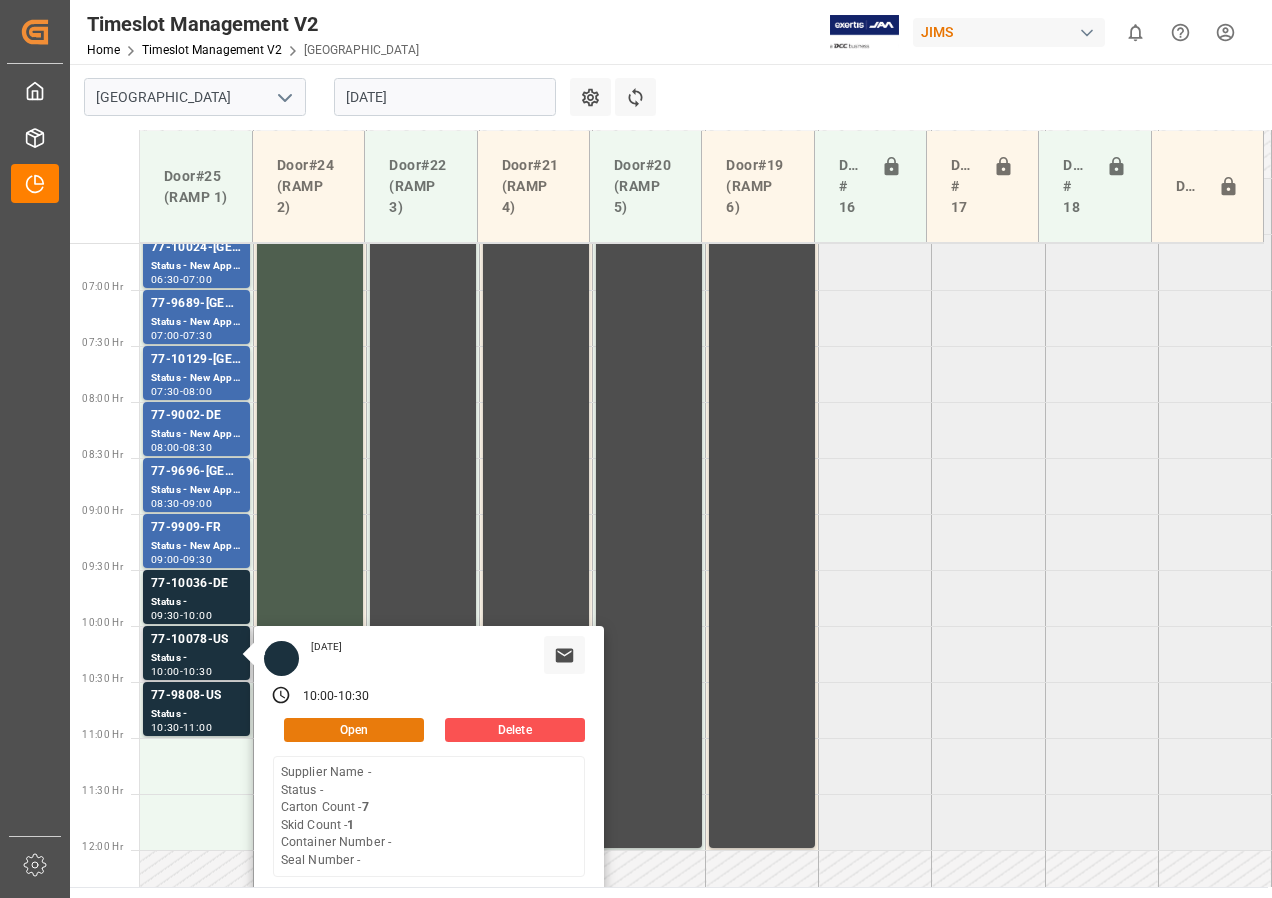 click on "Open" at bounding box center [354, 730] 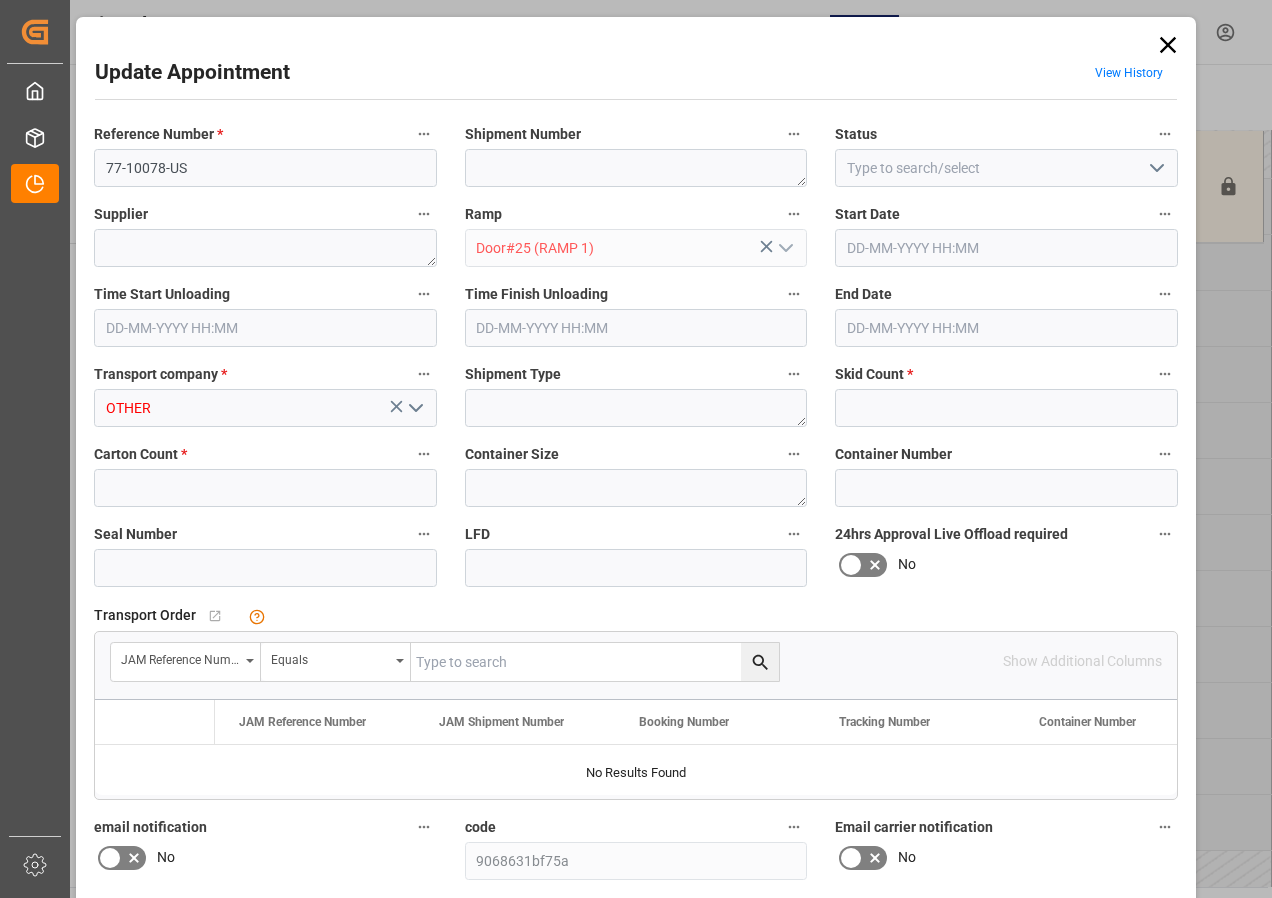 type on "1" 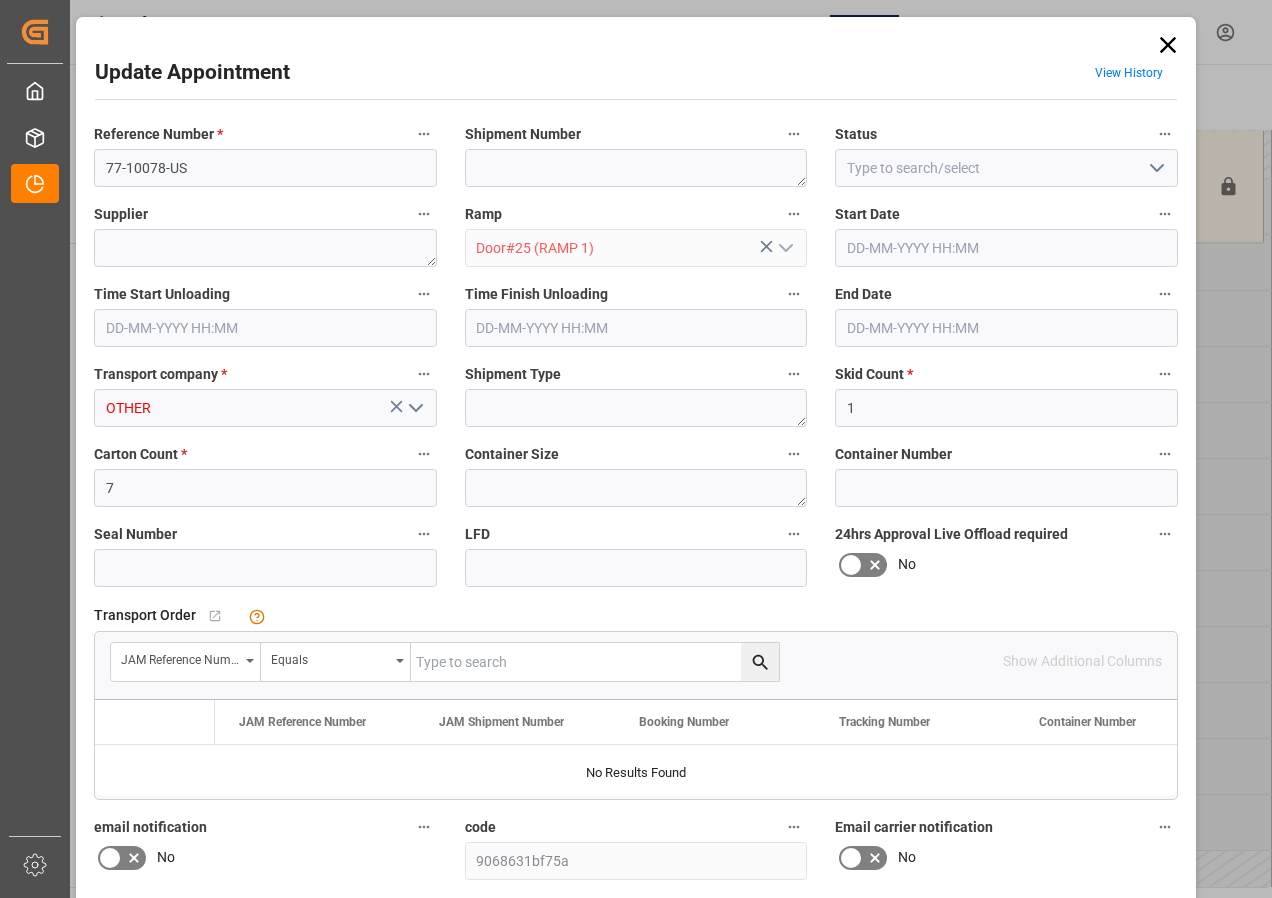 type on "[DATE] 10:00" 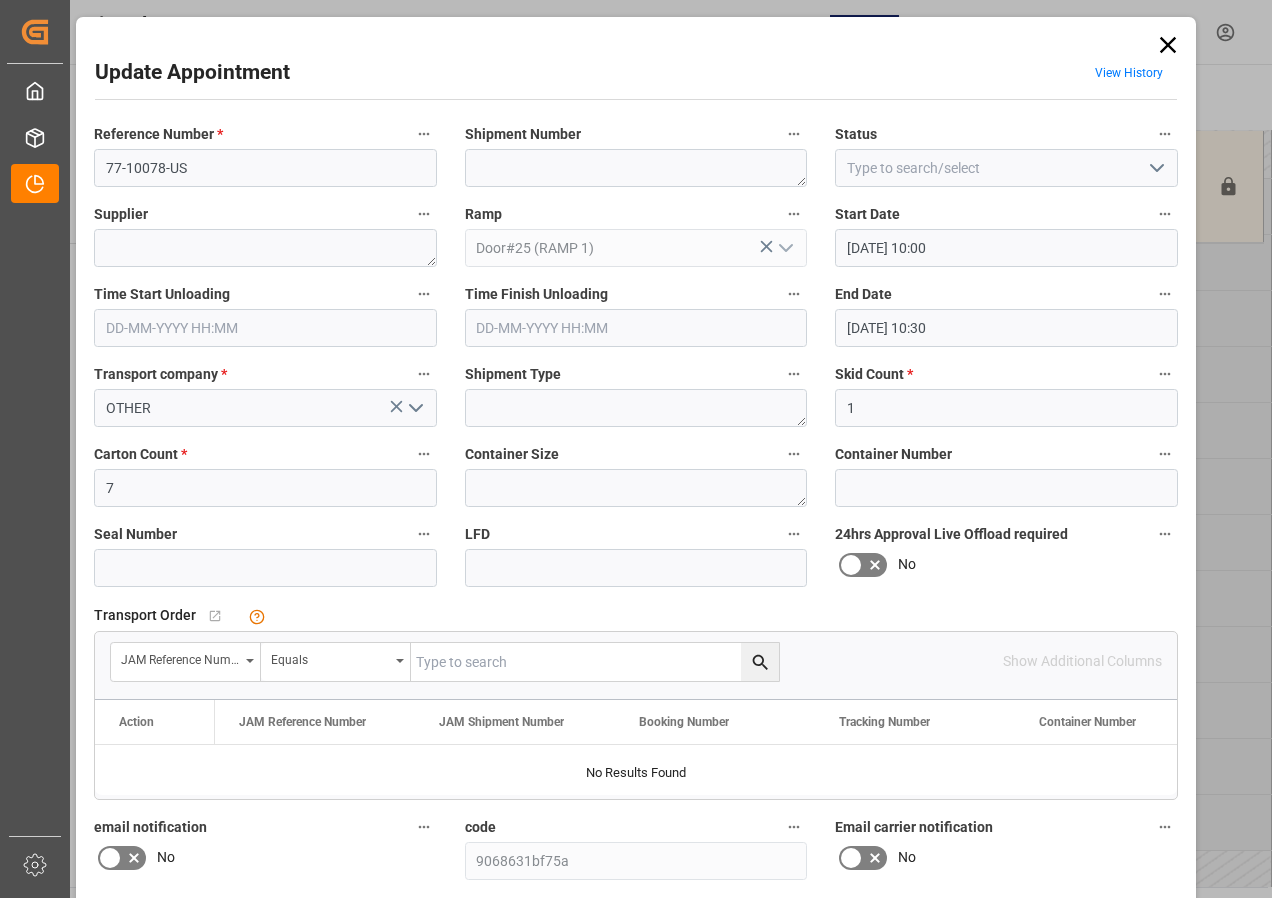 click at bounding box center [595, 662] 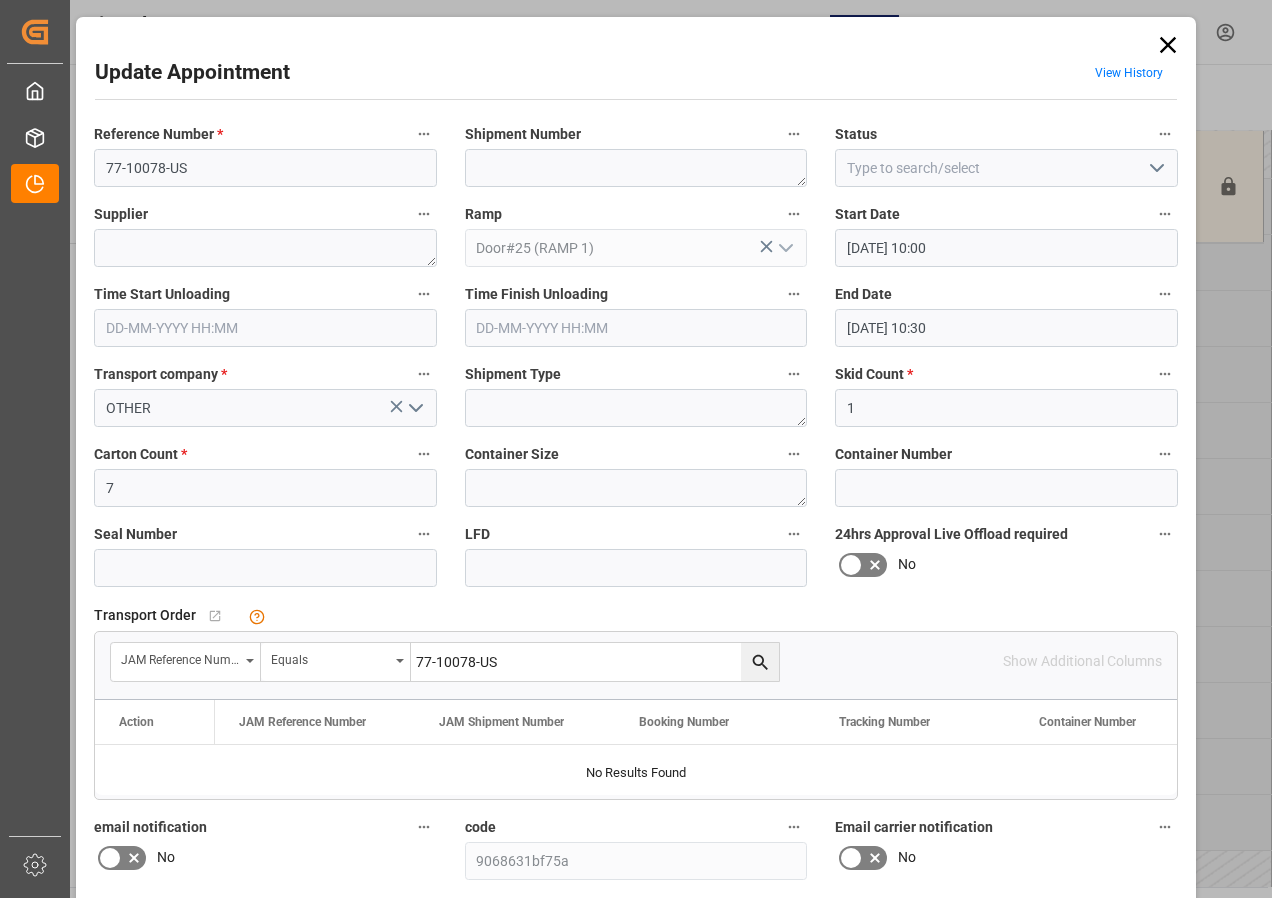 type on "77-10078-US" 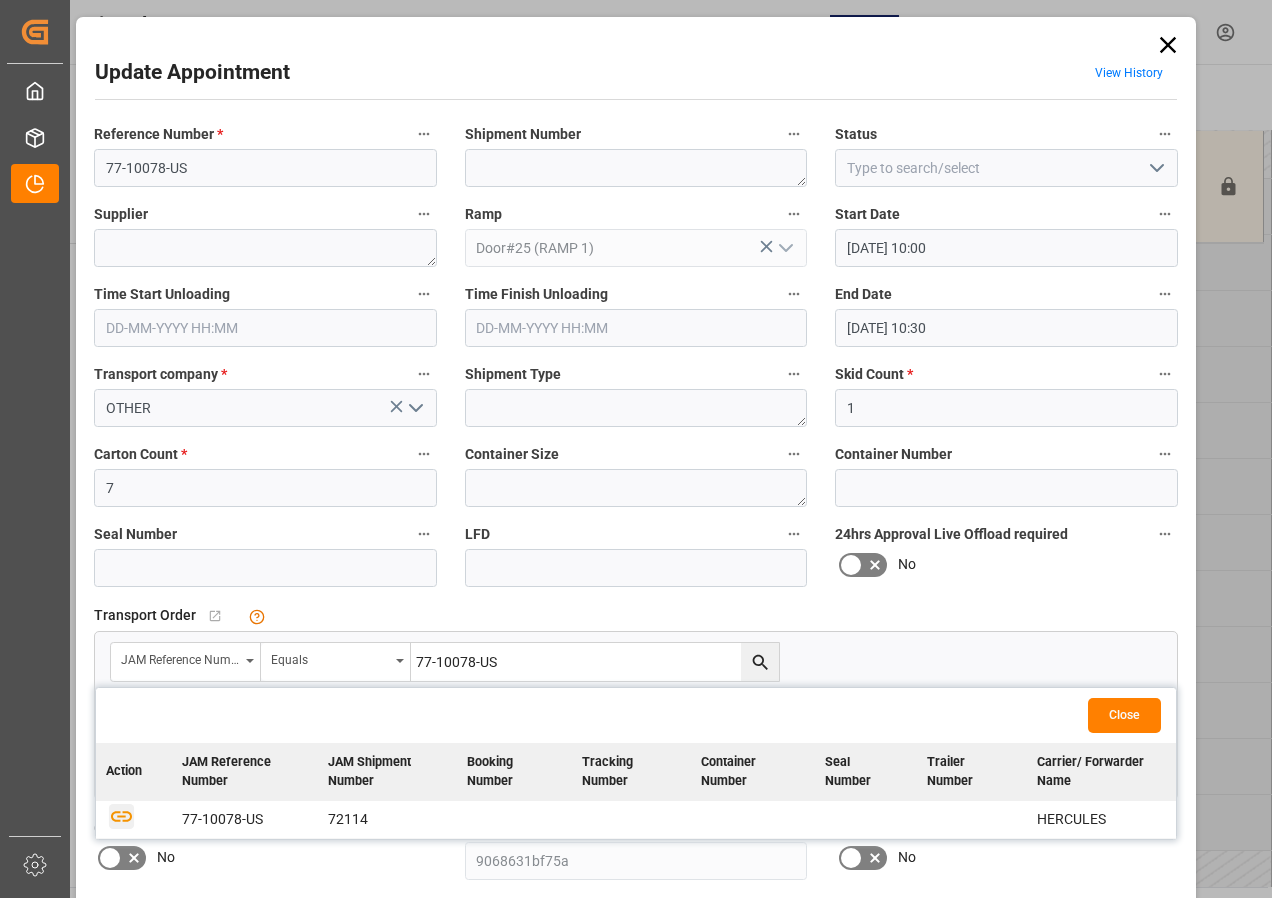 click 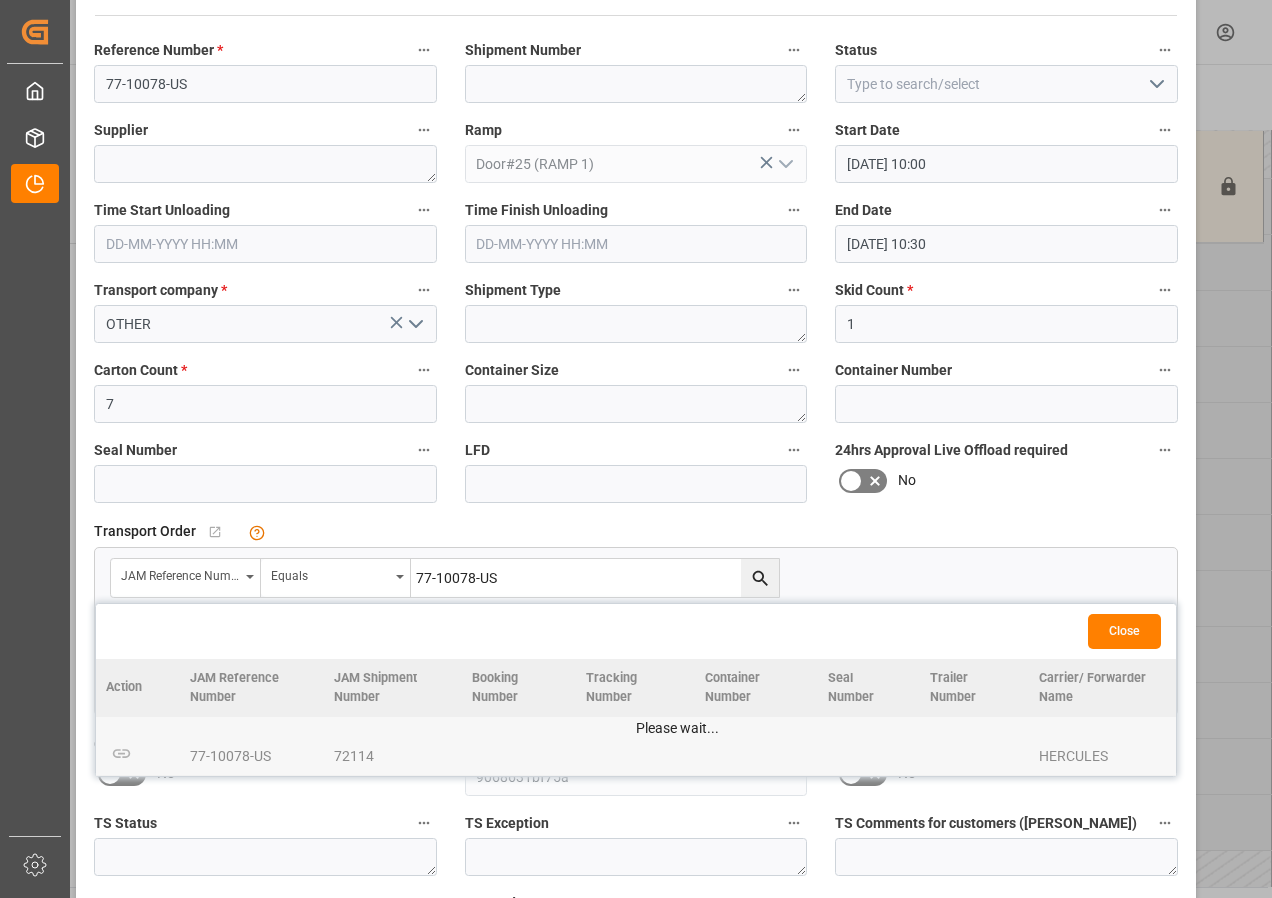 scroll, scrollTop: 200, scrollLeft: 0, axis: vertical 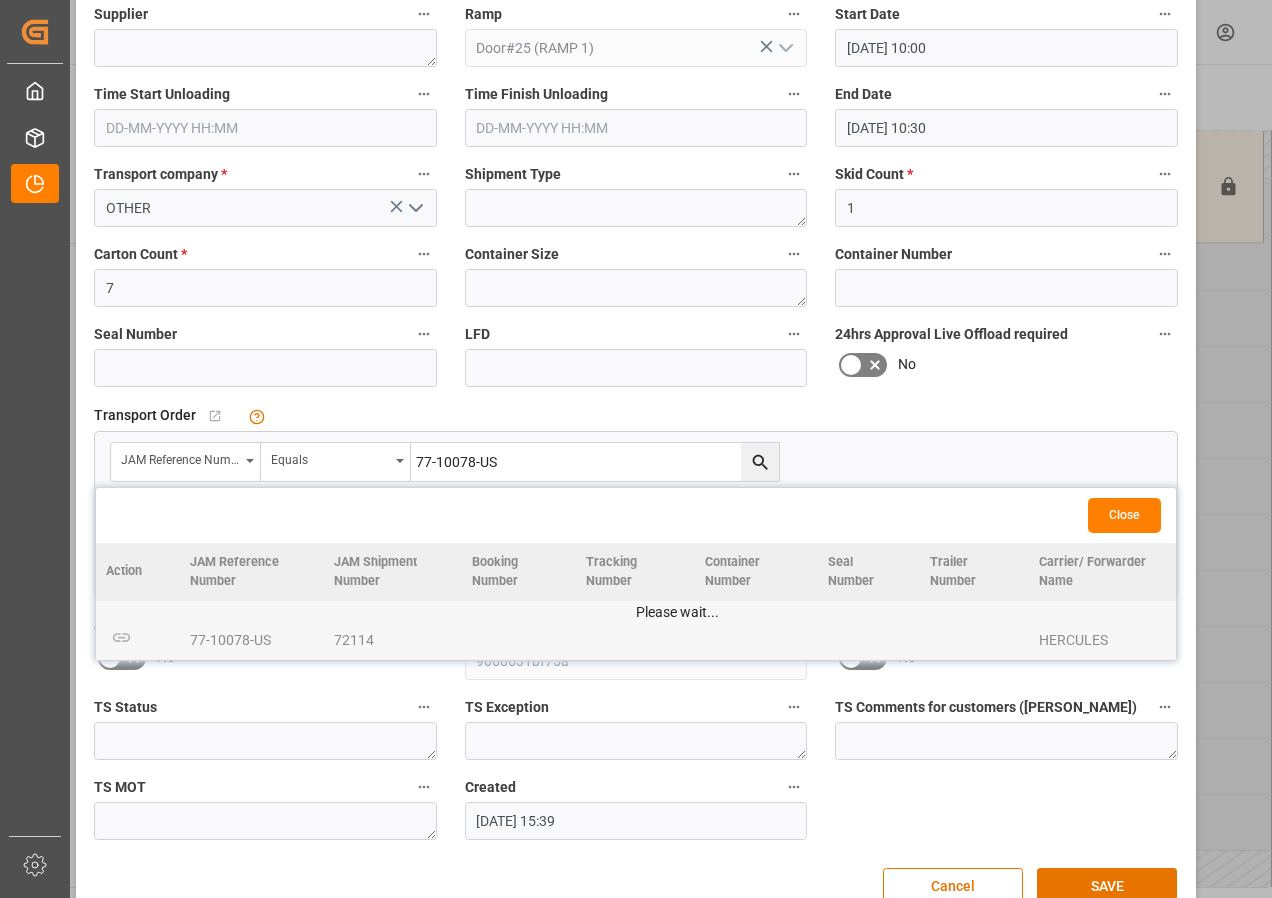 type 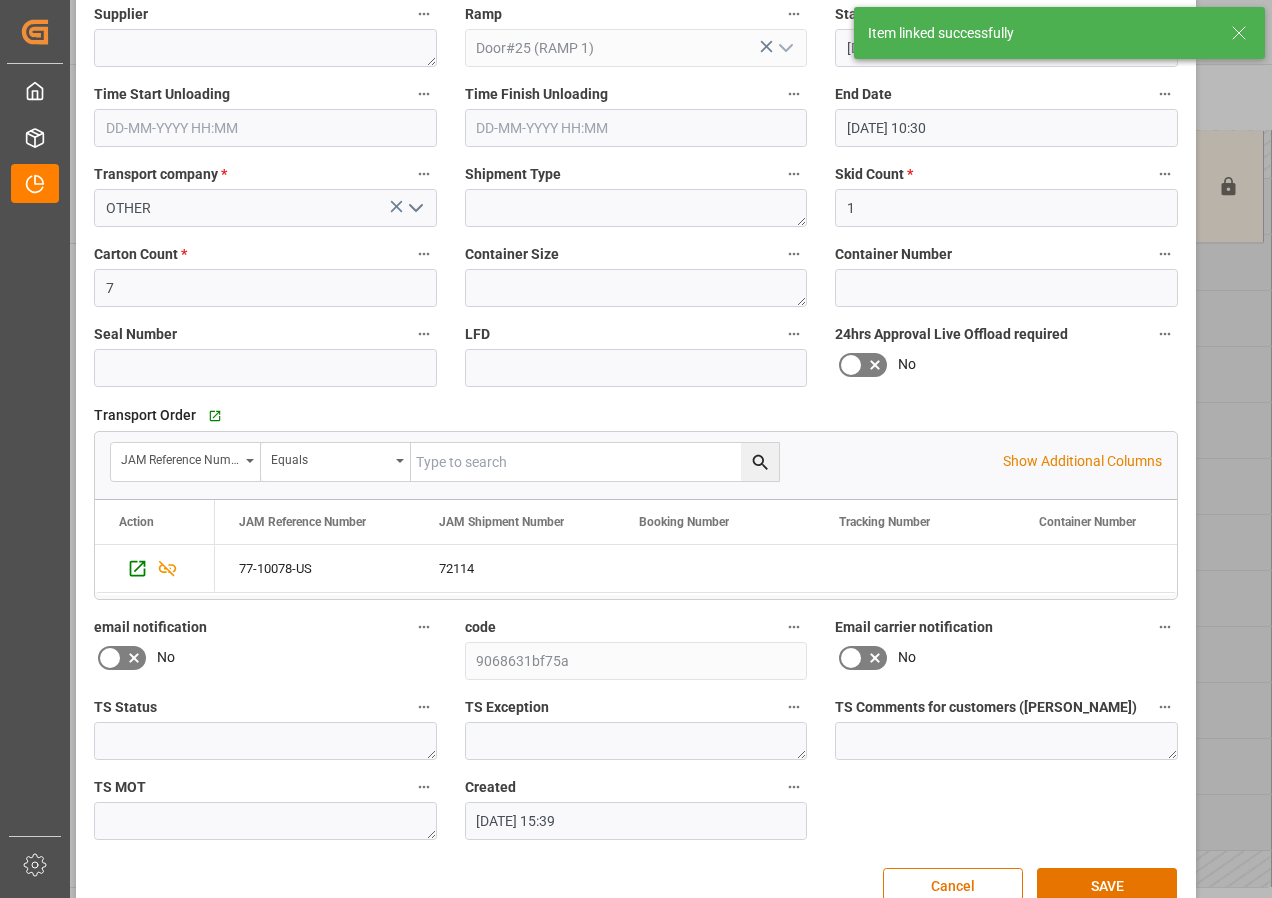 scroll, scrollTop: 244, scrollLeft: 0, axis: vertical 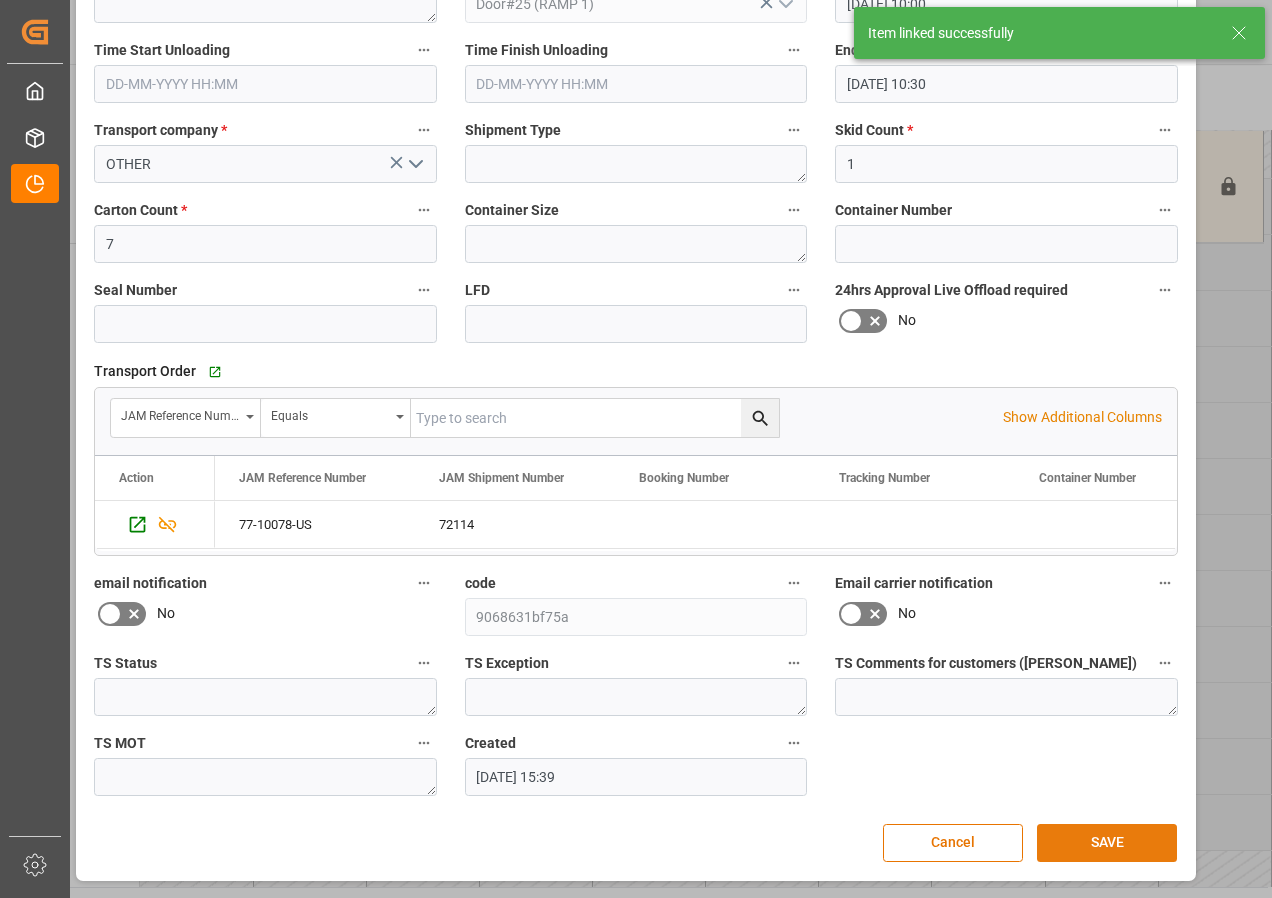 click on "SAVE" at bounding box center (1107, 843) 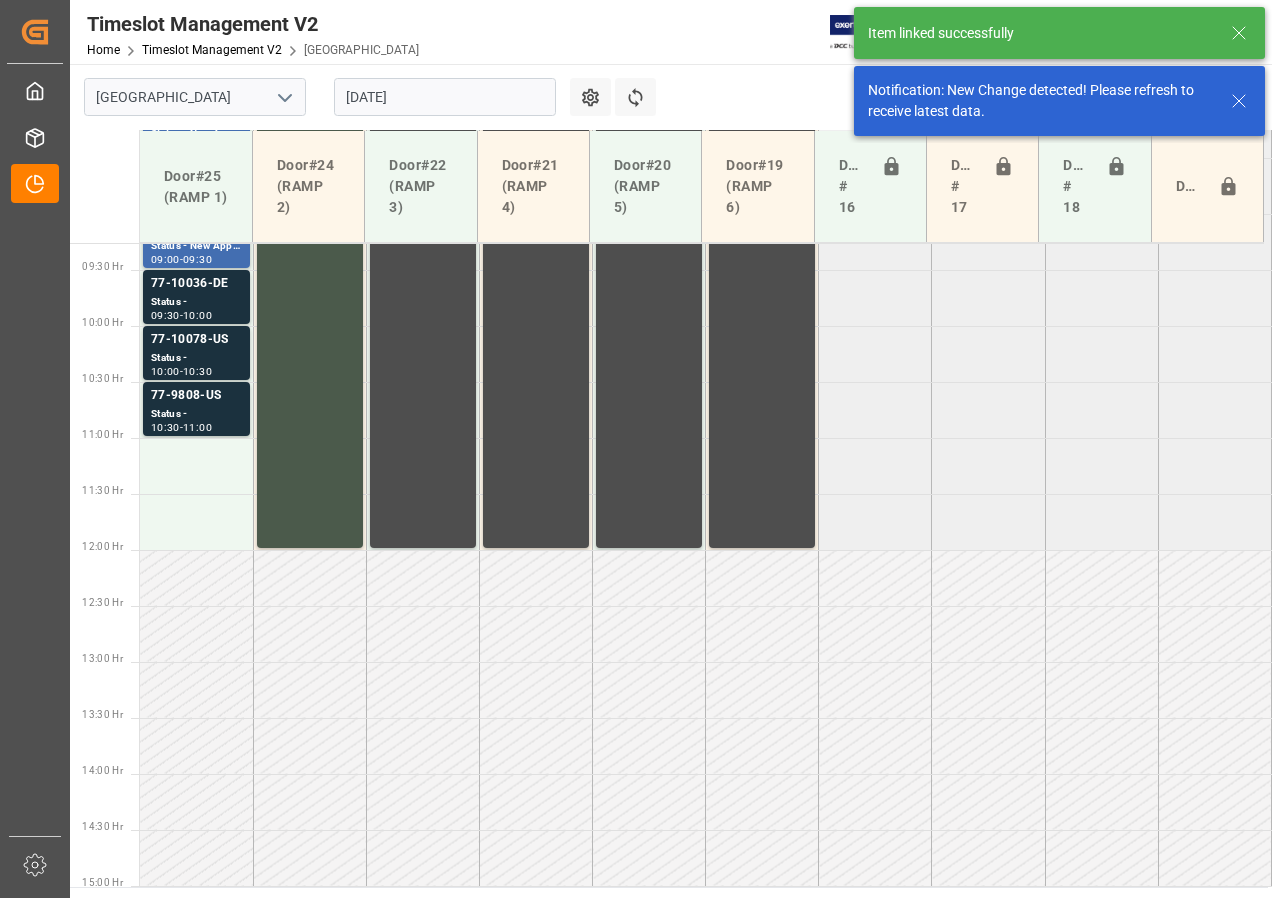scroll, scrollTop: 937, scrollLeft: 0, axis: vertical 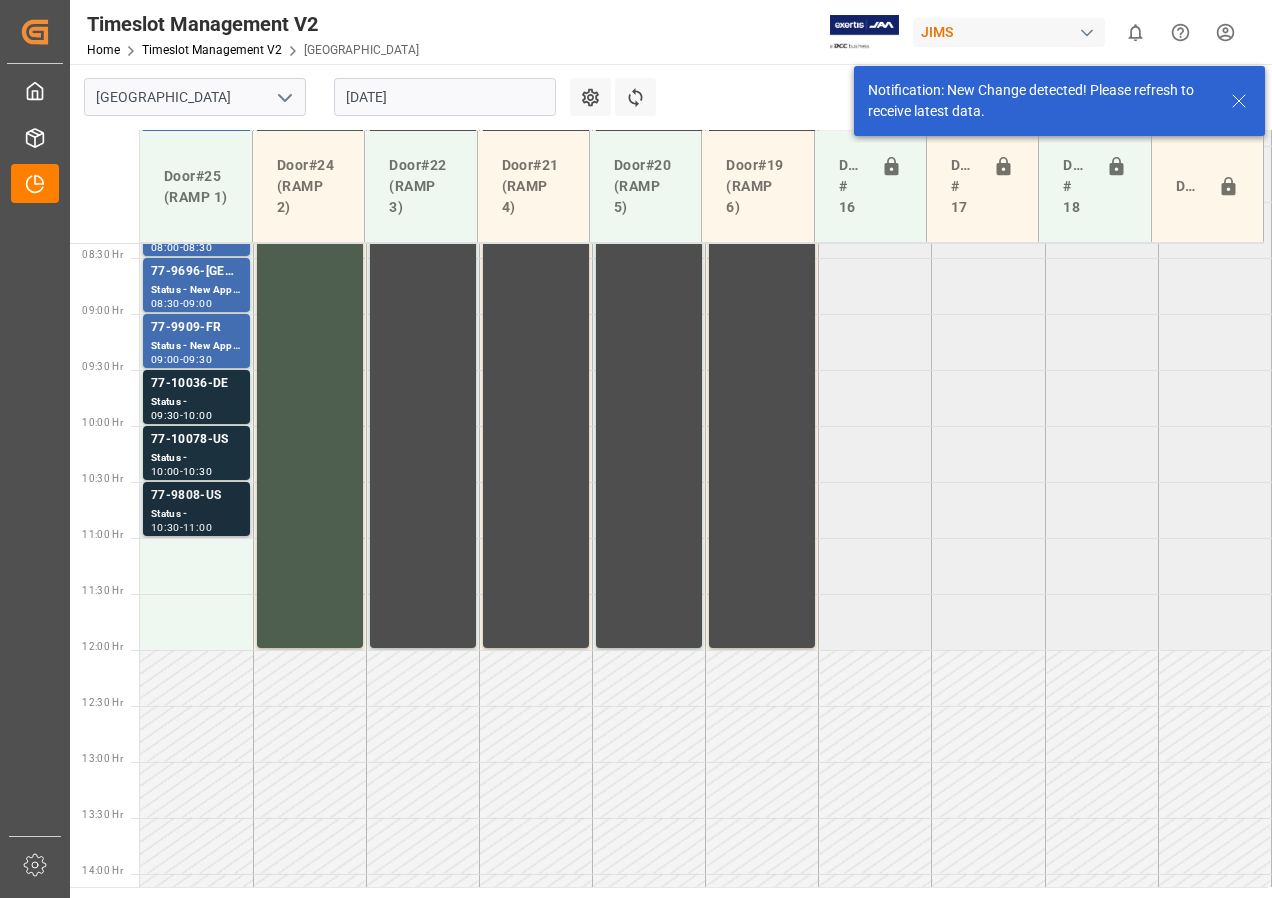 click on "Status -" at bounding box center [196, 514] 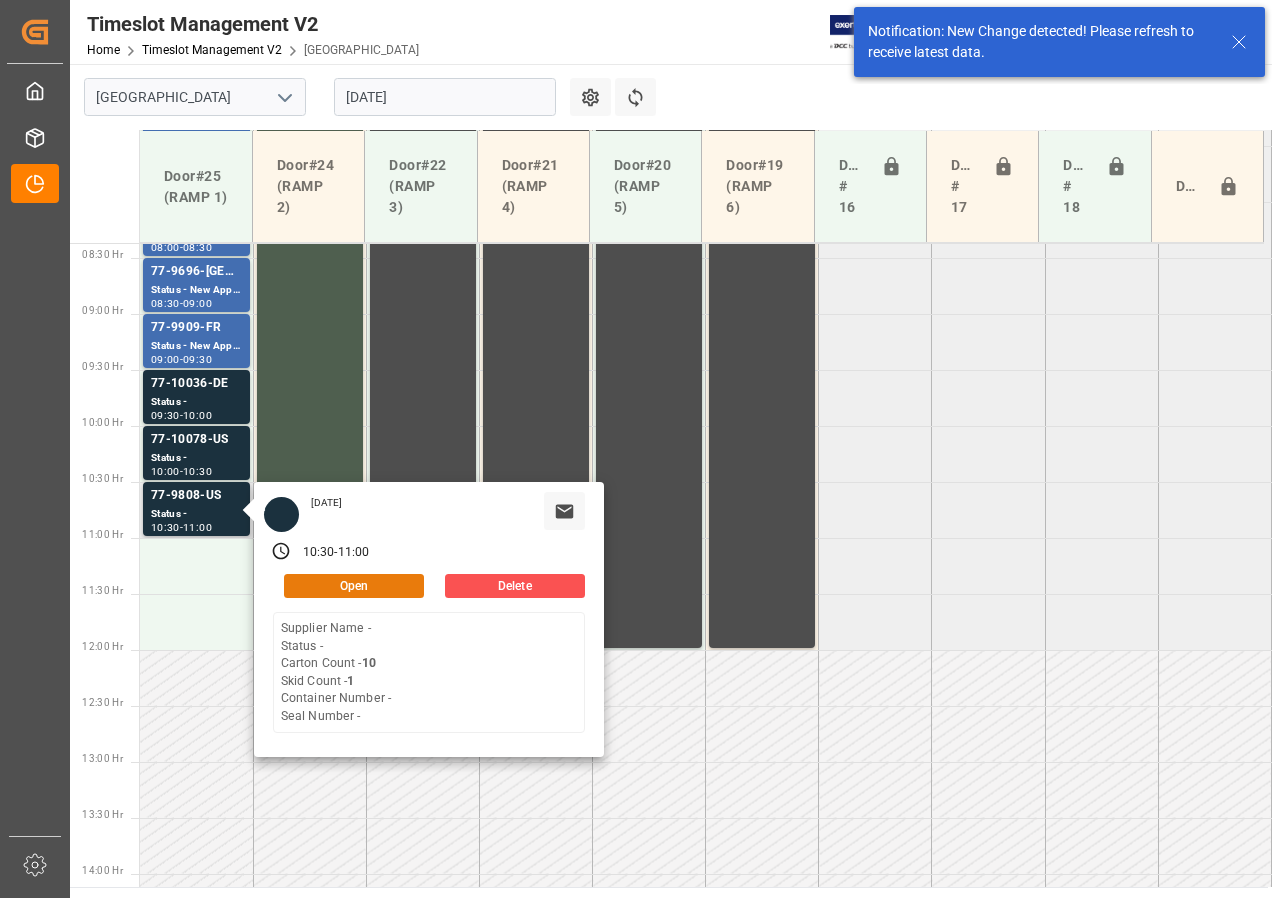 click on "Open" at bounding box center [354, 586] 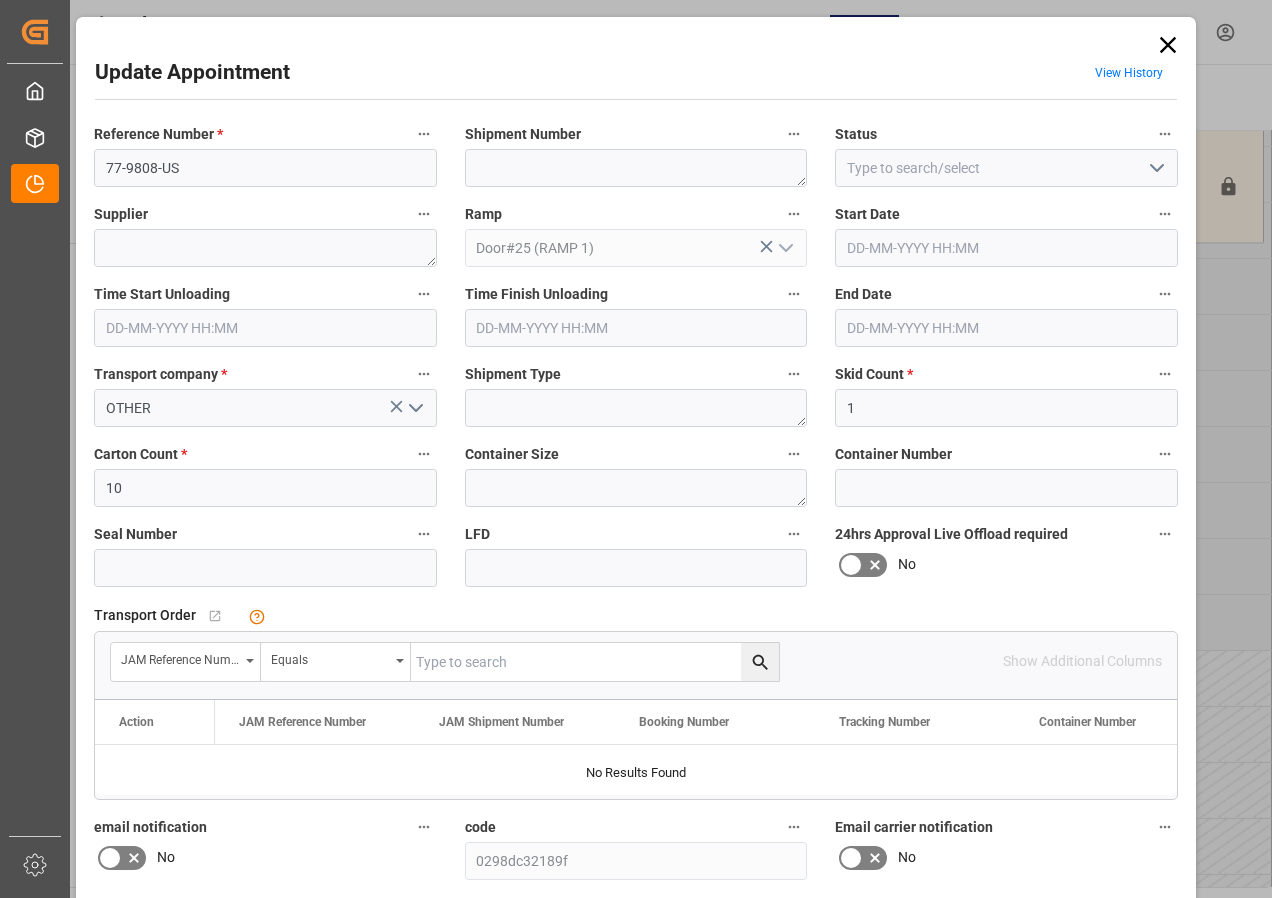 type on "[DATE] 10:30" 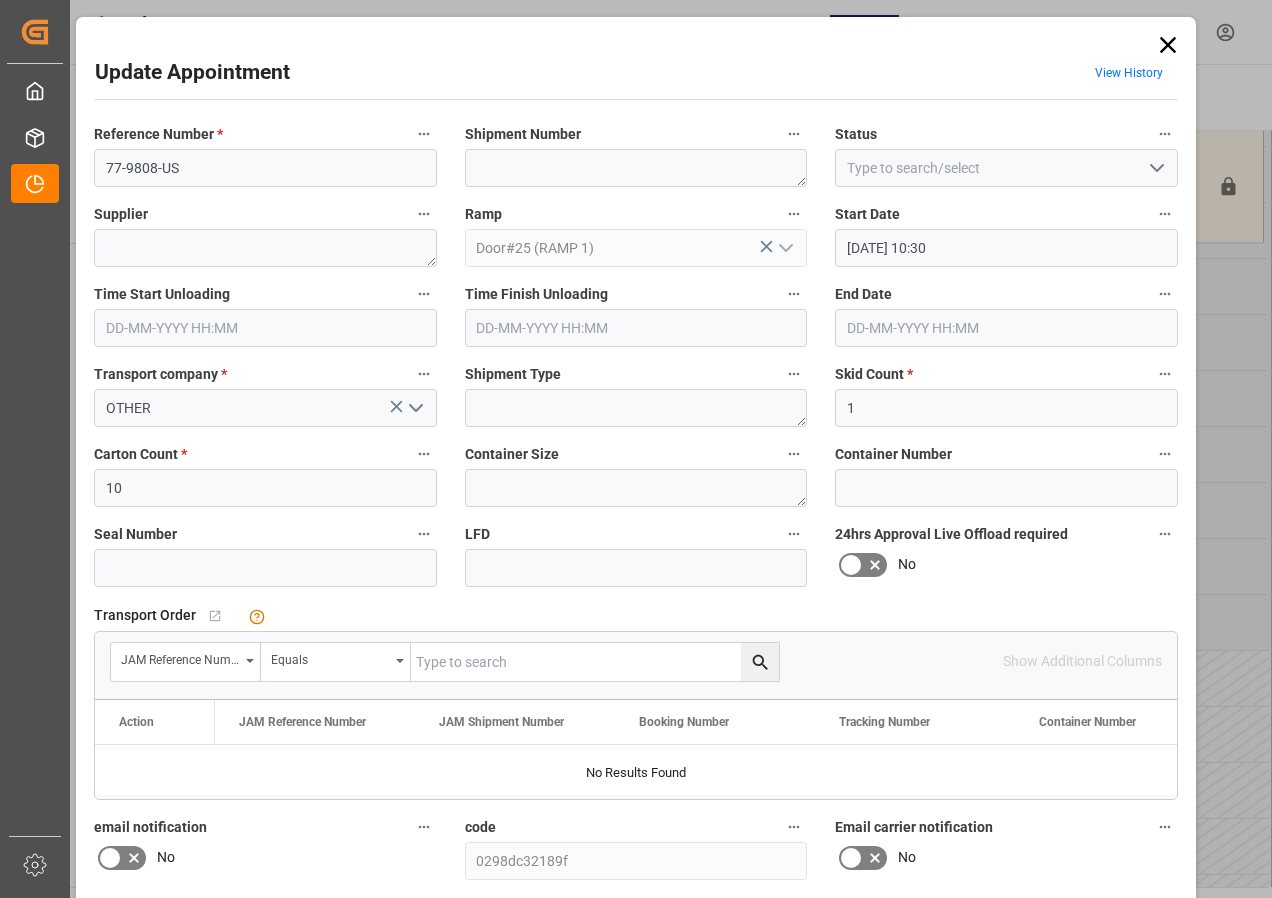 type on "[DATE] 11:00" 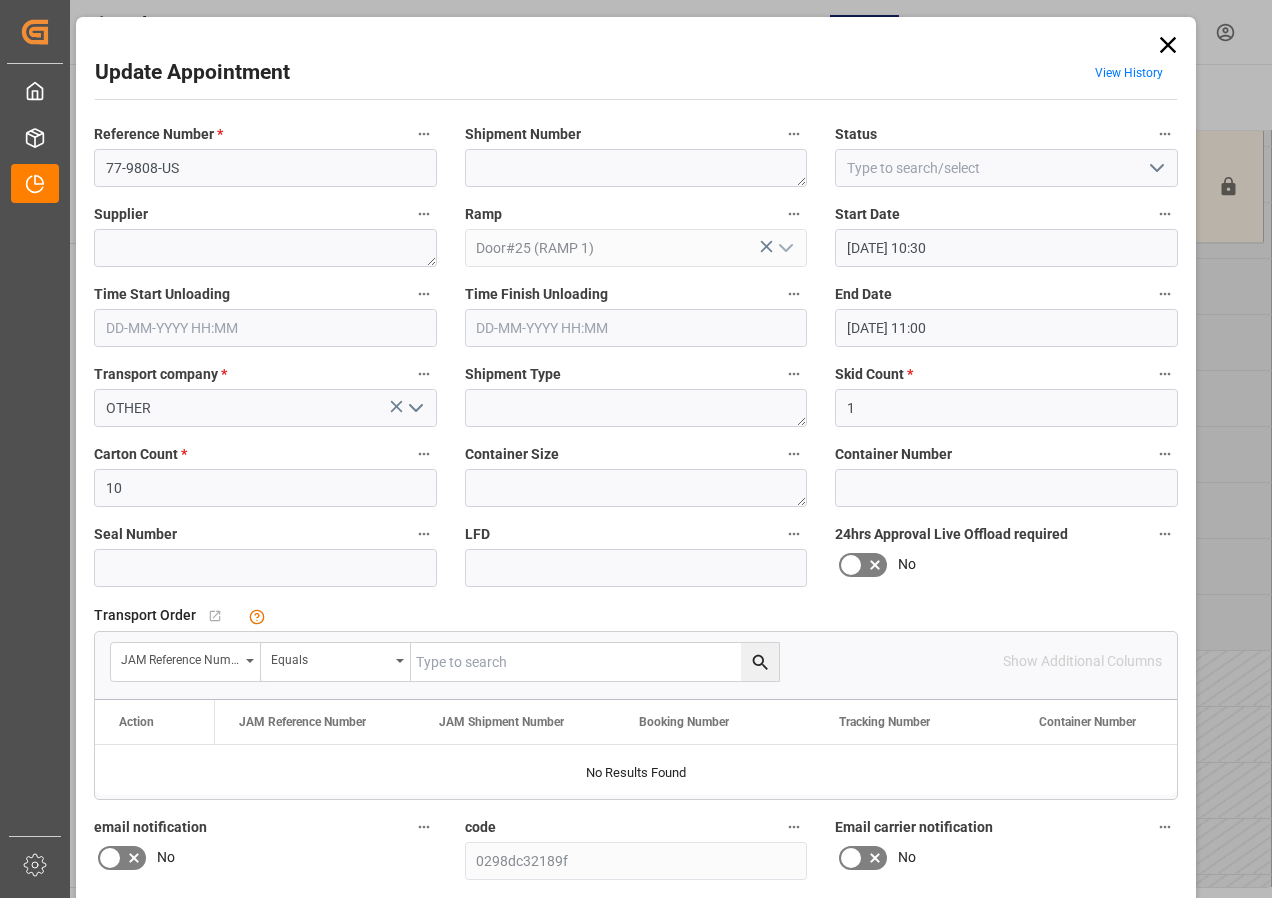 click at bounding box center (595, 662) 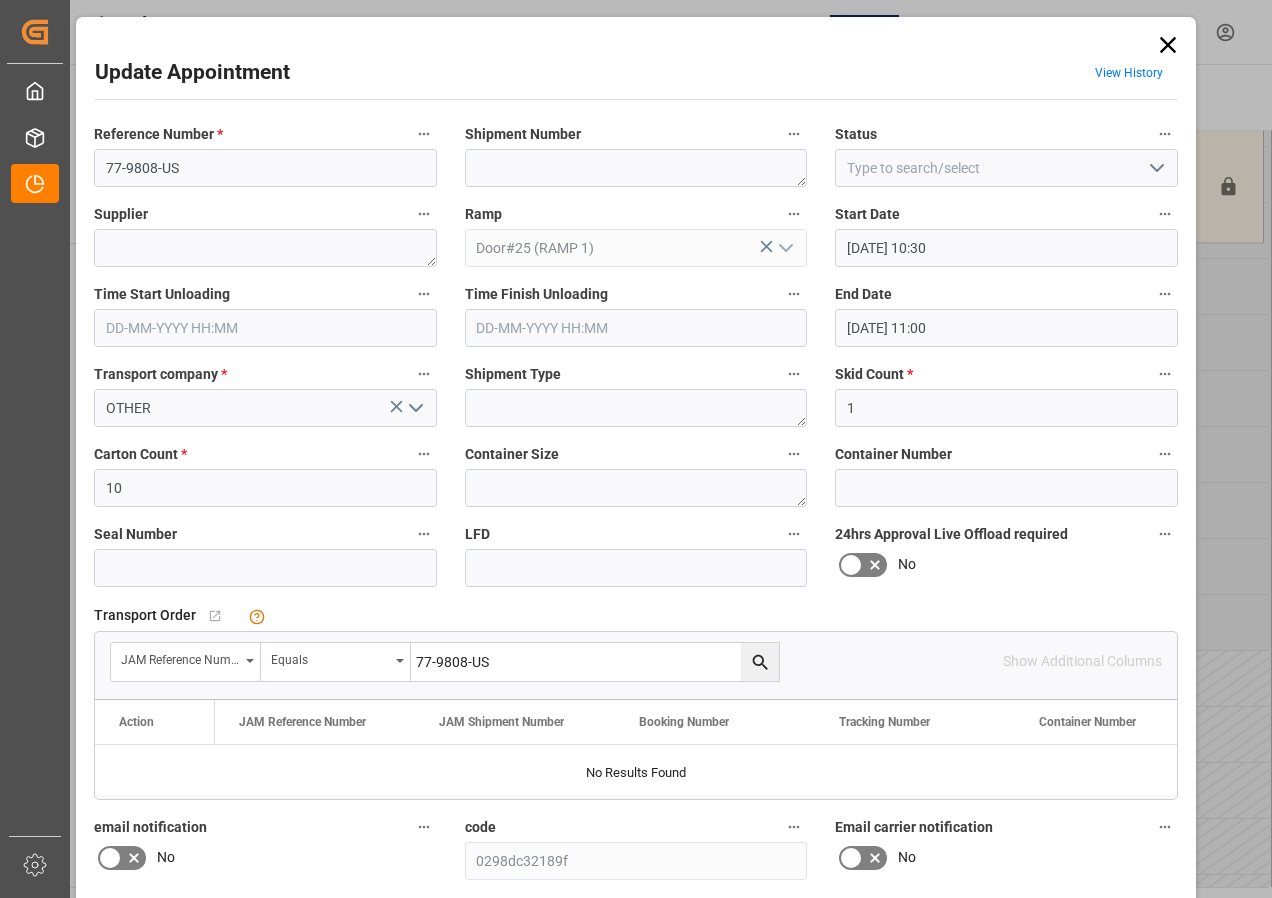 type on "77-9808-US" 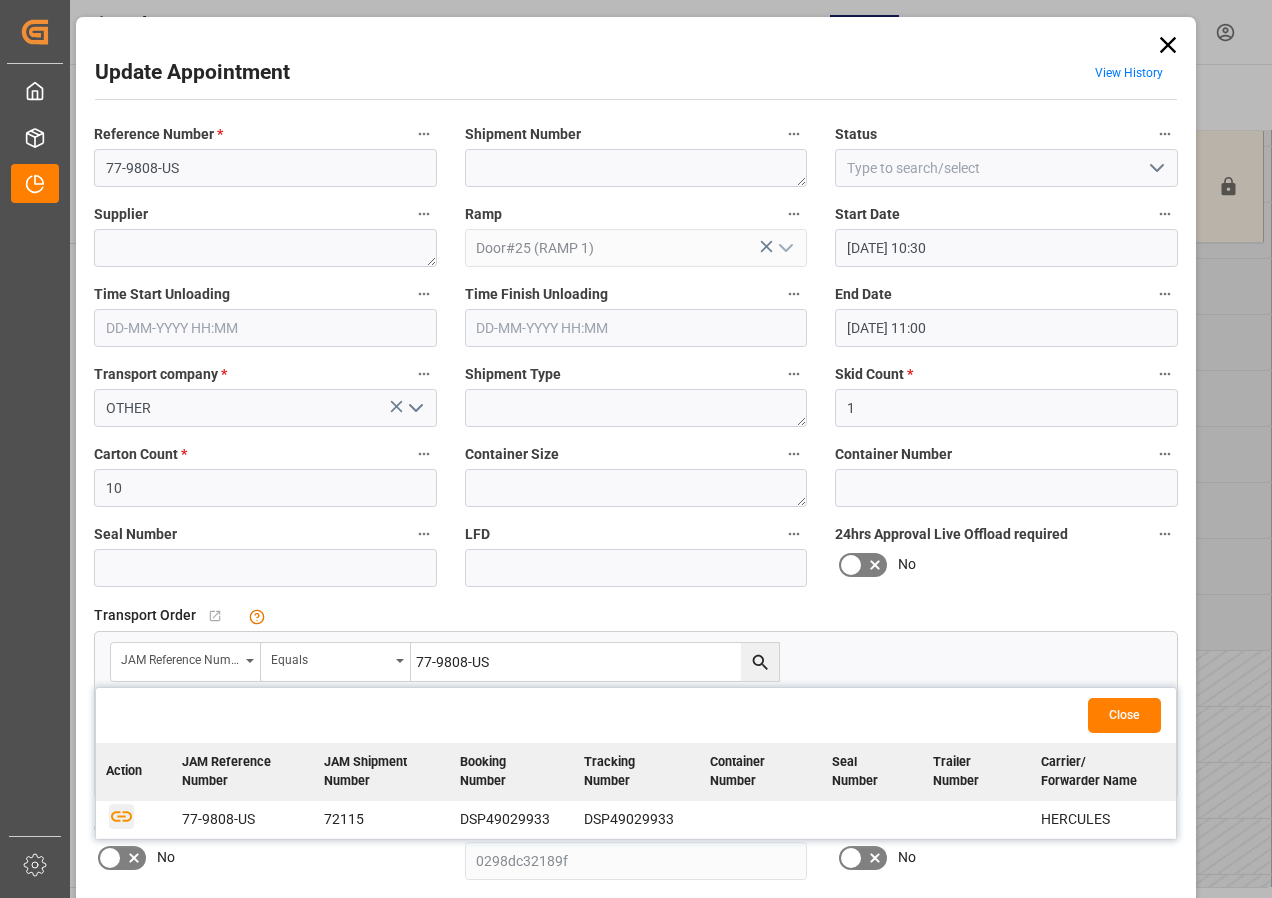 click 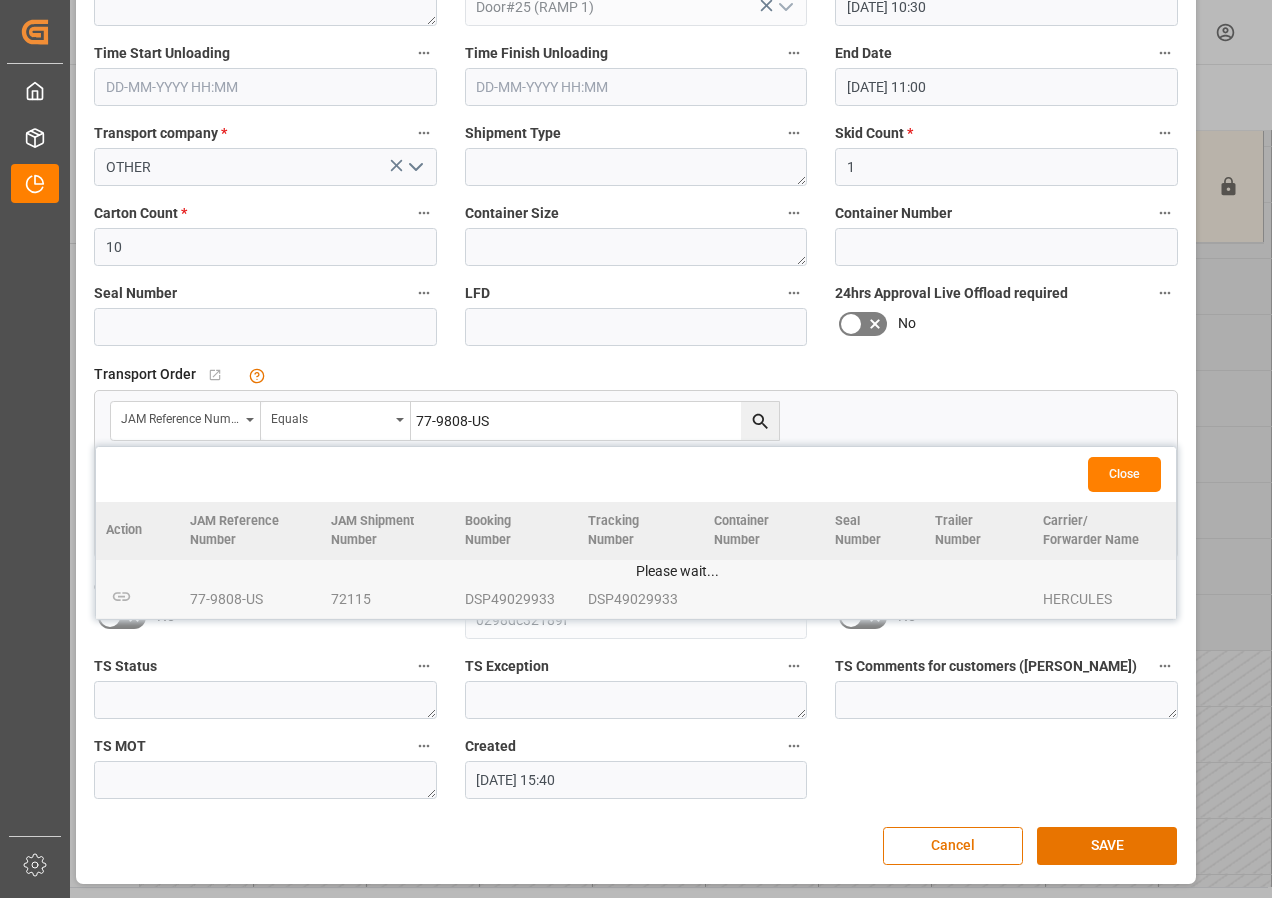 scroll, scrollTop: 244, scrollLeft: 0, axis: vertical 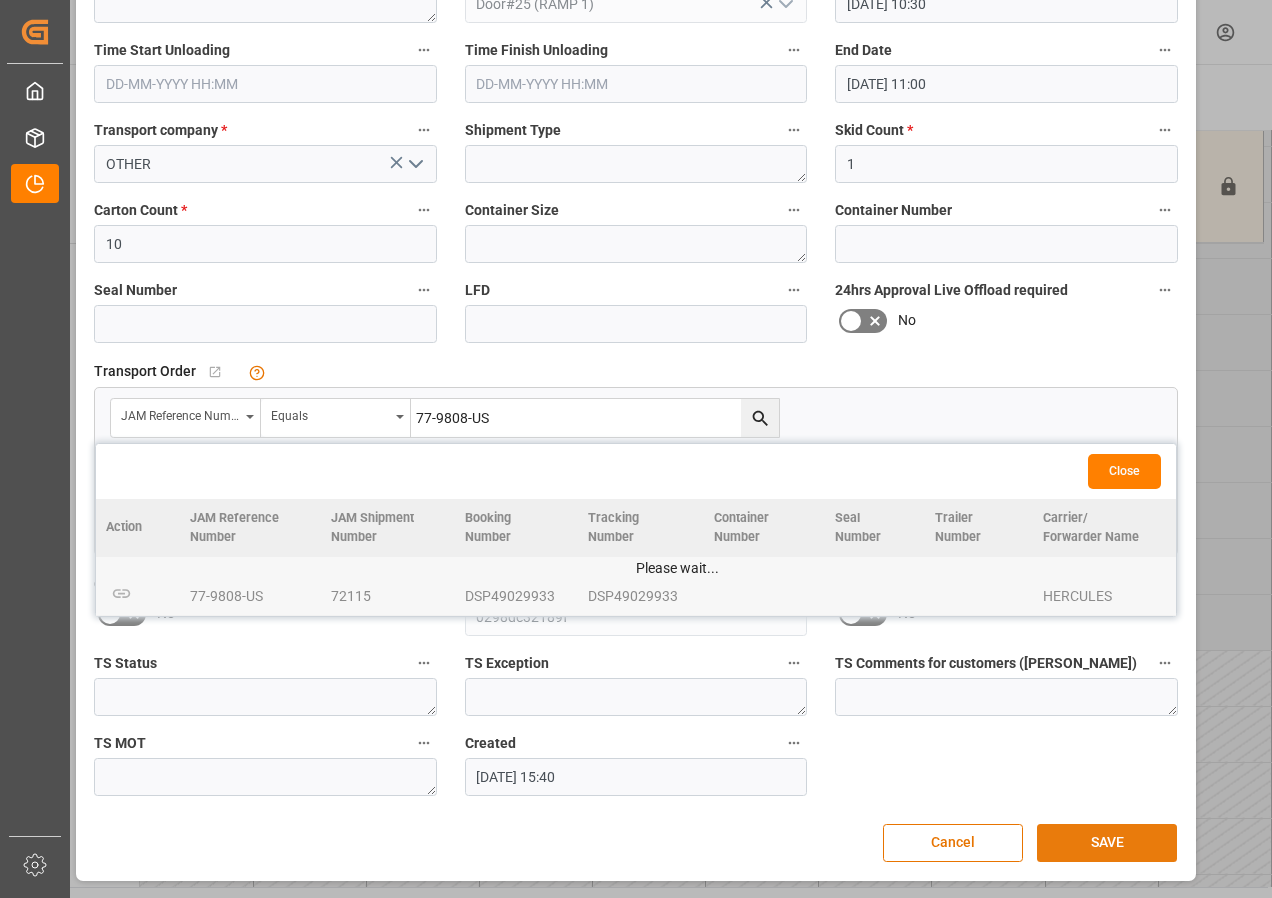 click on "SAVE" at bounding box center [1107, 843] 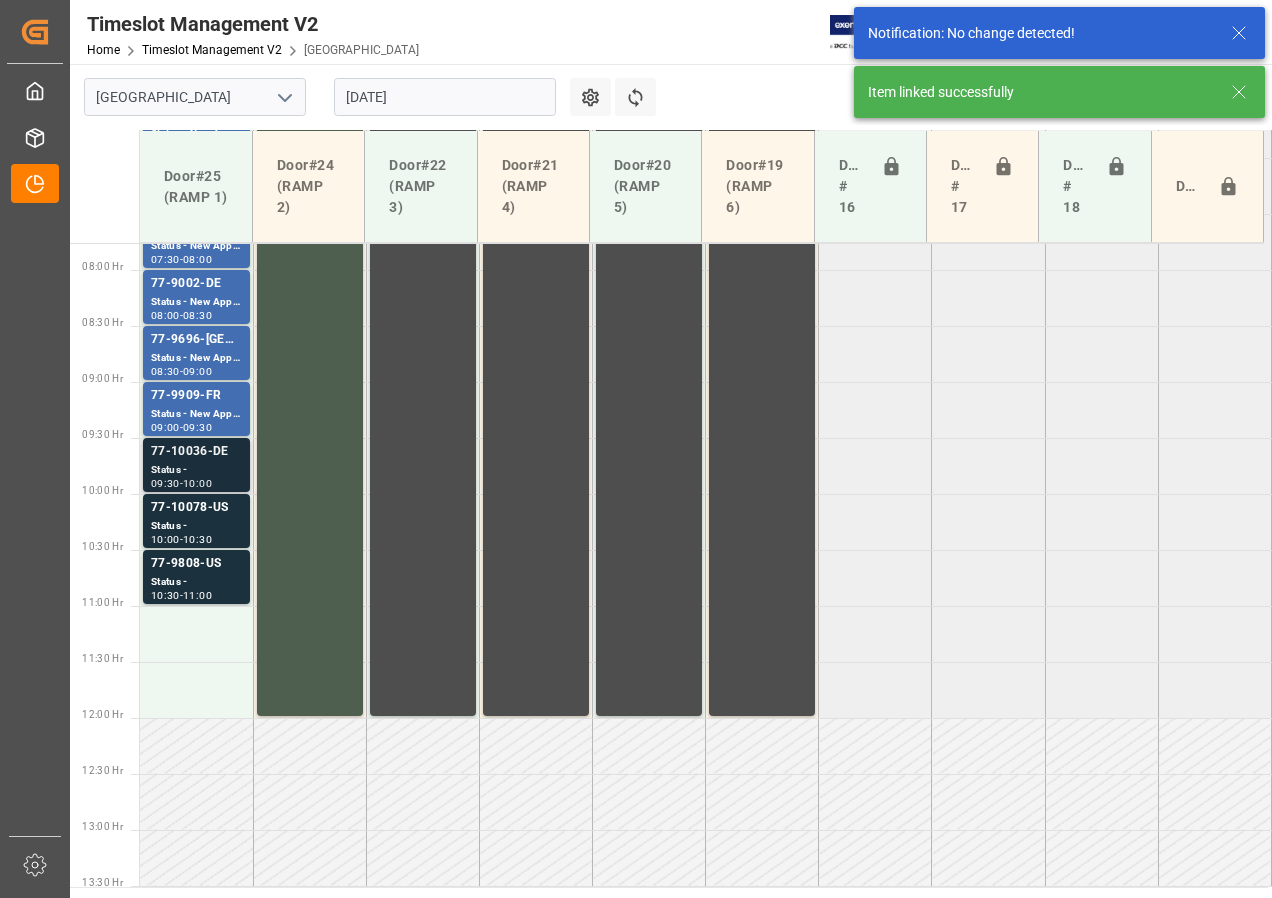scroll, scrollTop: 825, scrollLeft: 0, axis: vertical 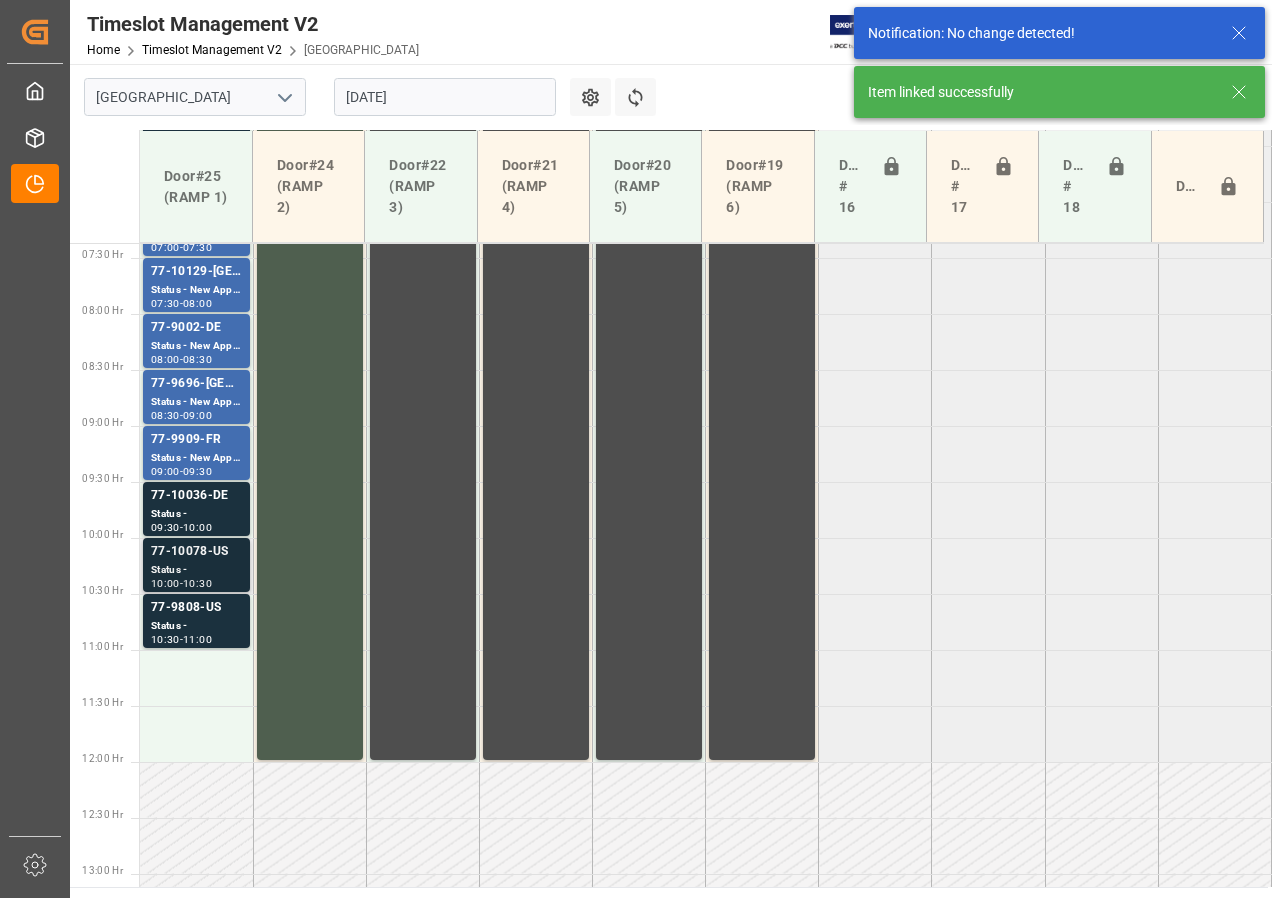 click on "77-10078-US" at bounding box center [196, 552] 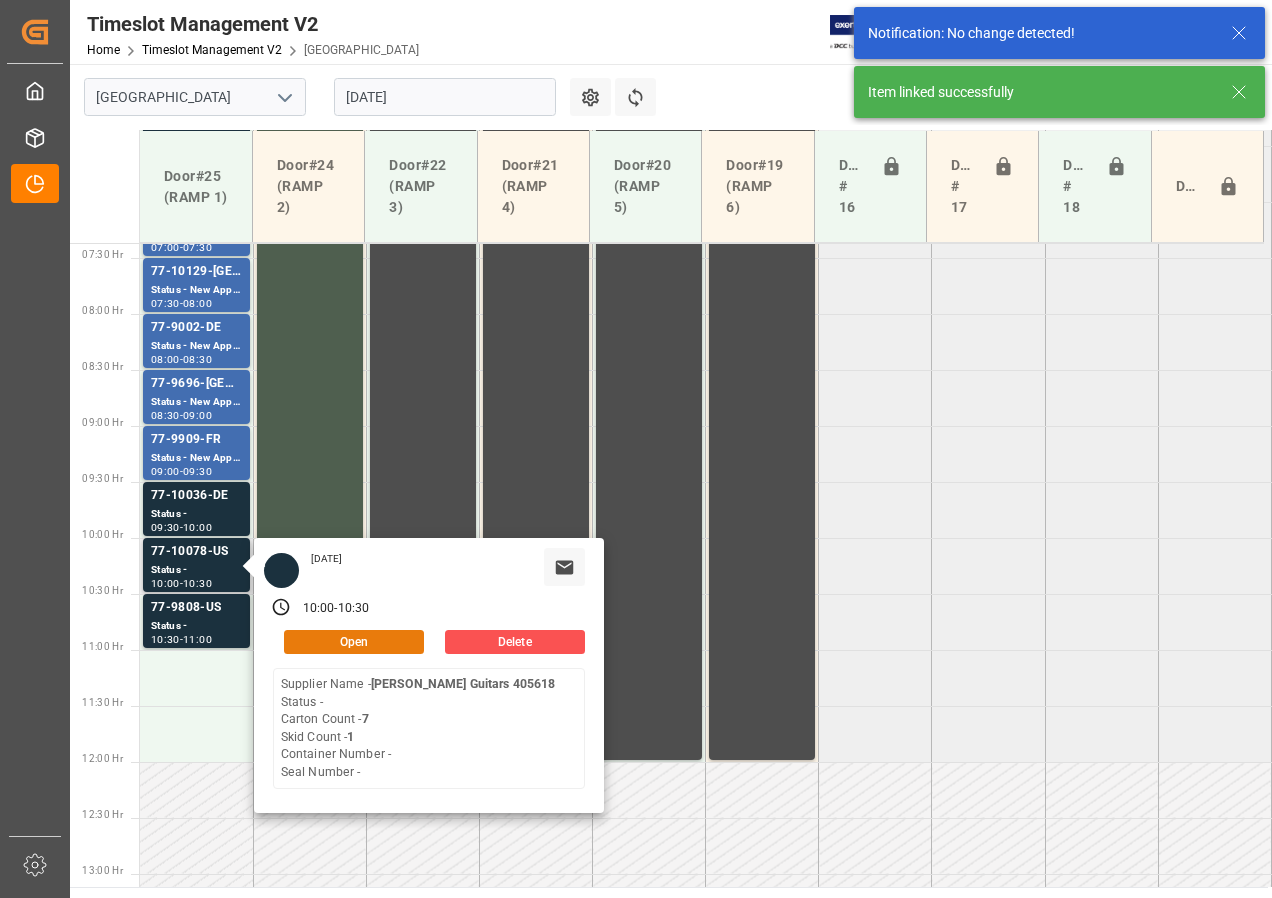 click on "Open" at bounding box center (354, 642) 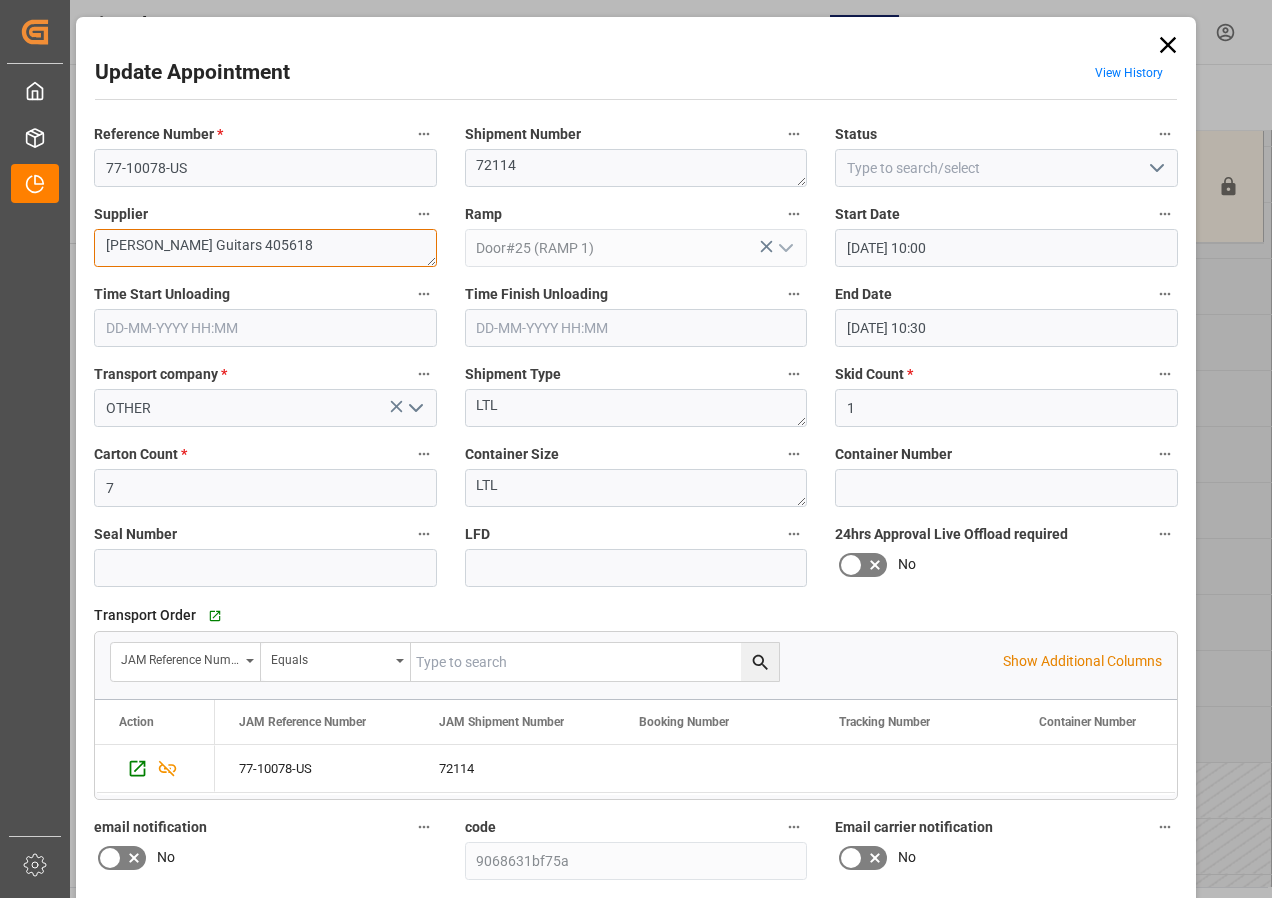drag, startPoint x: 217, startPoint y: 246, endPoint x: 297, endPoint y: 240, distance: 80.224686 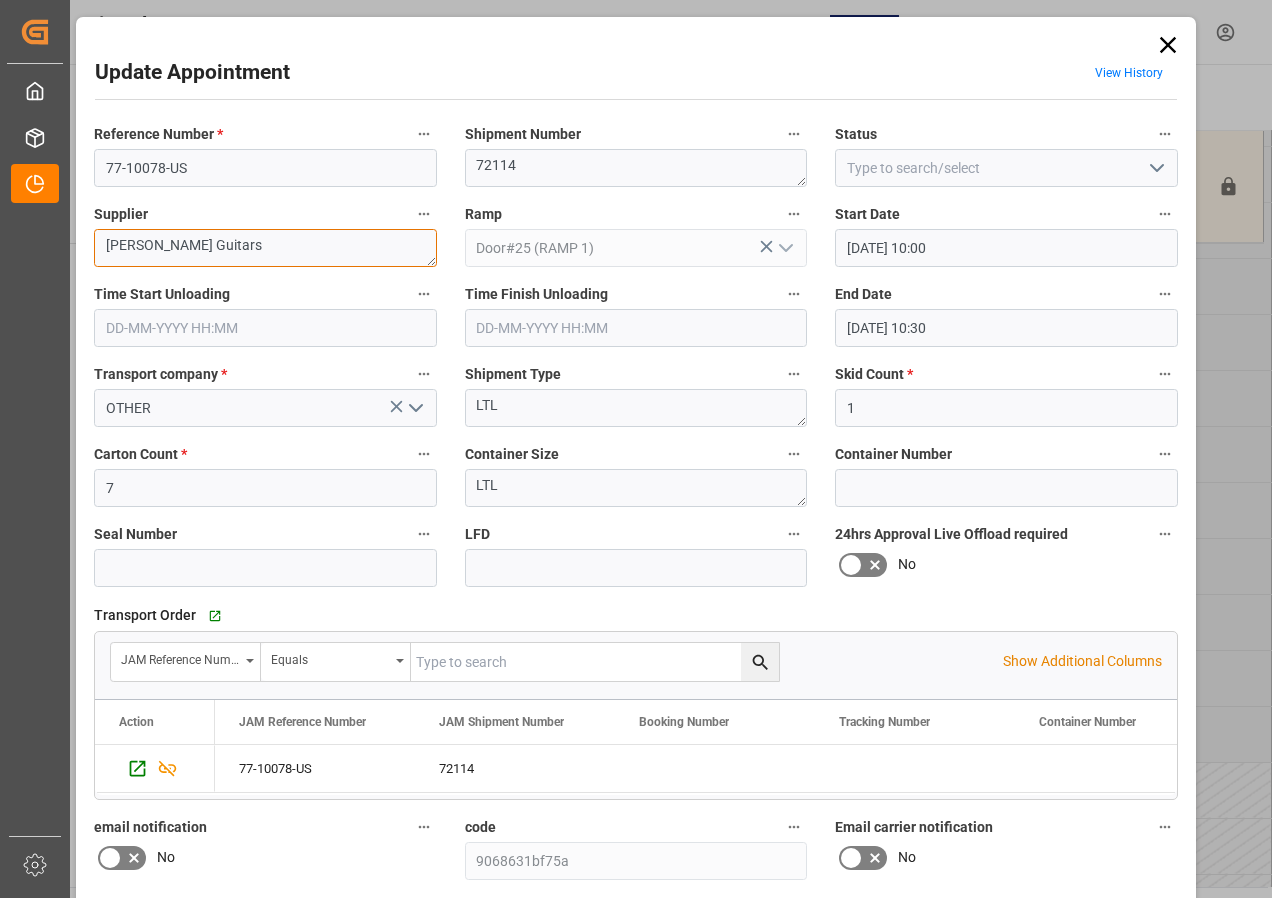 click on "[PERSON_NAME] Guitars" at bounding box center (265, 248) 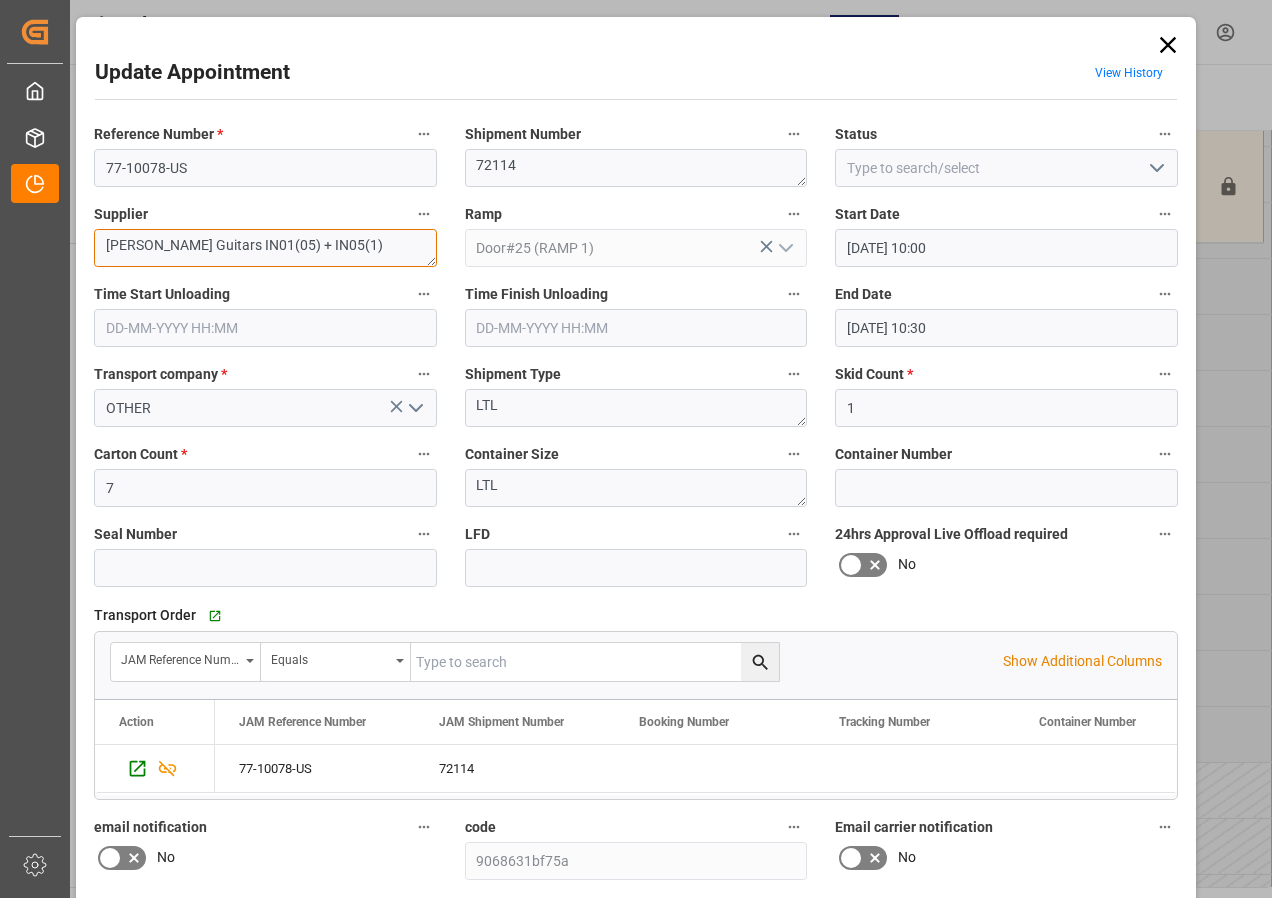 click on "[PERSON_NAME] Guitars IN01(05) + IN05(1)" at bounding box center (265, 248) 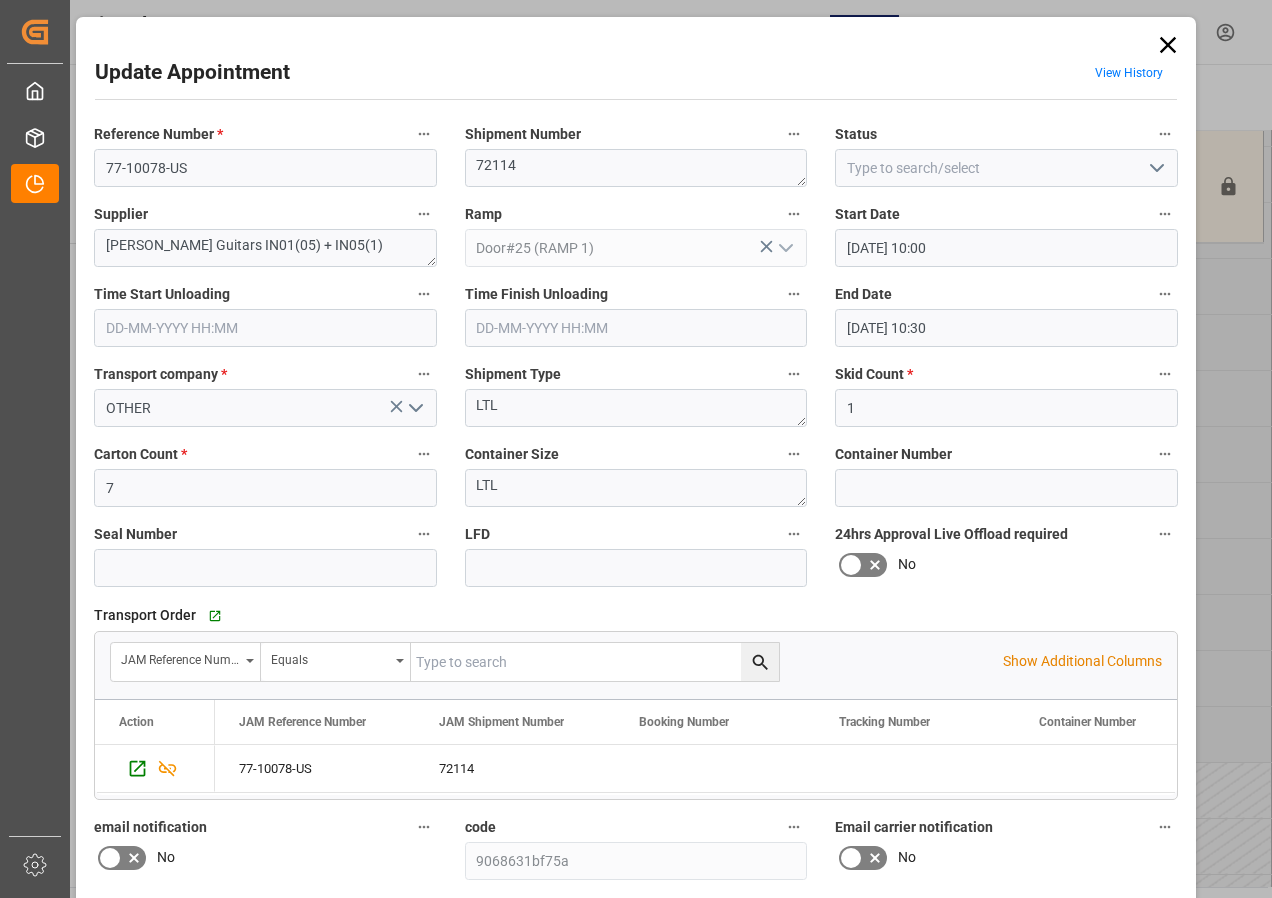 click on "Time Start Unloading" at bounding box center (265, 295) 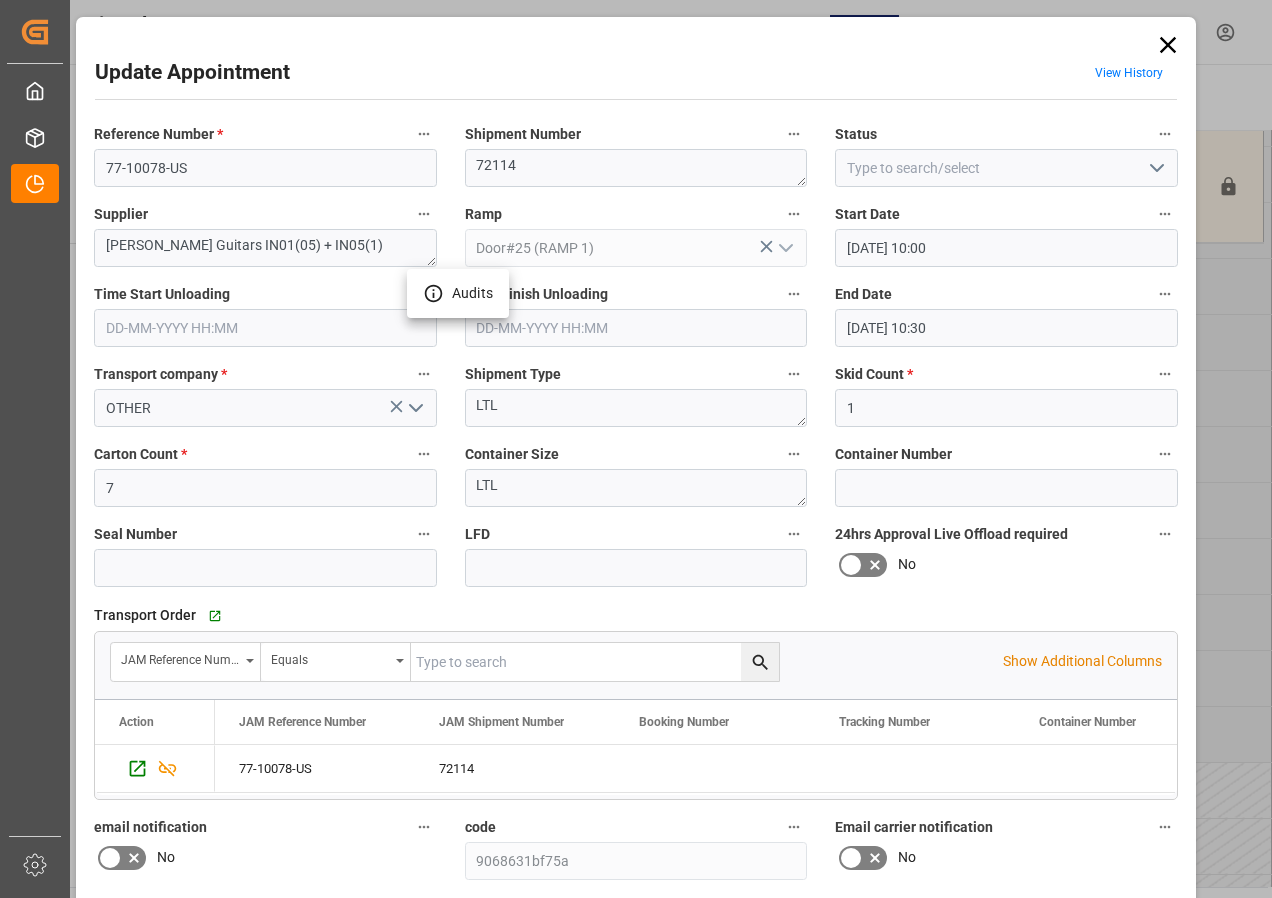 drag, startPoint x: 123, startPoint y: 245, endPoint x: 277, endPoint y: 201, distance: 160.16241 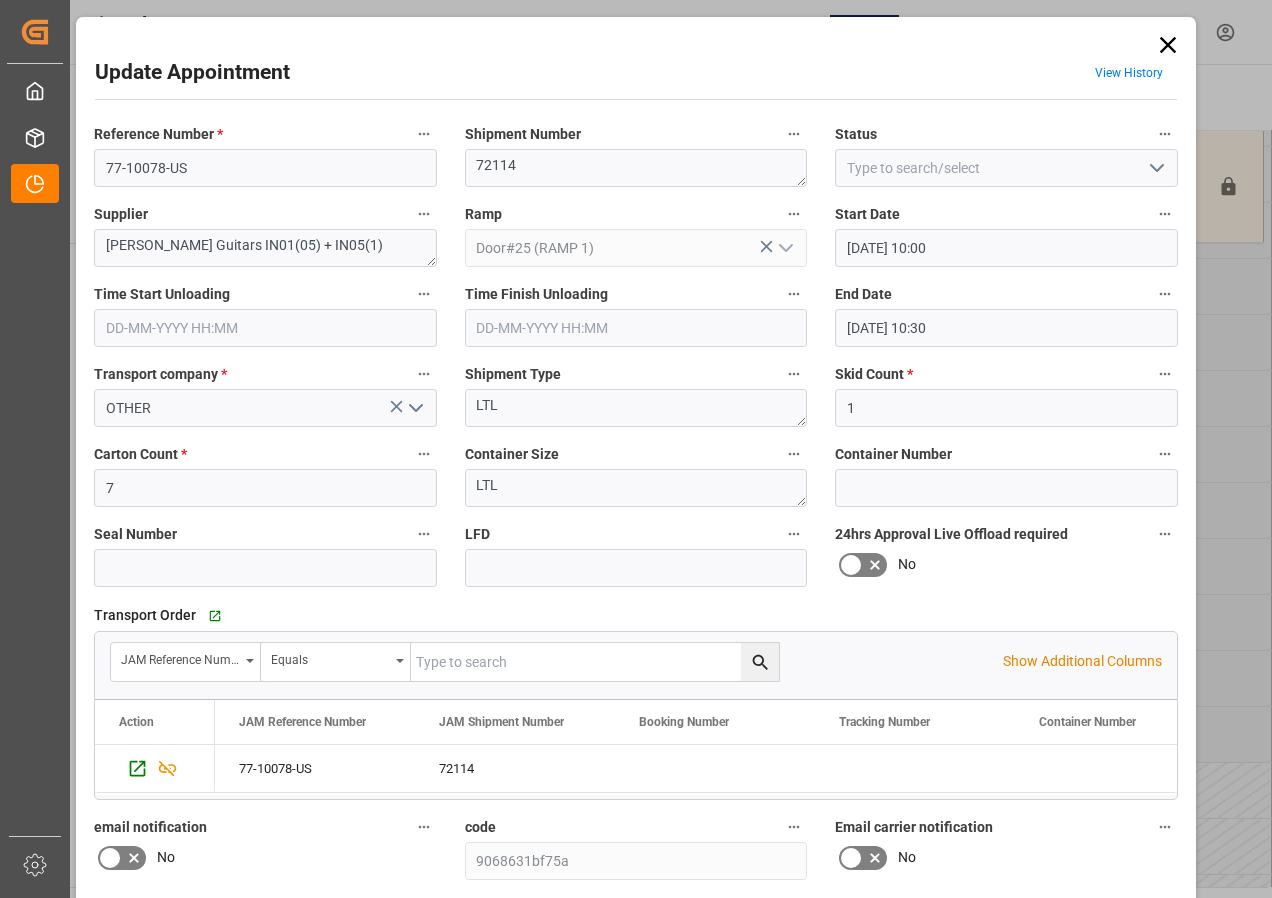 scroll, scrollTop: 244, scrollLeft: 0, axis: vertical 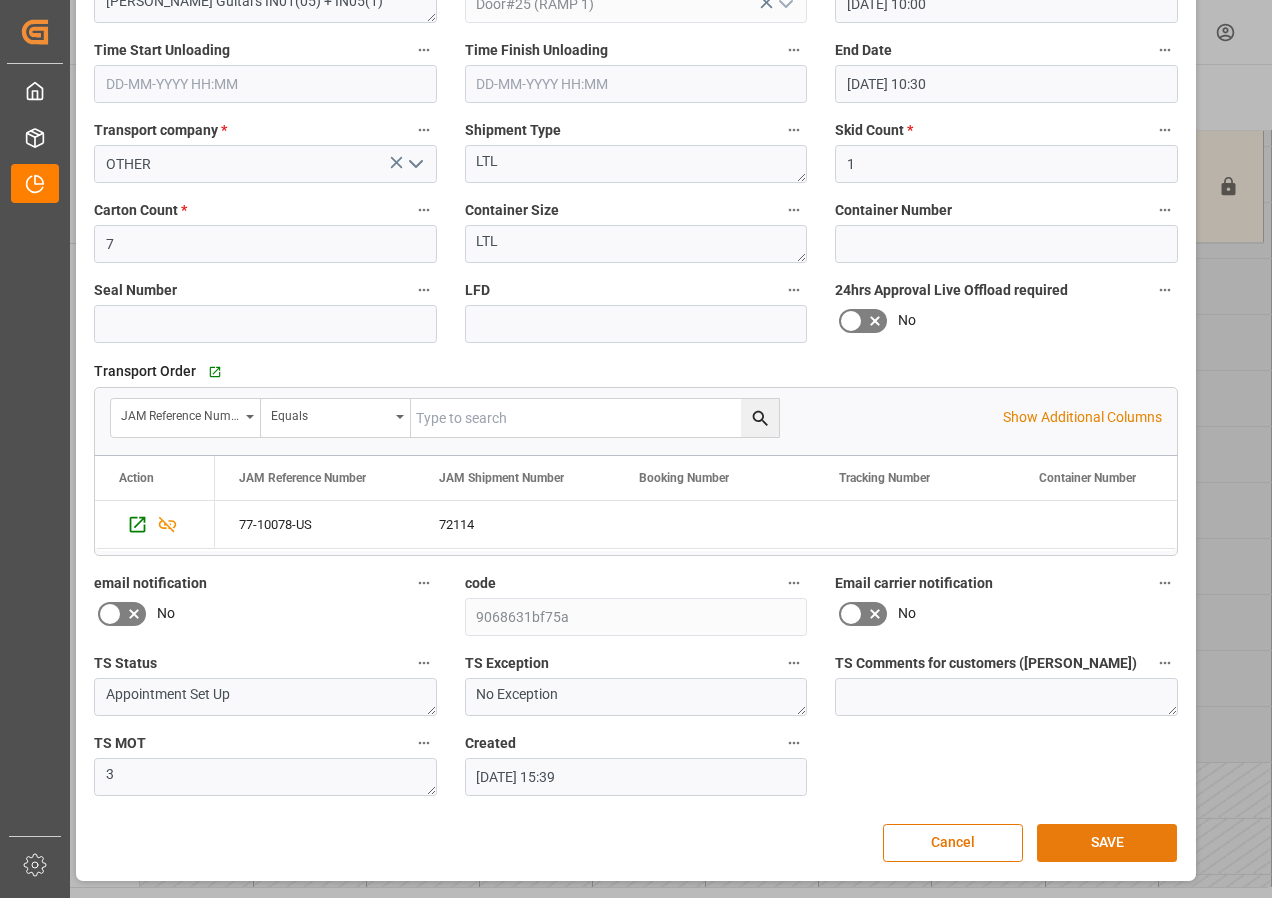 click on "SAVE" at bounding box center [1107, 843] 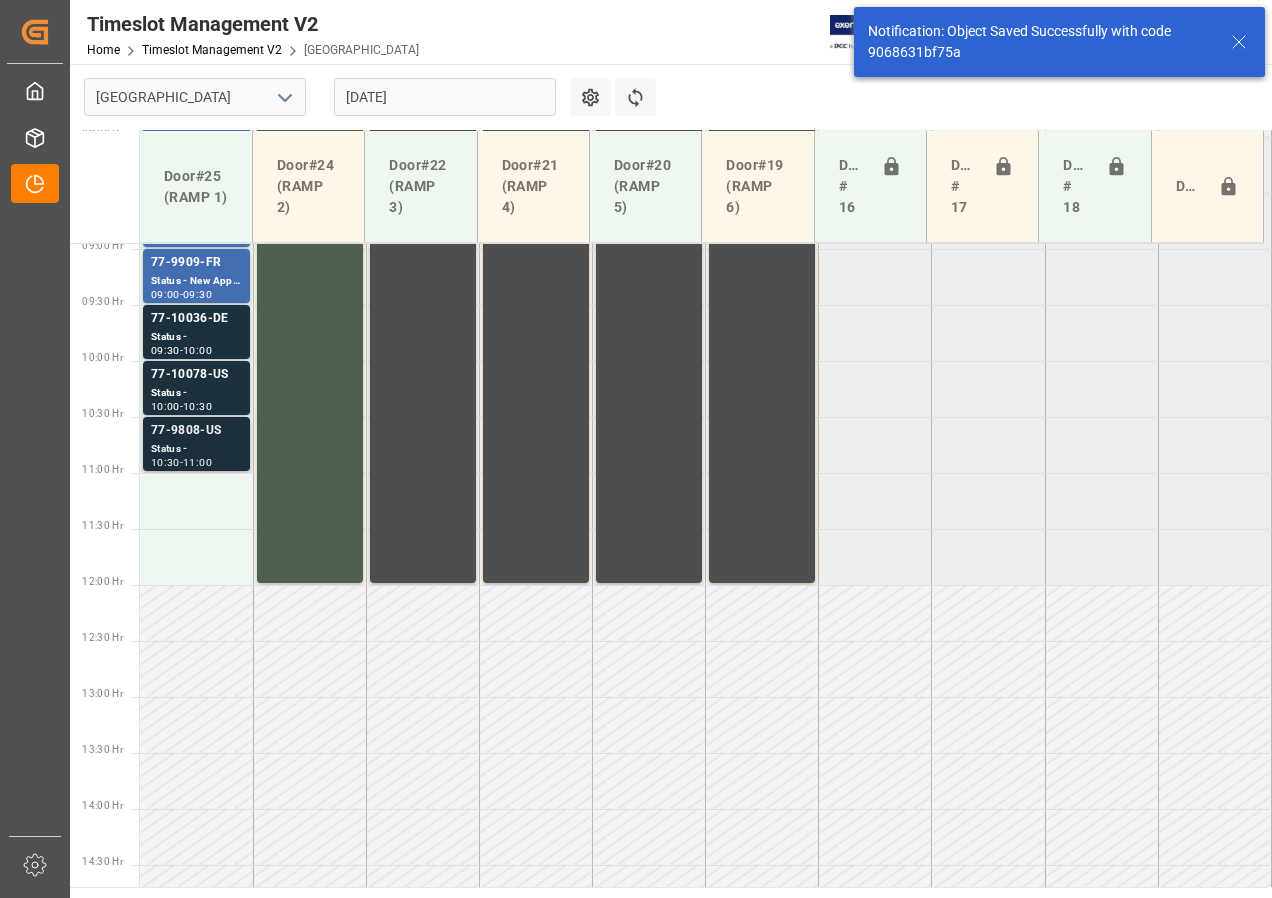 scroll, scrollTop: 1037, scrollLeft: 0, axis: vertical 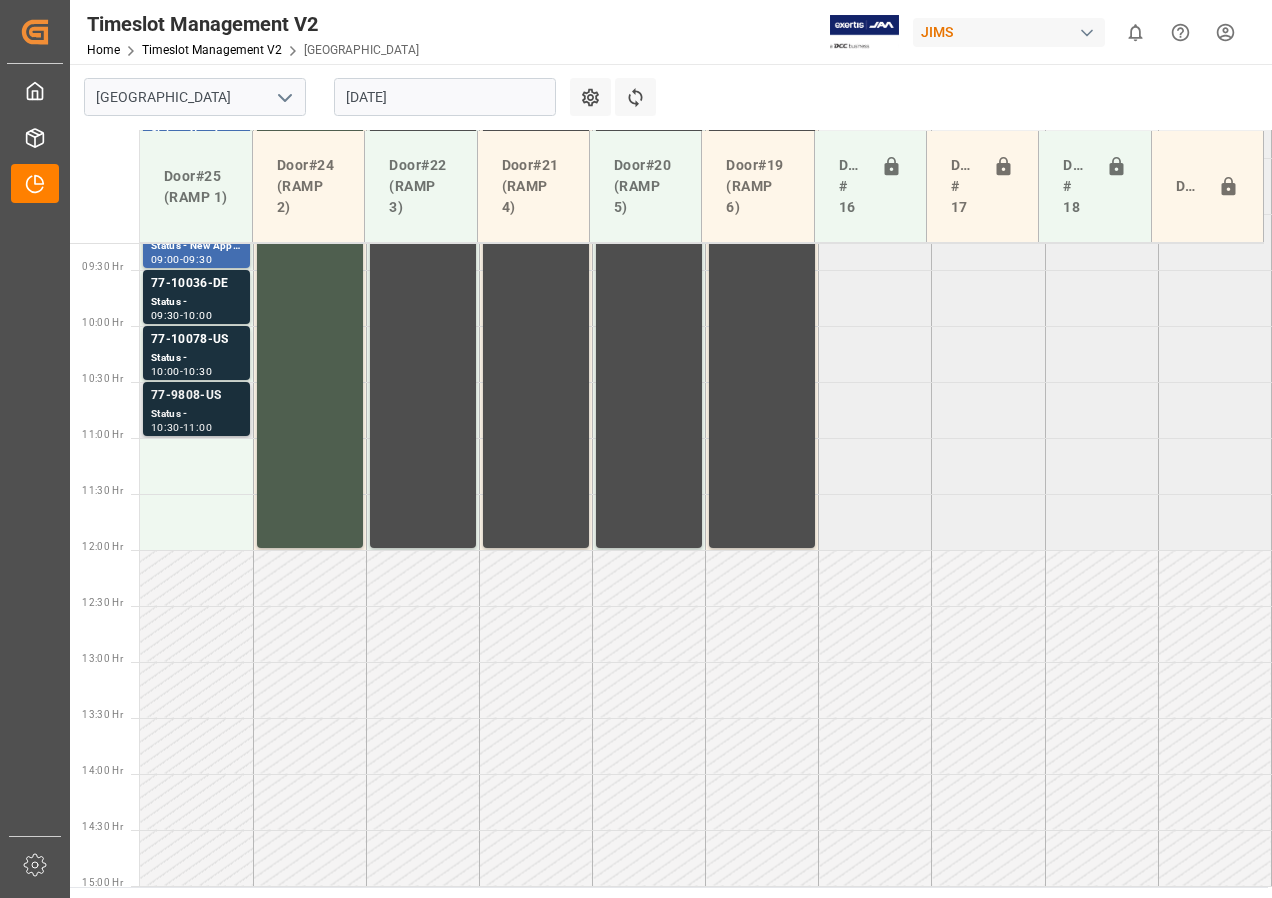 click on "77-9808-US" at bounding box center (196, 396) 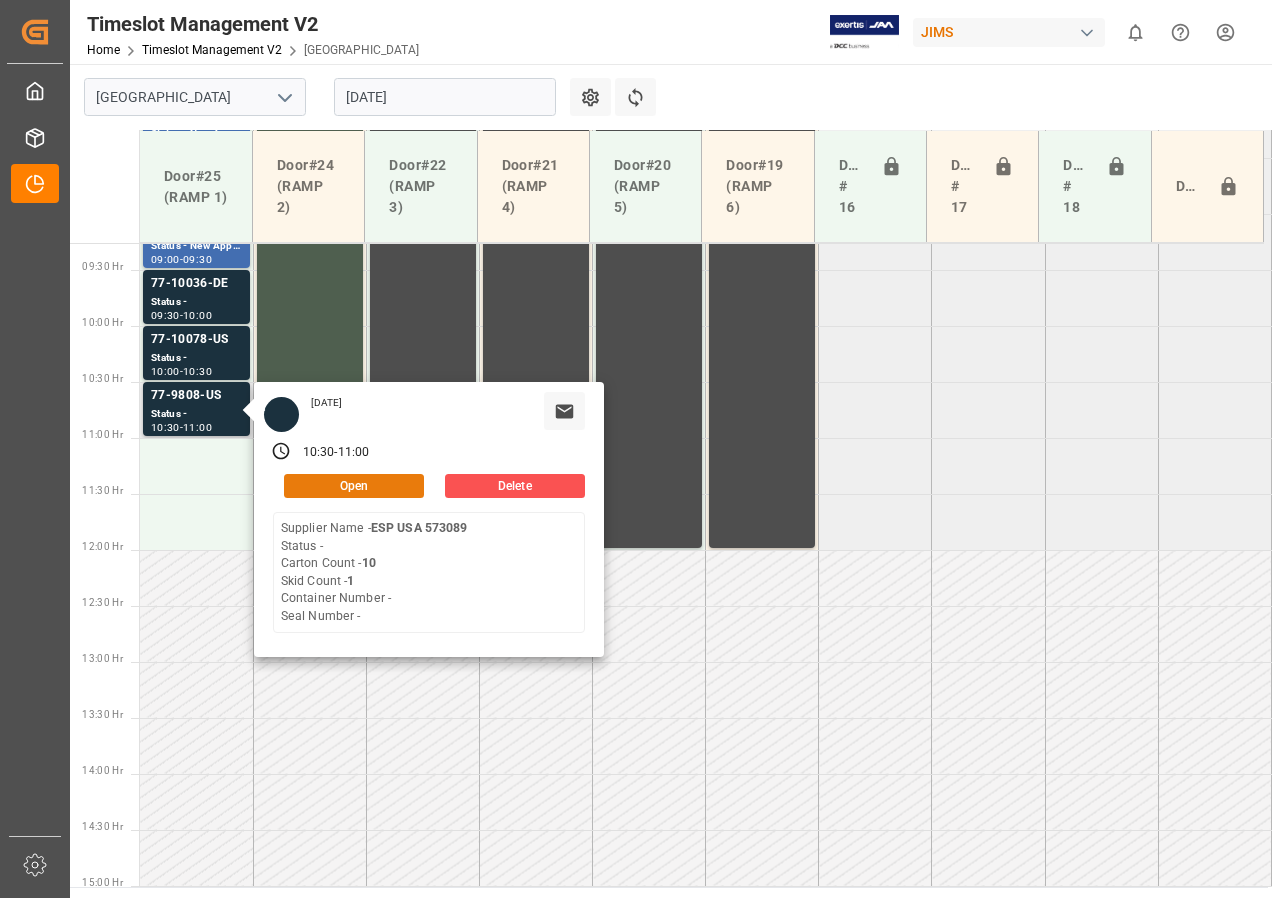 click on "Open" at bounding box center [354, 486] 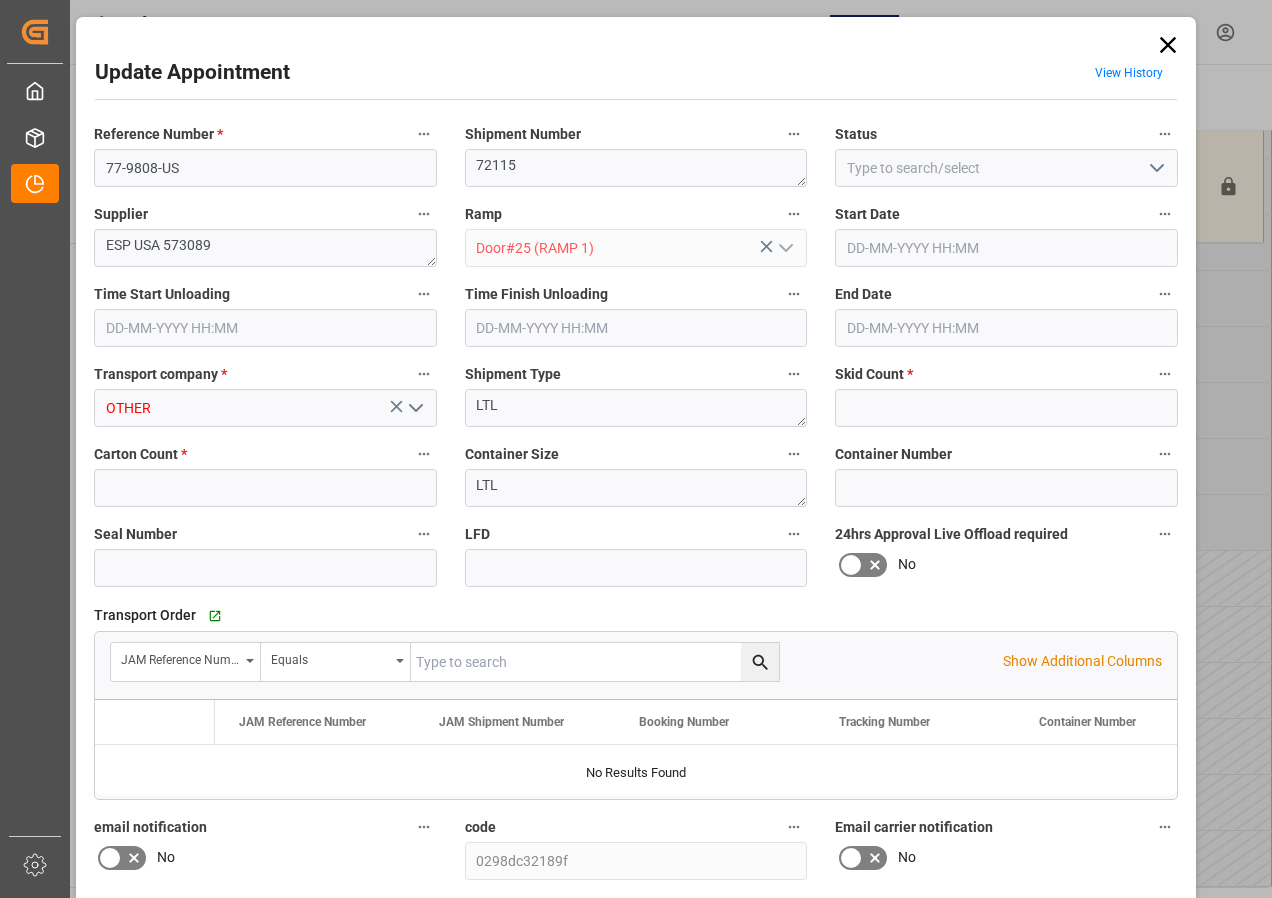 type on "1" 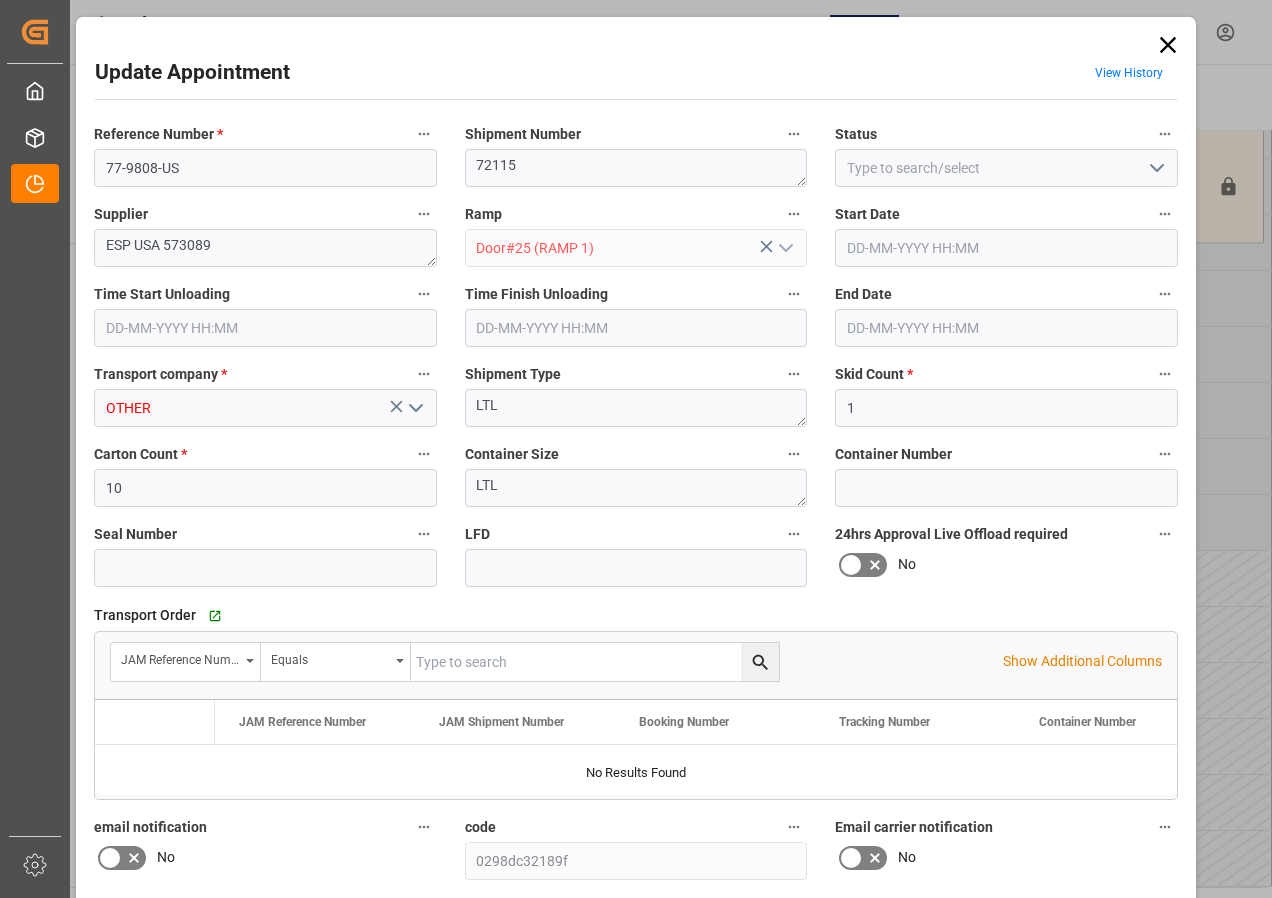 type on "[DATE] 10:30" 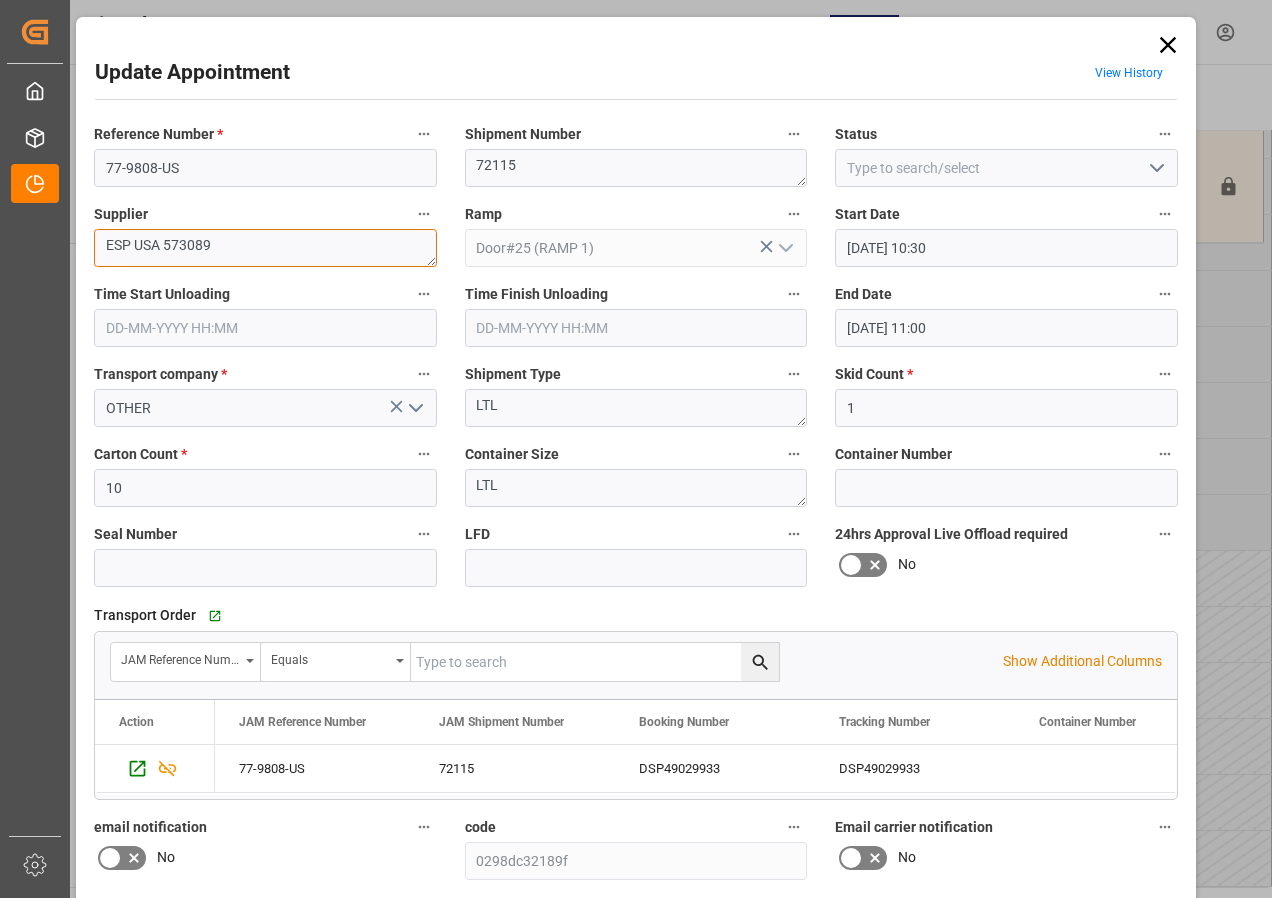 drag, startPoint x: 129, startPoint y: 245, endPoint x: 292, endPoint y: 244, distance: 163.00307 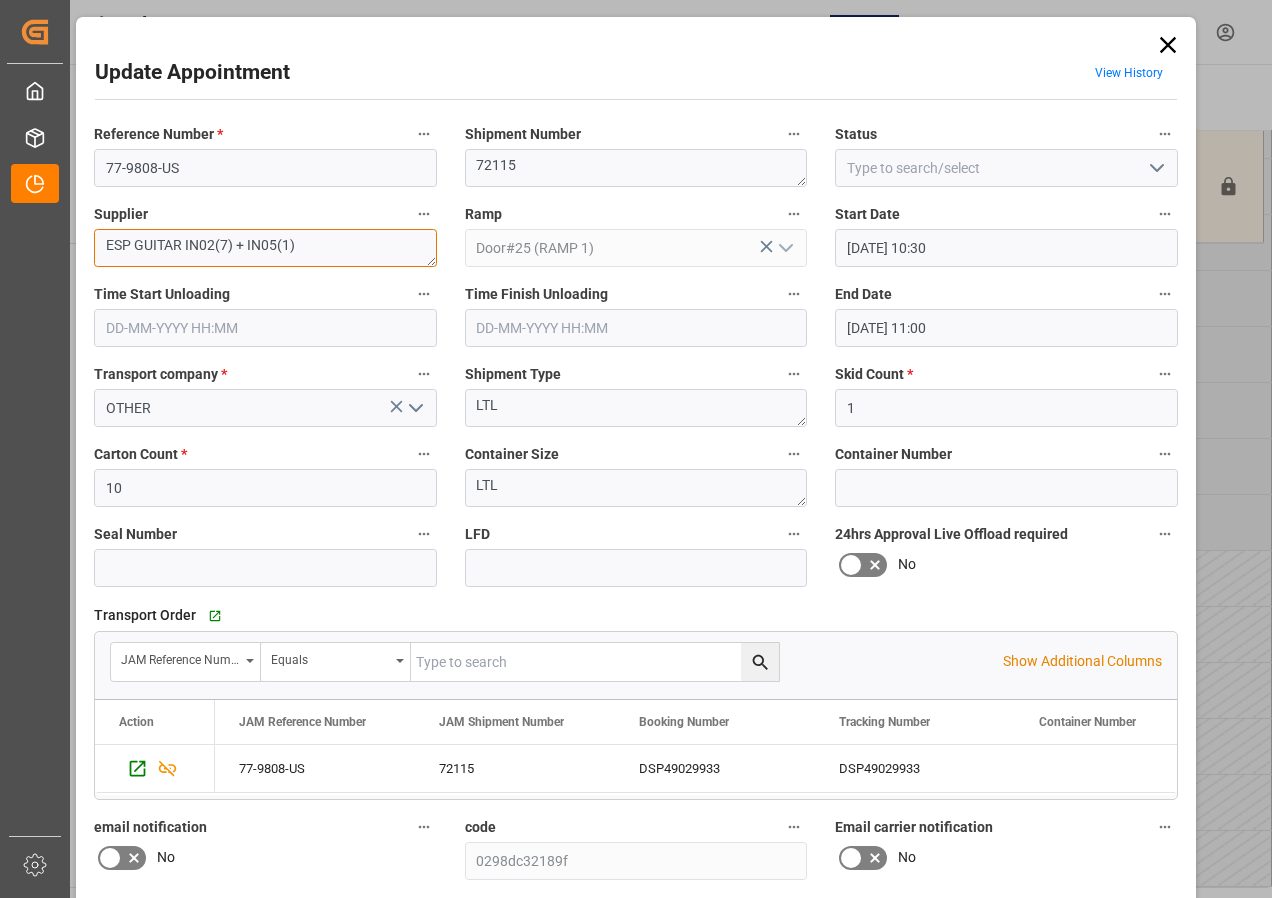 type on "ESP GUITAR IN02(7) + IN05(1)" 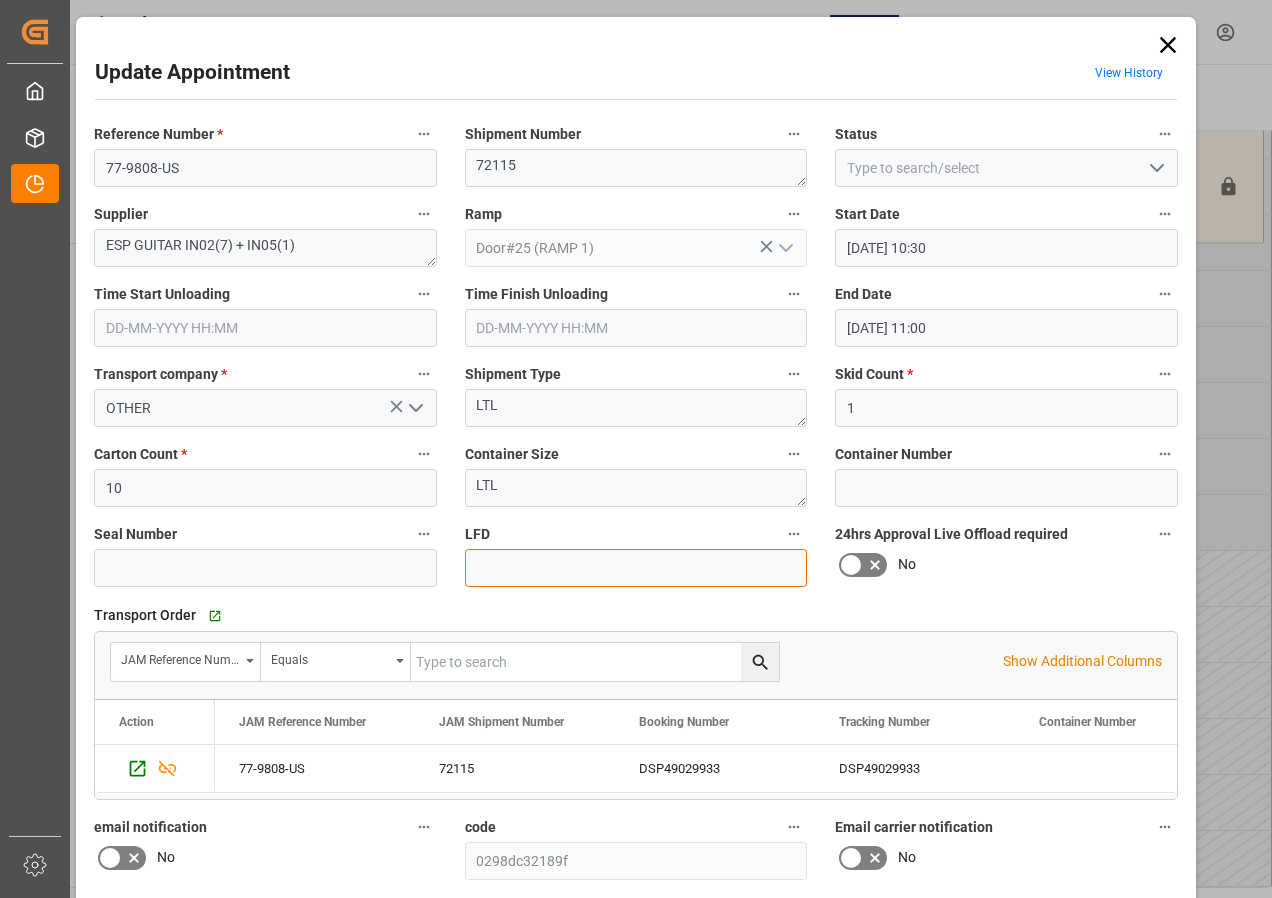 click at bounding box center (636, 568) 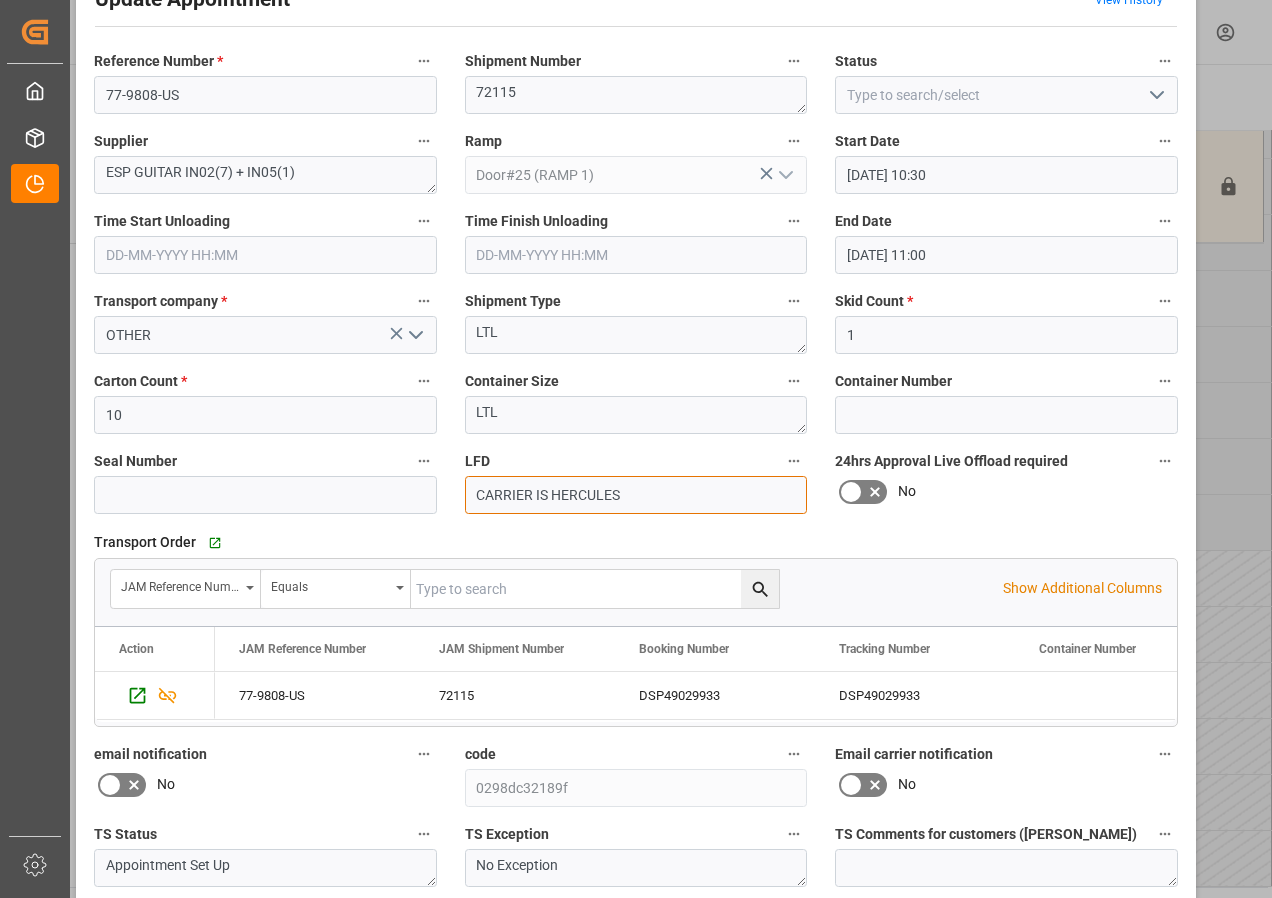 scroll, scrollTop: 244, scrollLeft: 0, axis: vertical 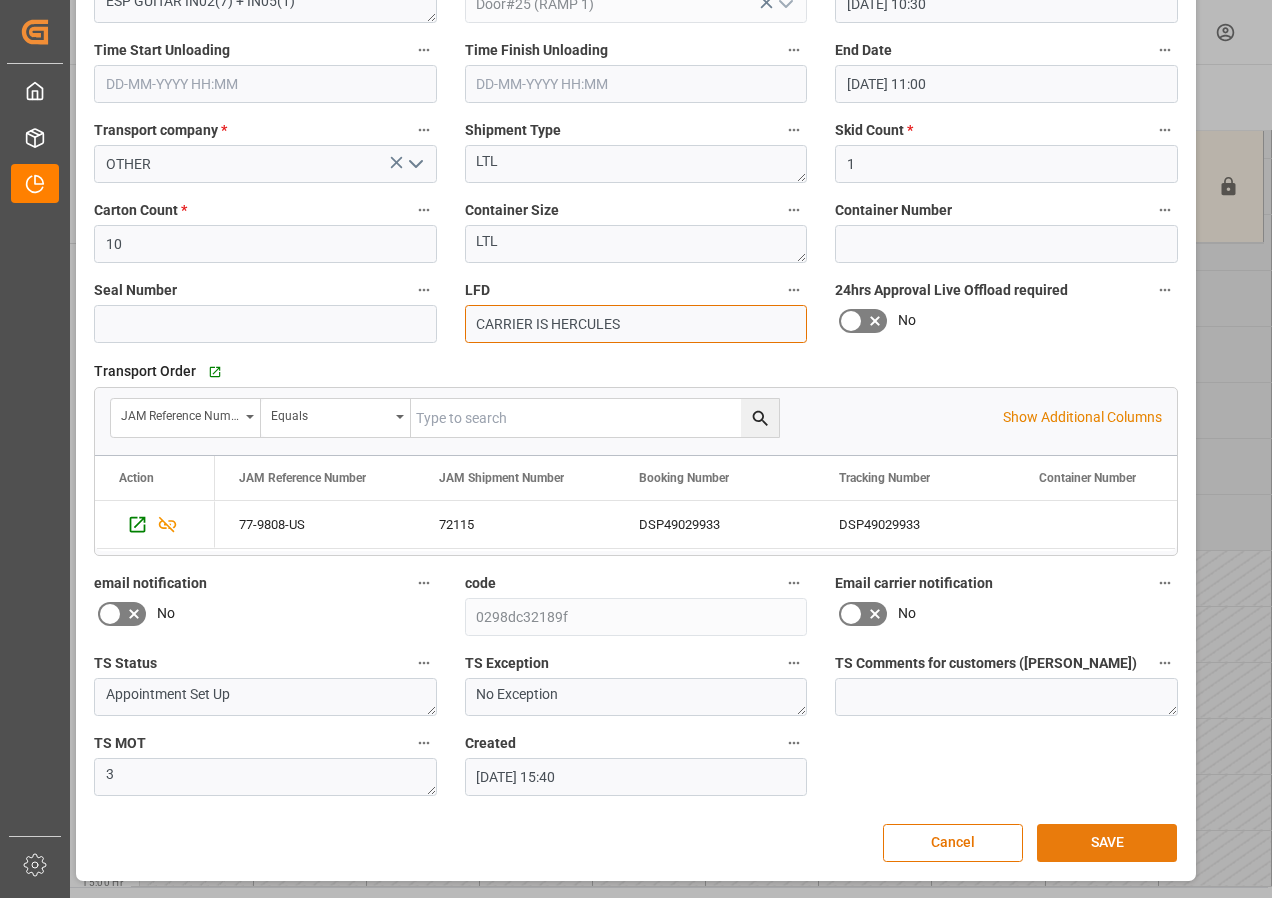 type on "CARRIER IS HERCULES" 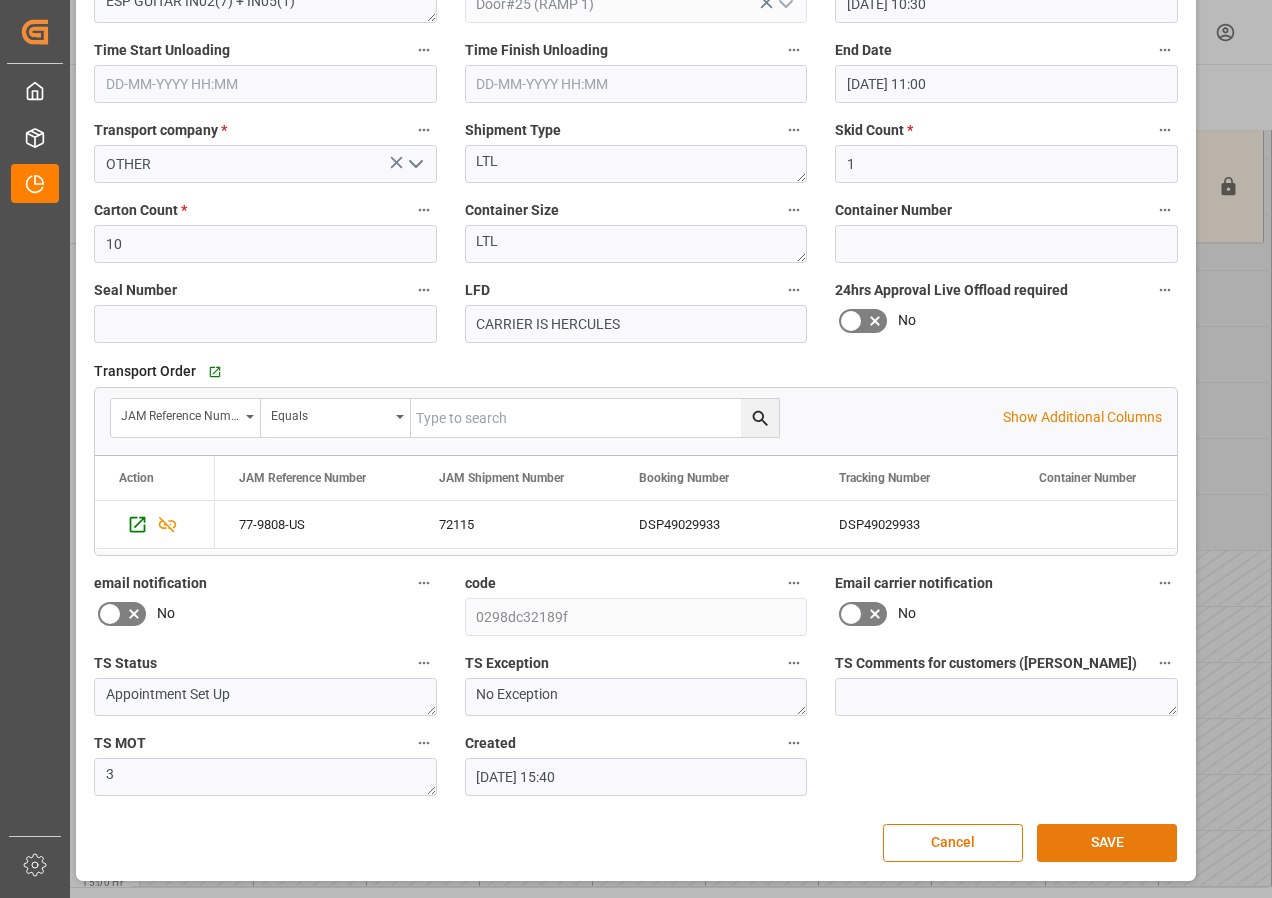 click on "SAVE" at bounding box center [1107, 843] 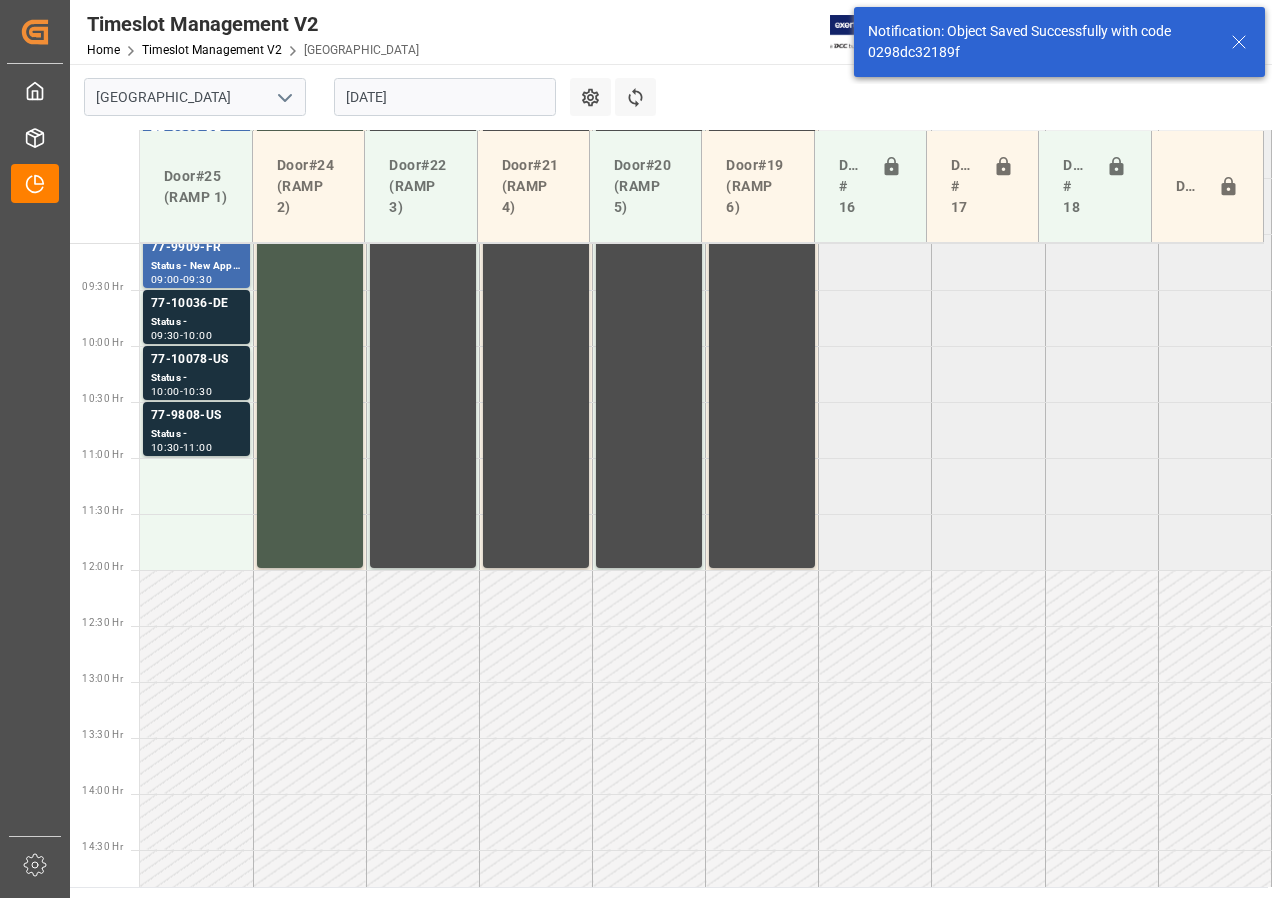 scroll, scrollTop: 1037, scrollLeft: 0, axis: vertical 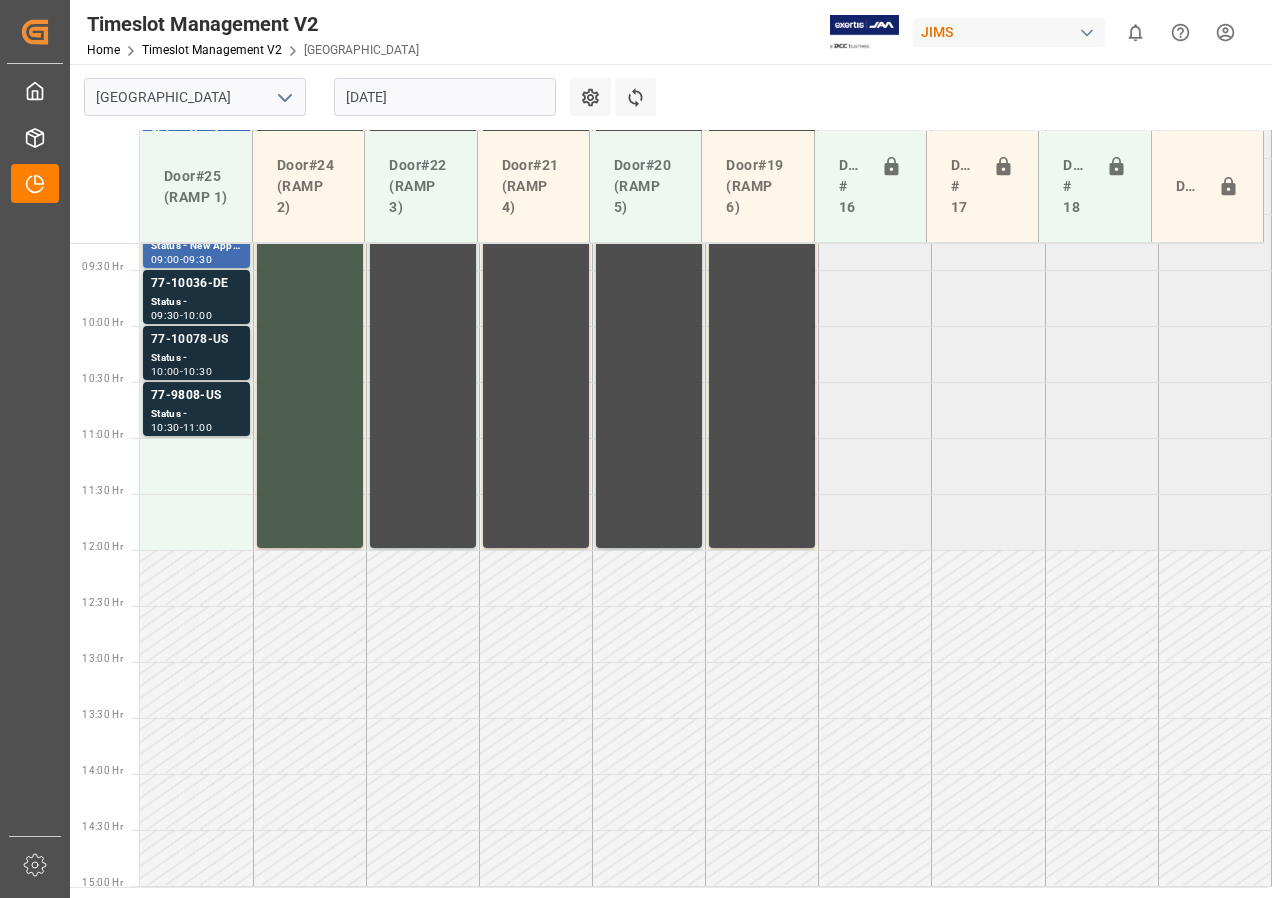 click on "Status -" at bounding box center [196, 358] 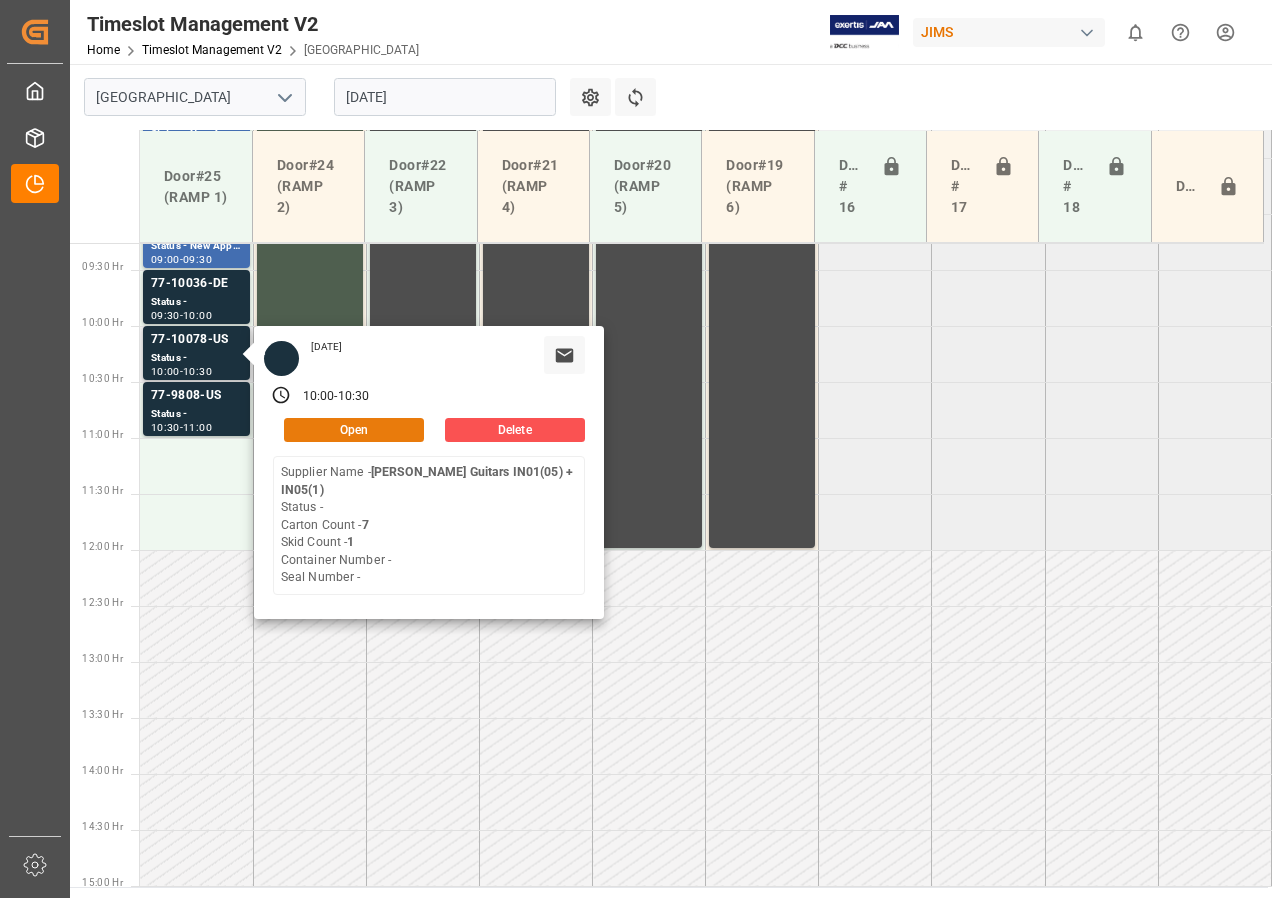 click on "Open" at bounding box center [354, 430] 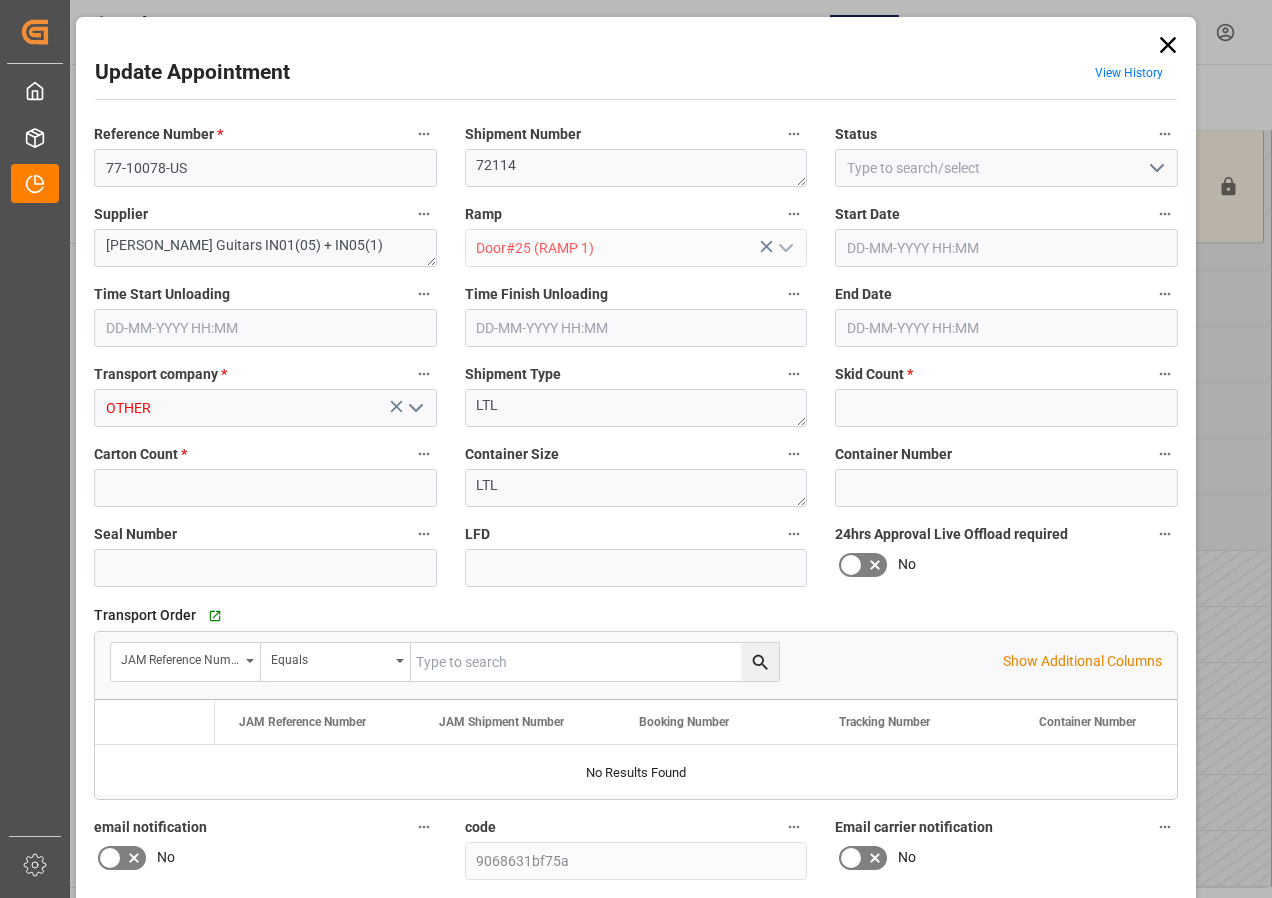 type on "1" 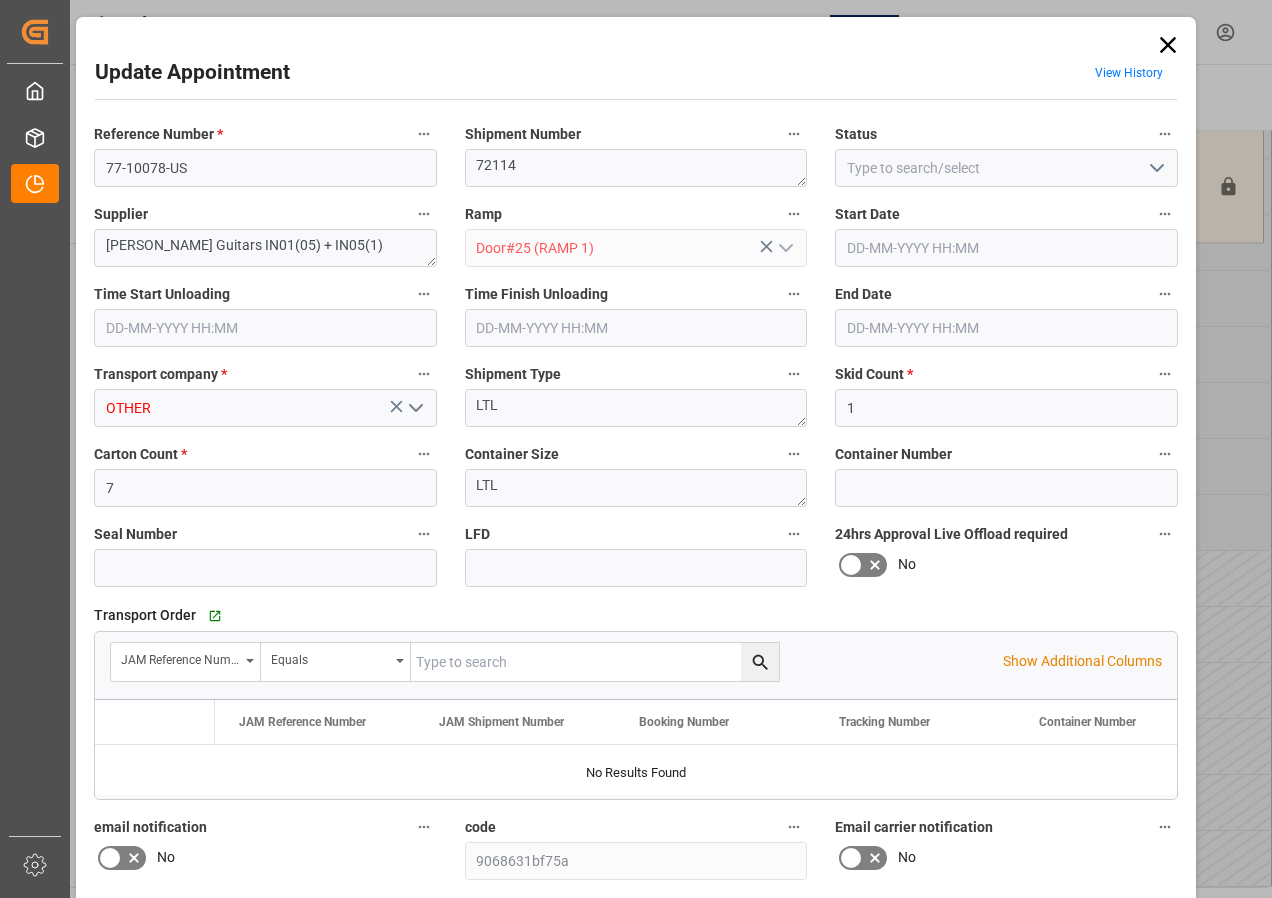 type on "[DATE] 10:00" 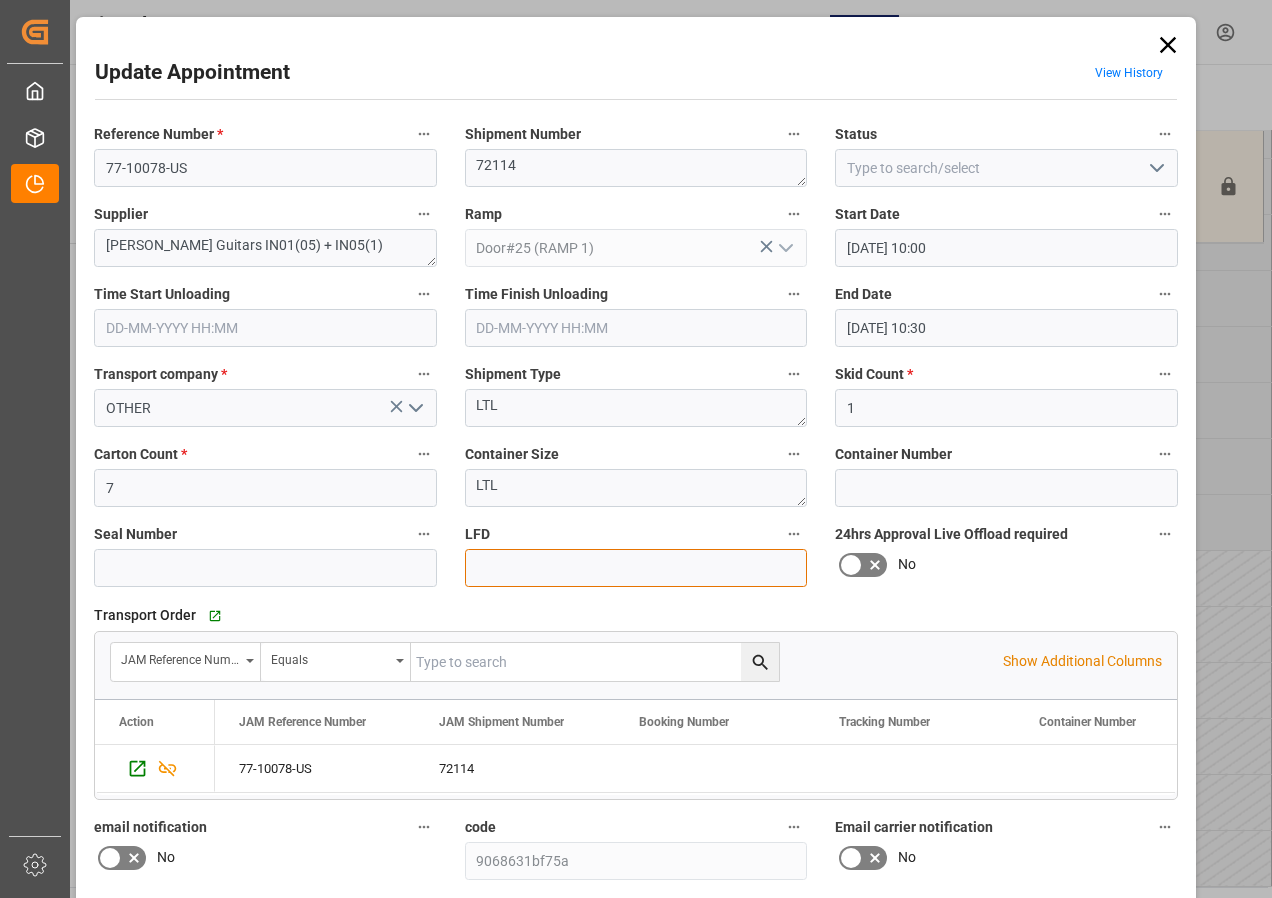 click at bounding box center [636, 568] 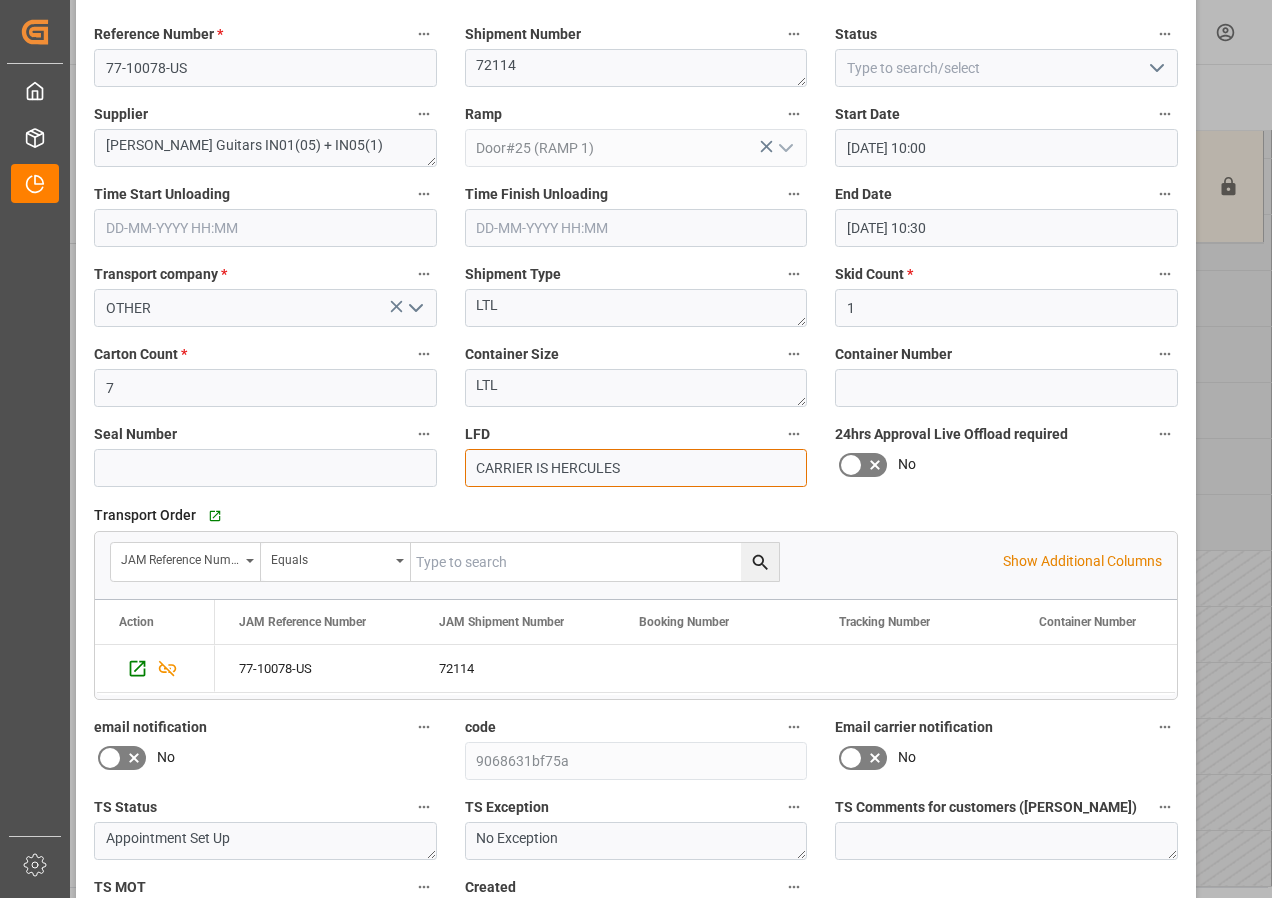 scroll, scrollTop: 244, scrollLeft: 0, axis: vertical 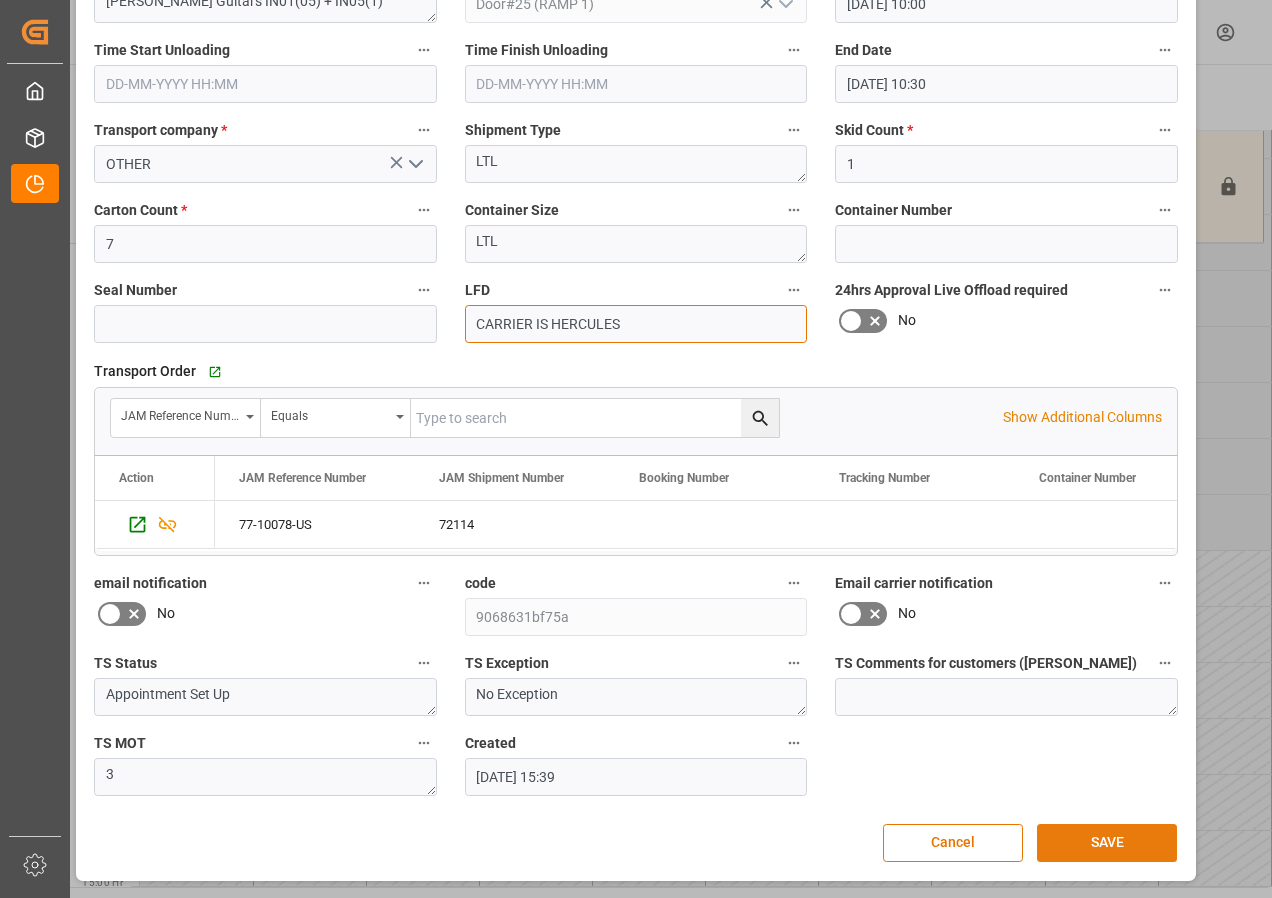 type on "CARRIER IS HERCULES" 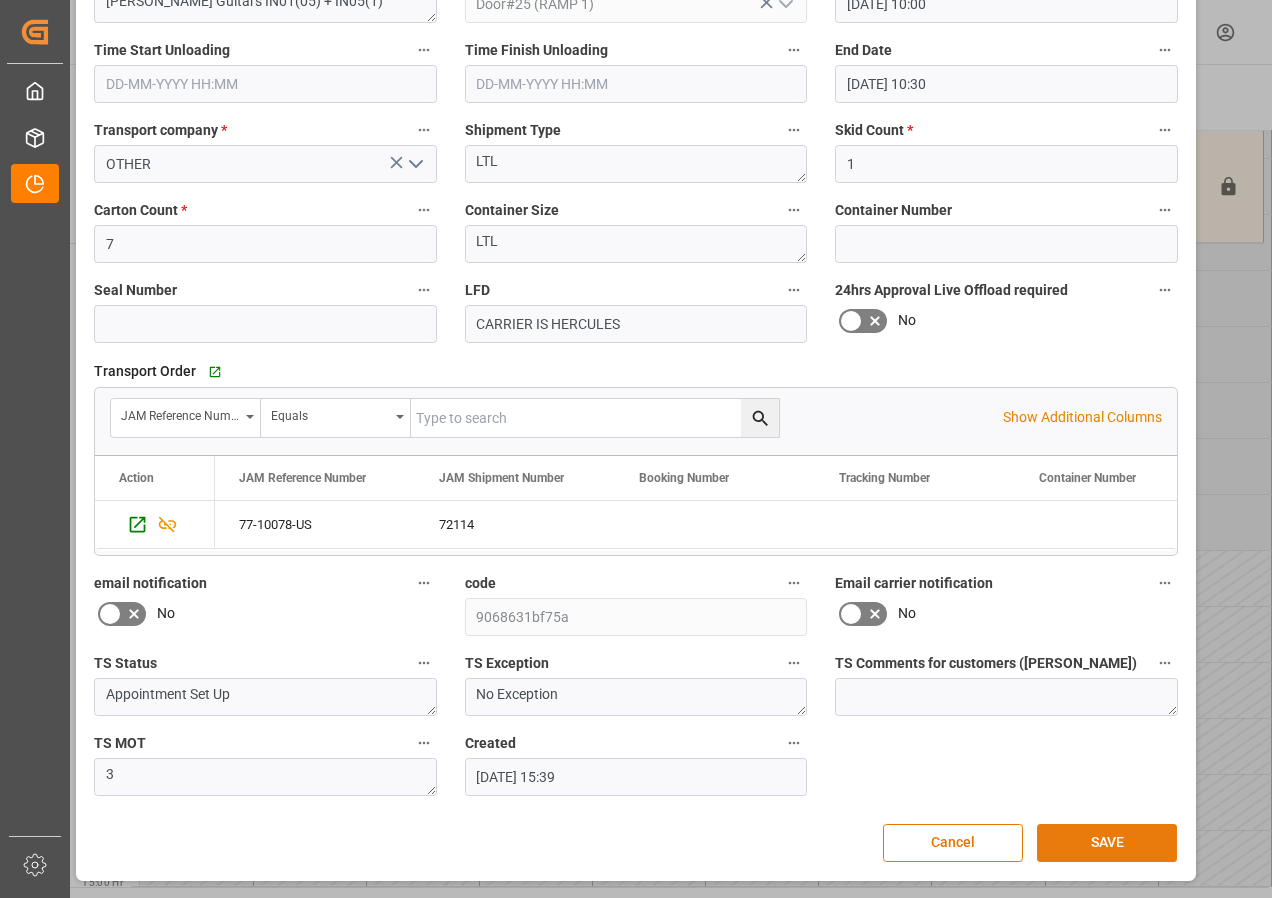 click on "SAVE" at bounding box center (1107, 843) 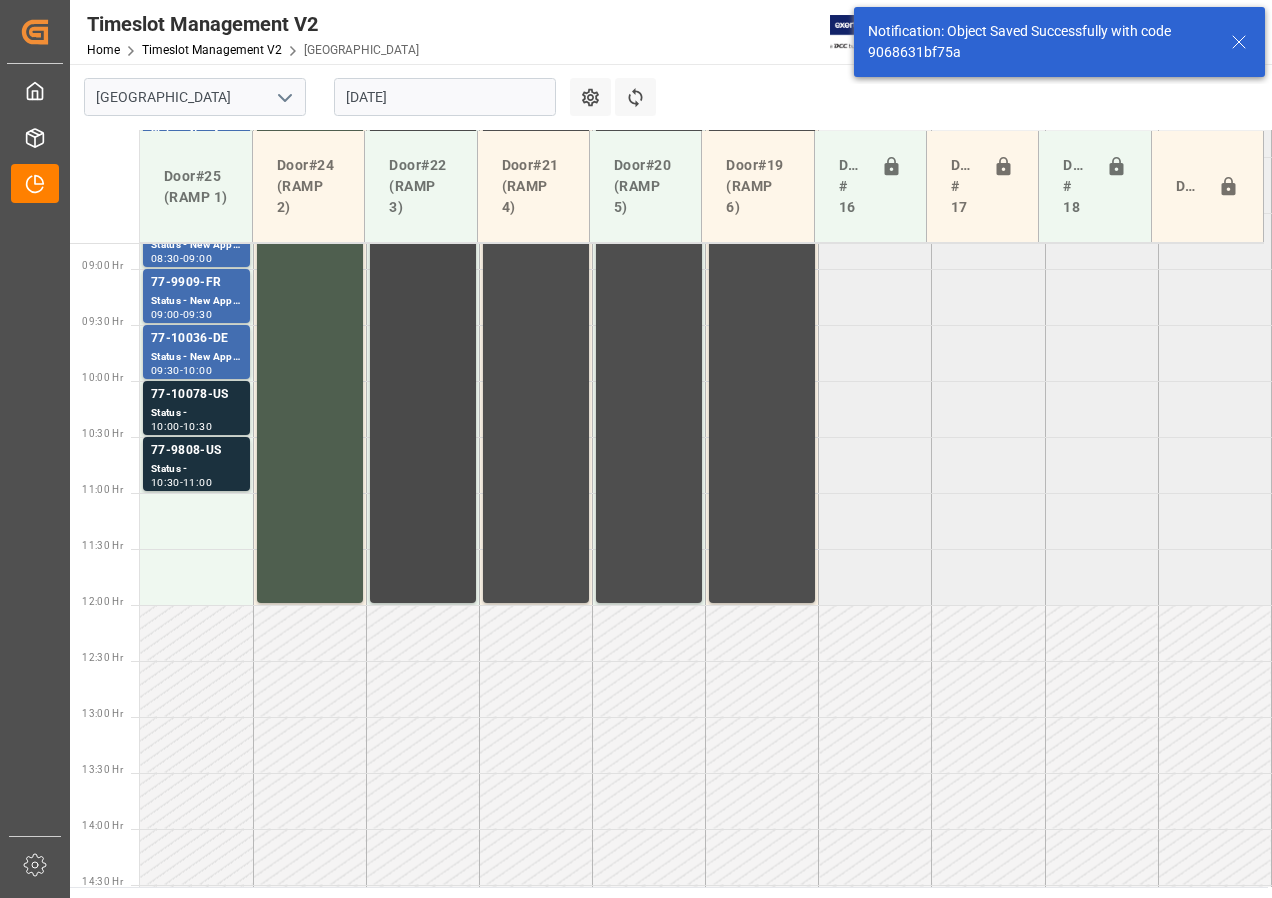 scroll, scrollTop: 1037, scrollLeft: 0, axis: vertical 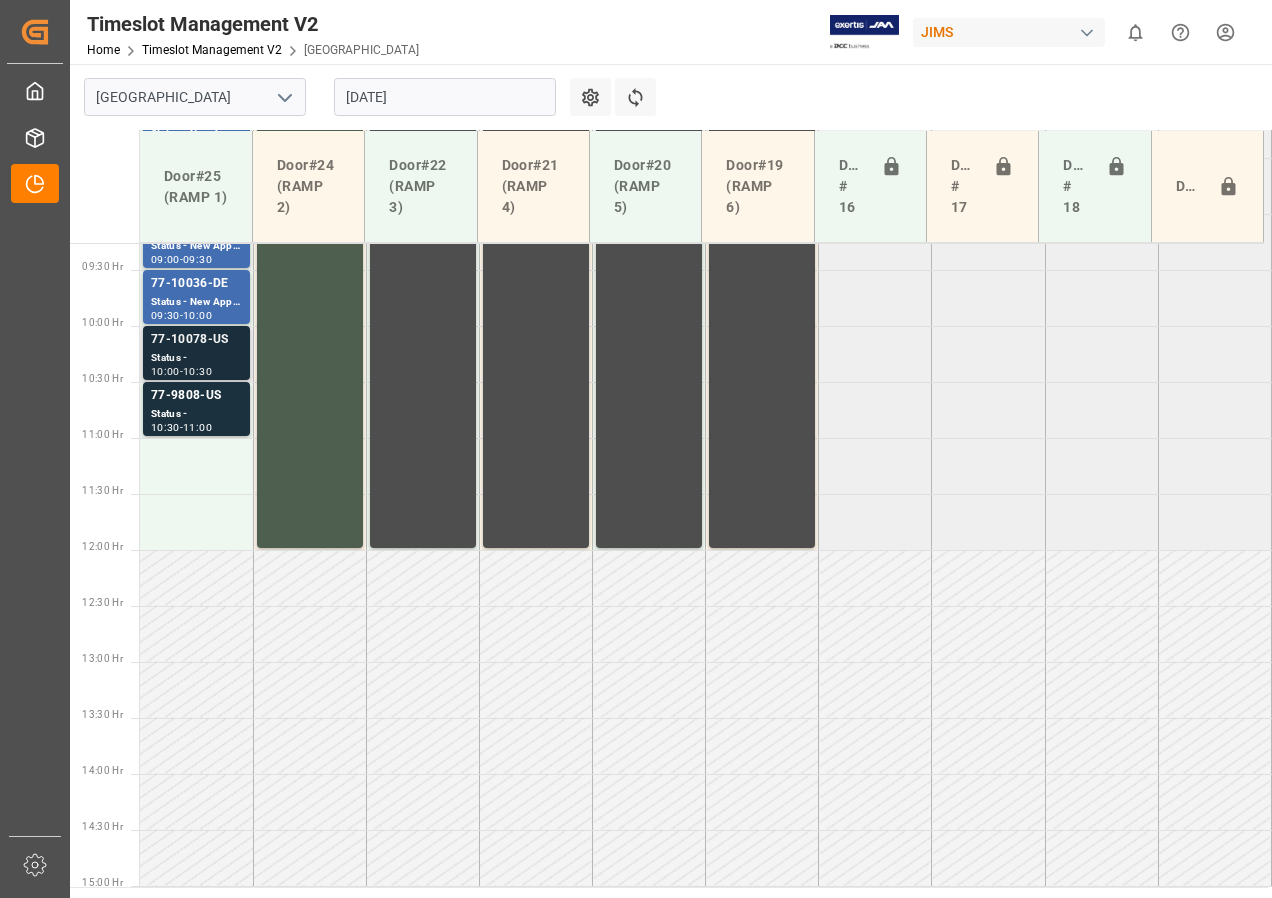 click on "77-10078-US" at bounding box center (196, 340) 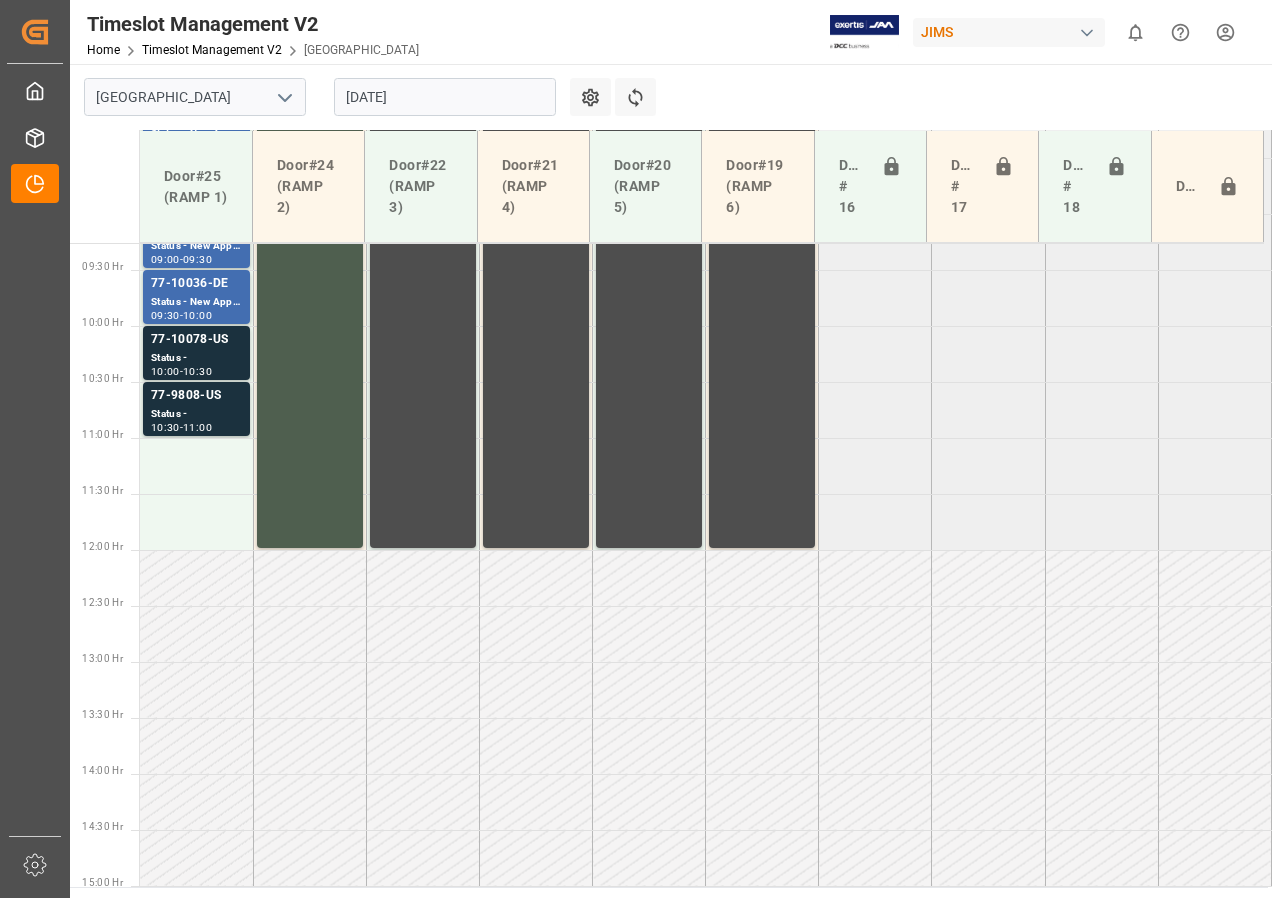 click on "Status -" at bounding box center [196, 414] 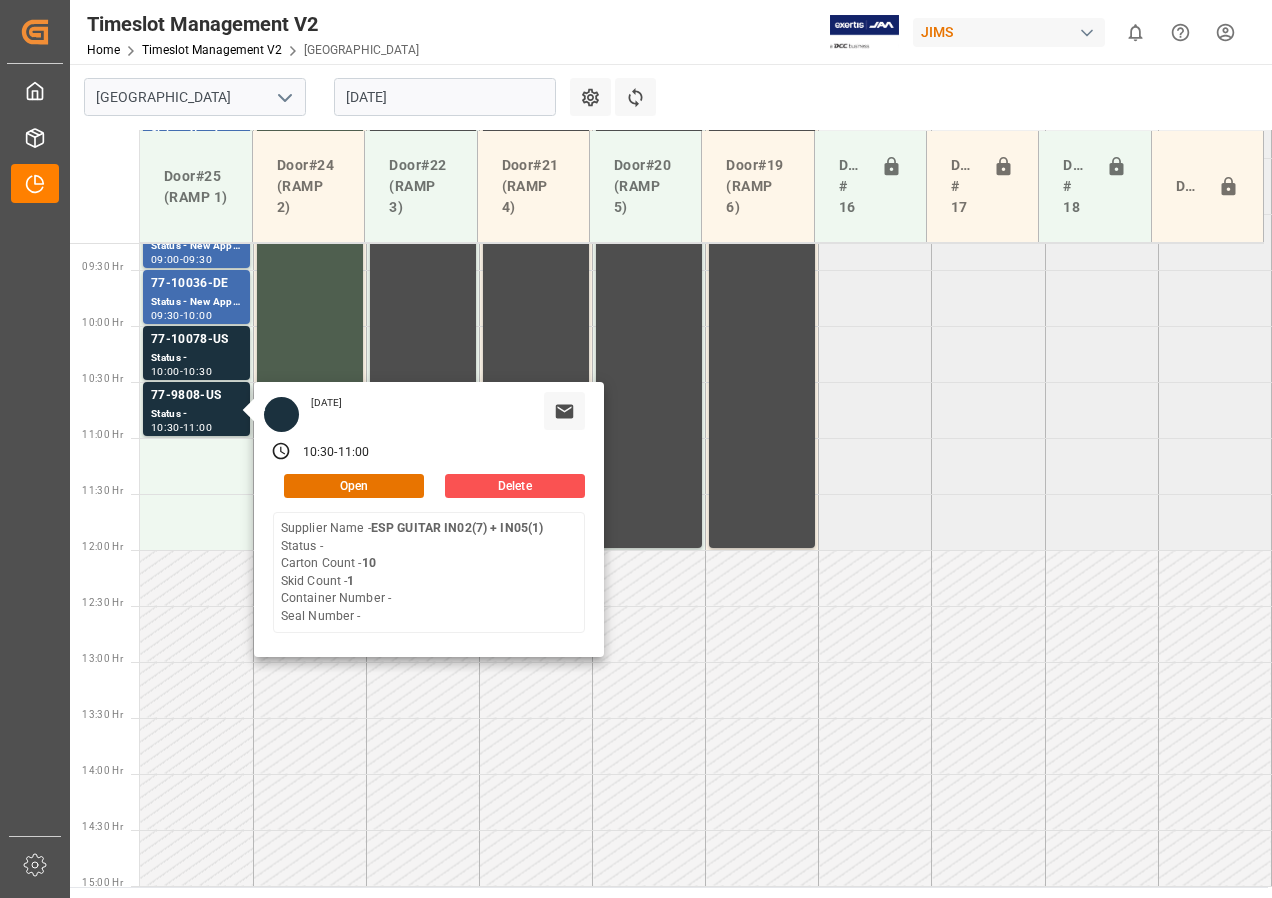 click on "[DATE]" at bounding box center (445, 97) 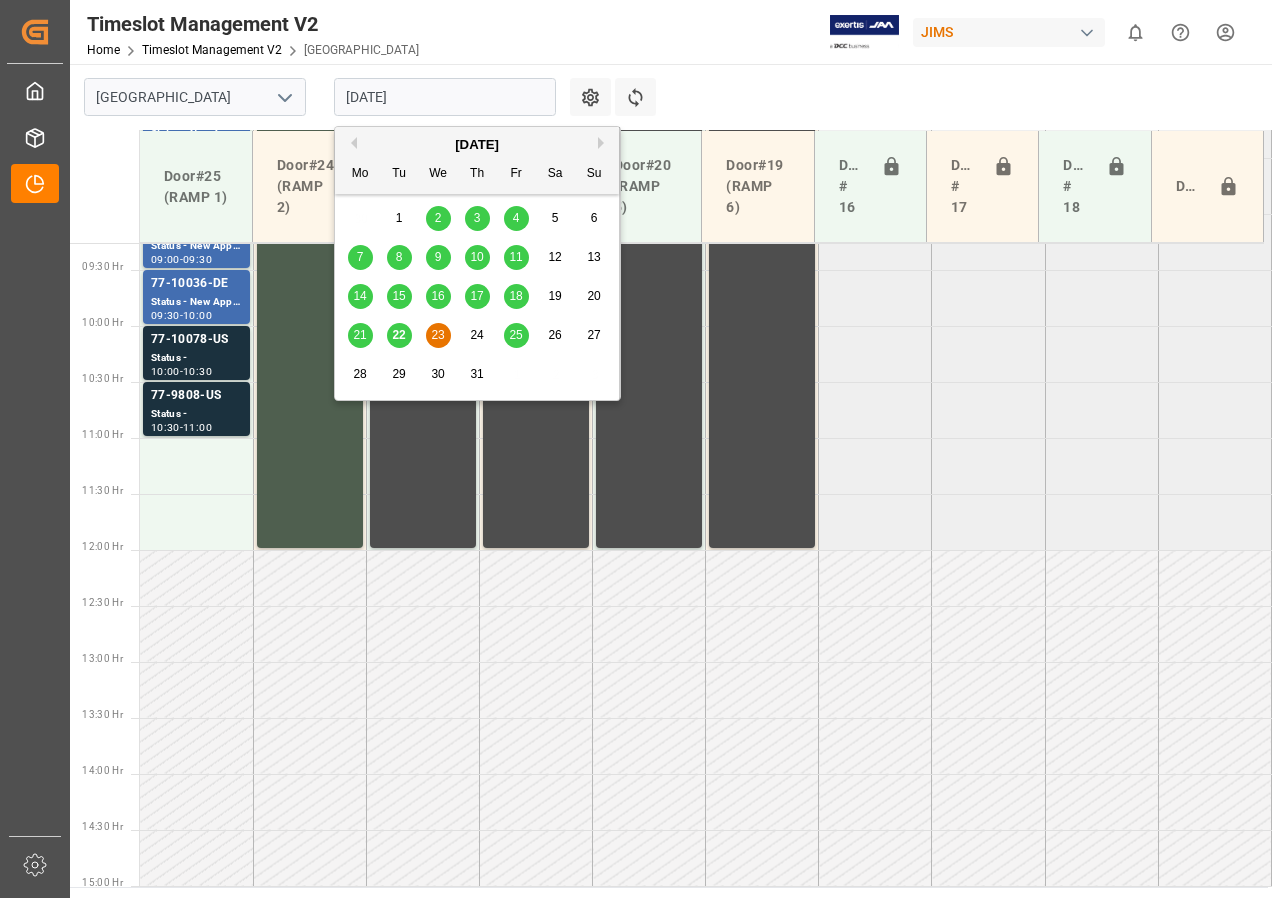 click on "22" at bounding box center [399, 336] 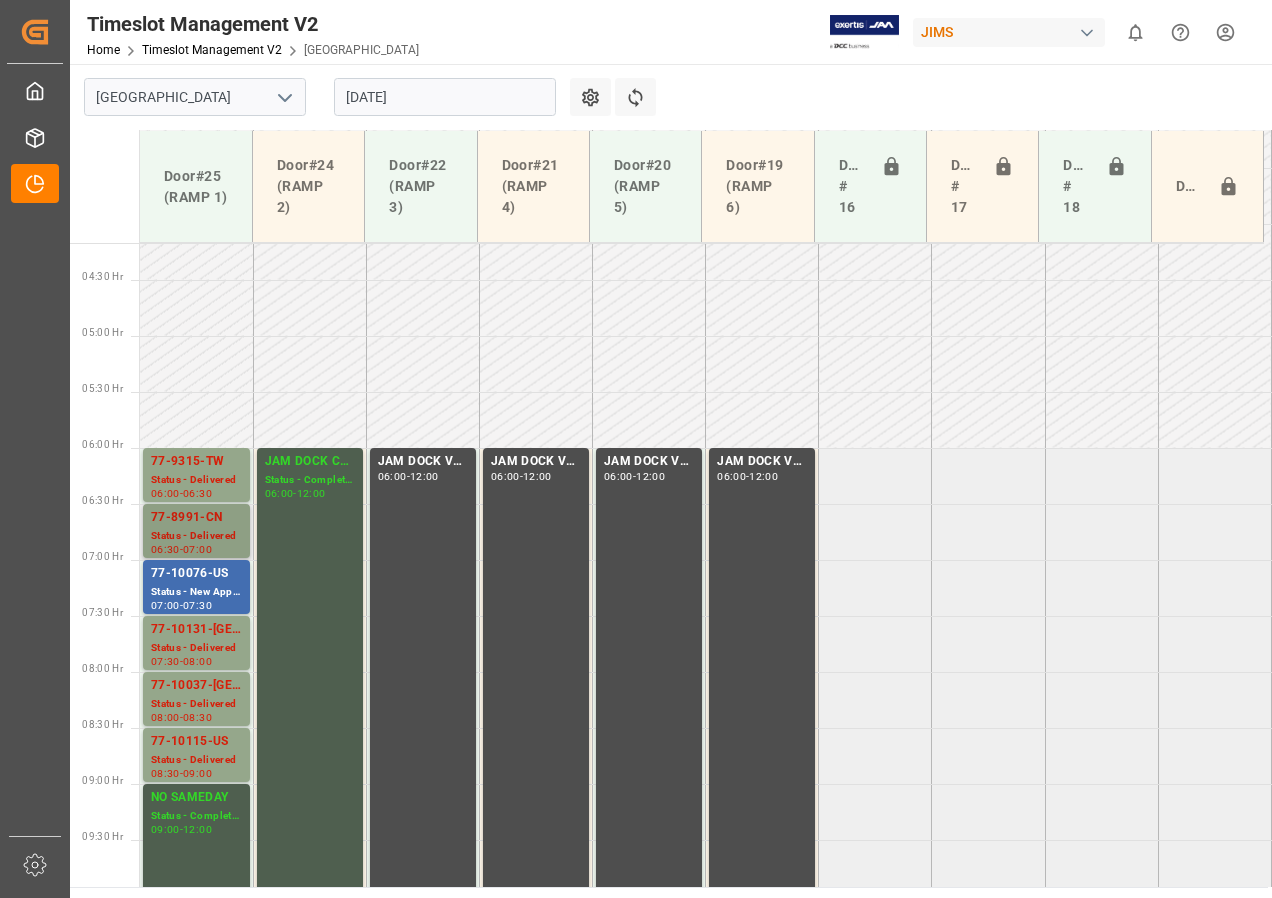 scroll, scrollTop: 561, scrollLeft: 0, axis: vertical 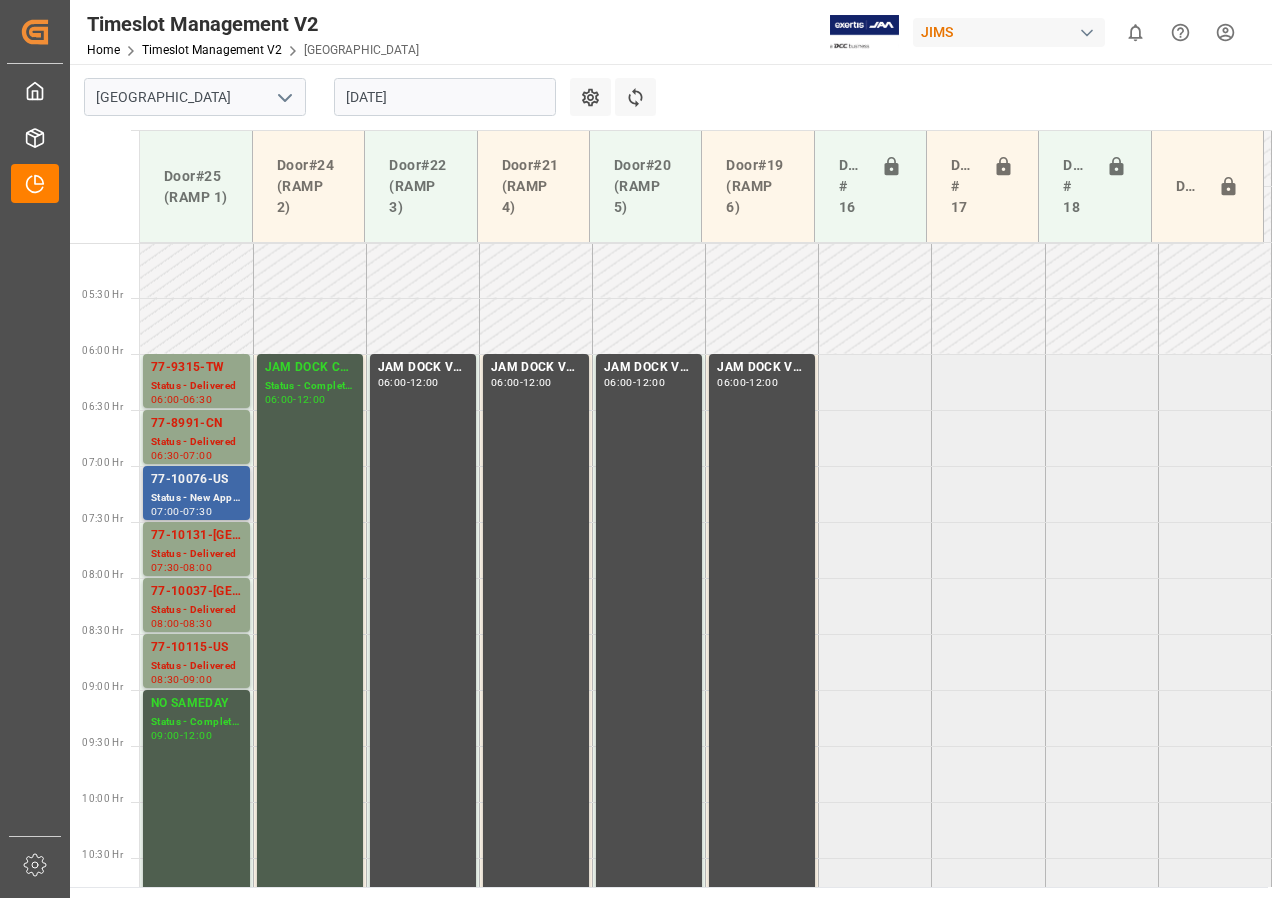 click on "Status - New Appointment" at bounding box center [196, 498] 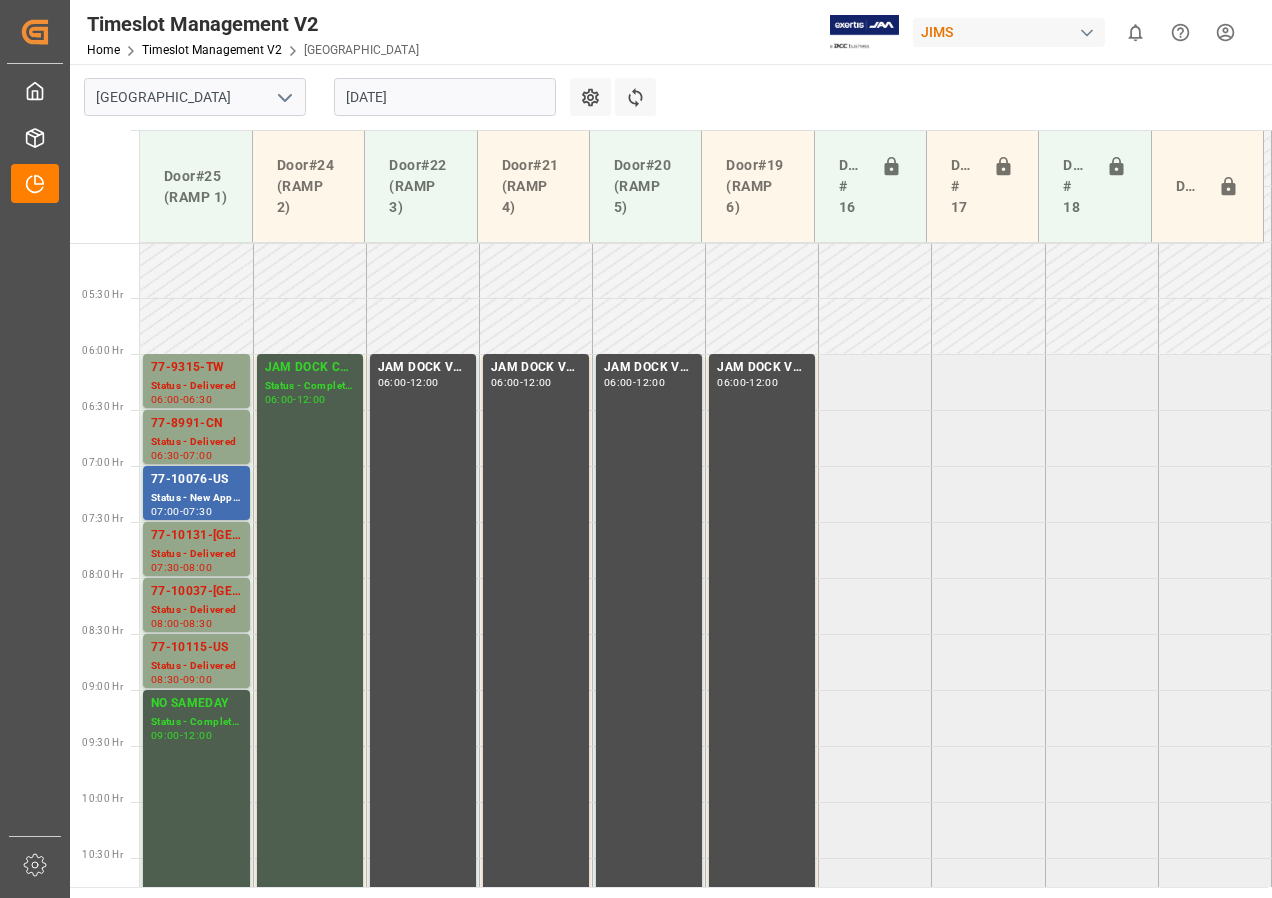 click on "Status - New Appointment" at bounding box center (196, 498) 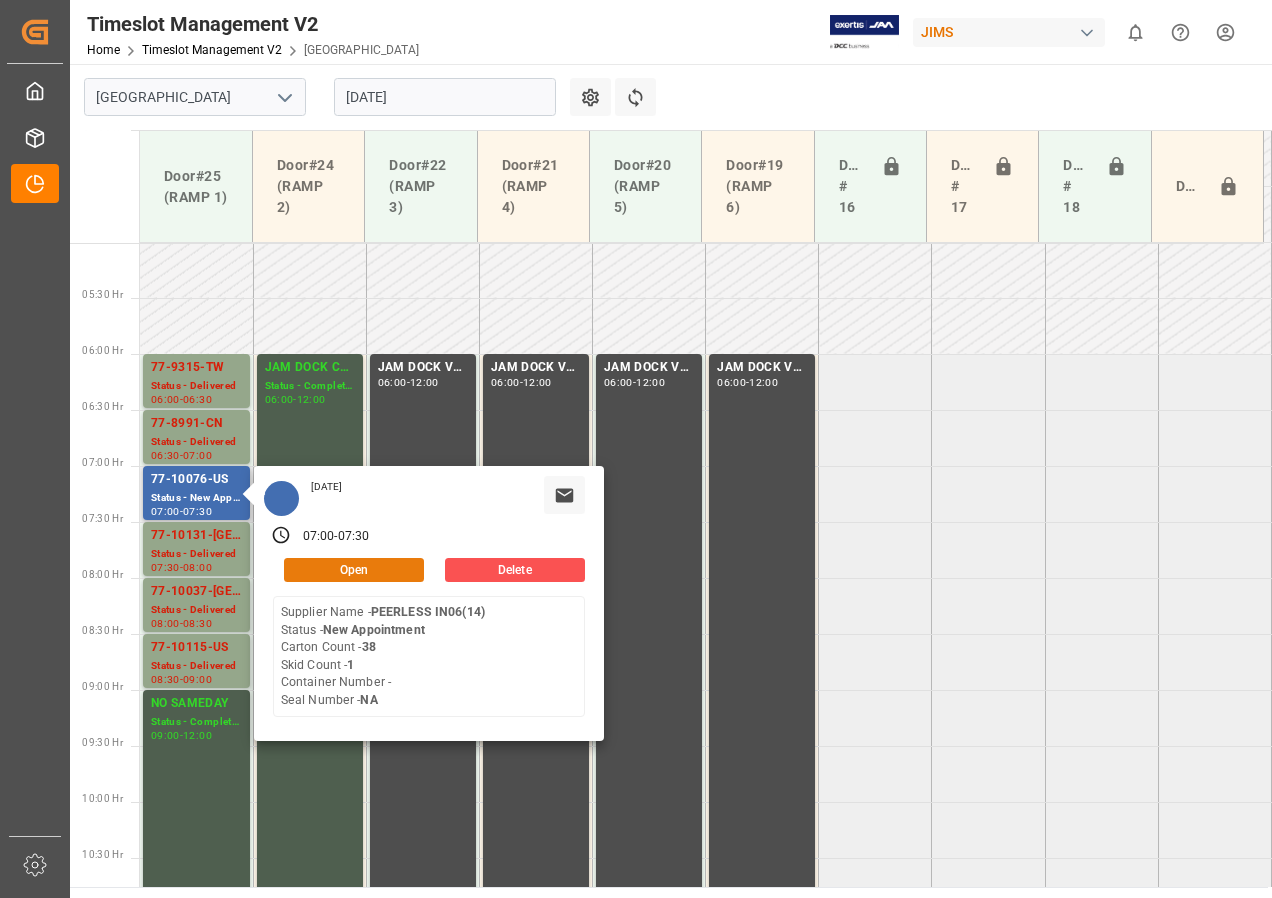 click on "Open" at bounding box center (354, 570) 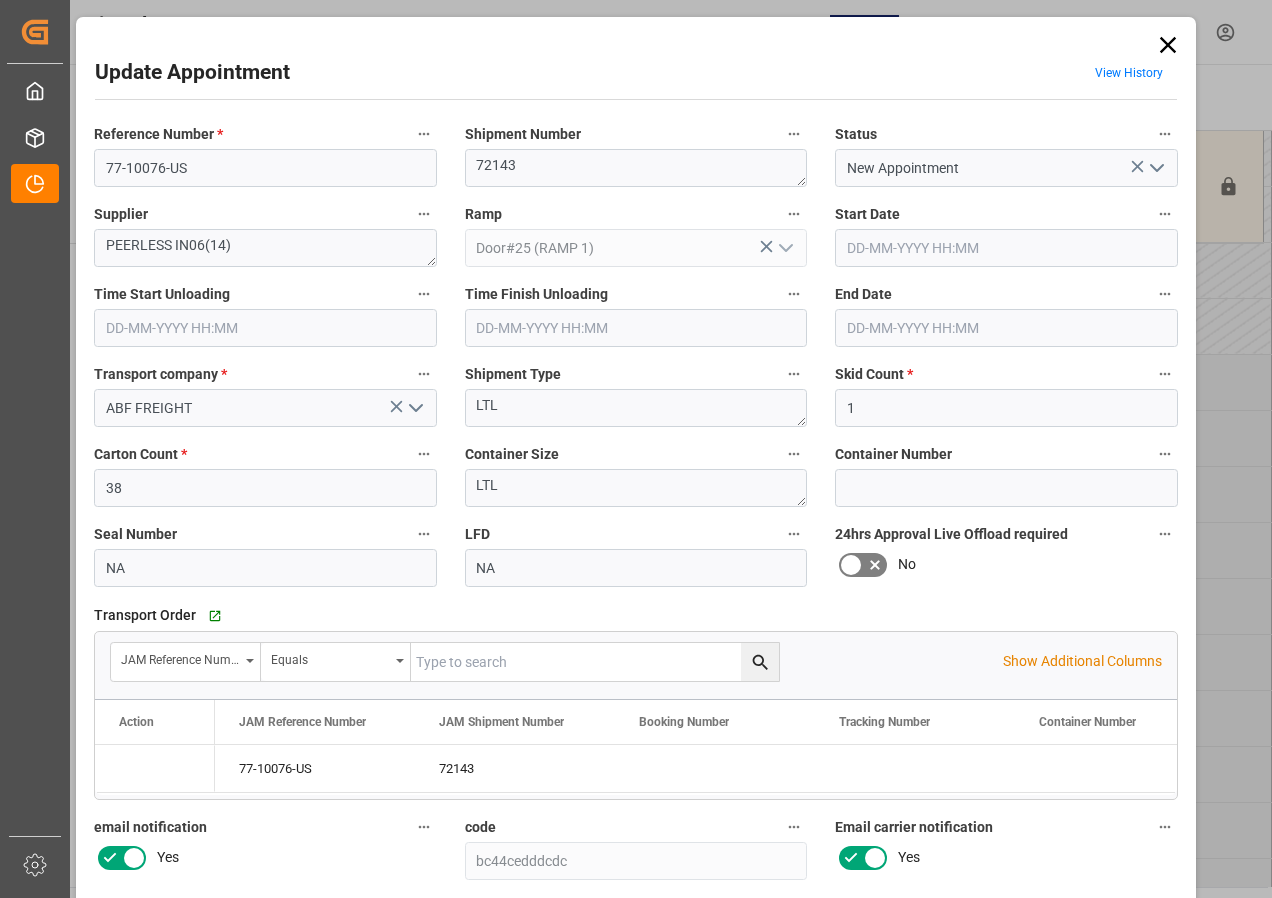 type on "[DATE] 07:00" 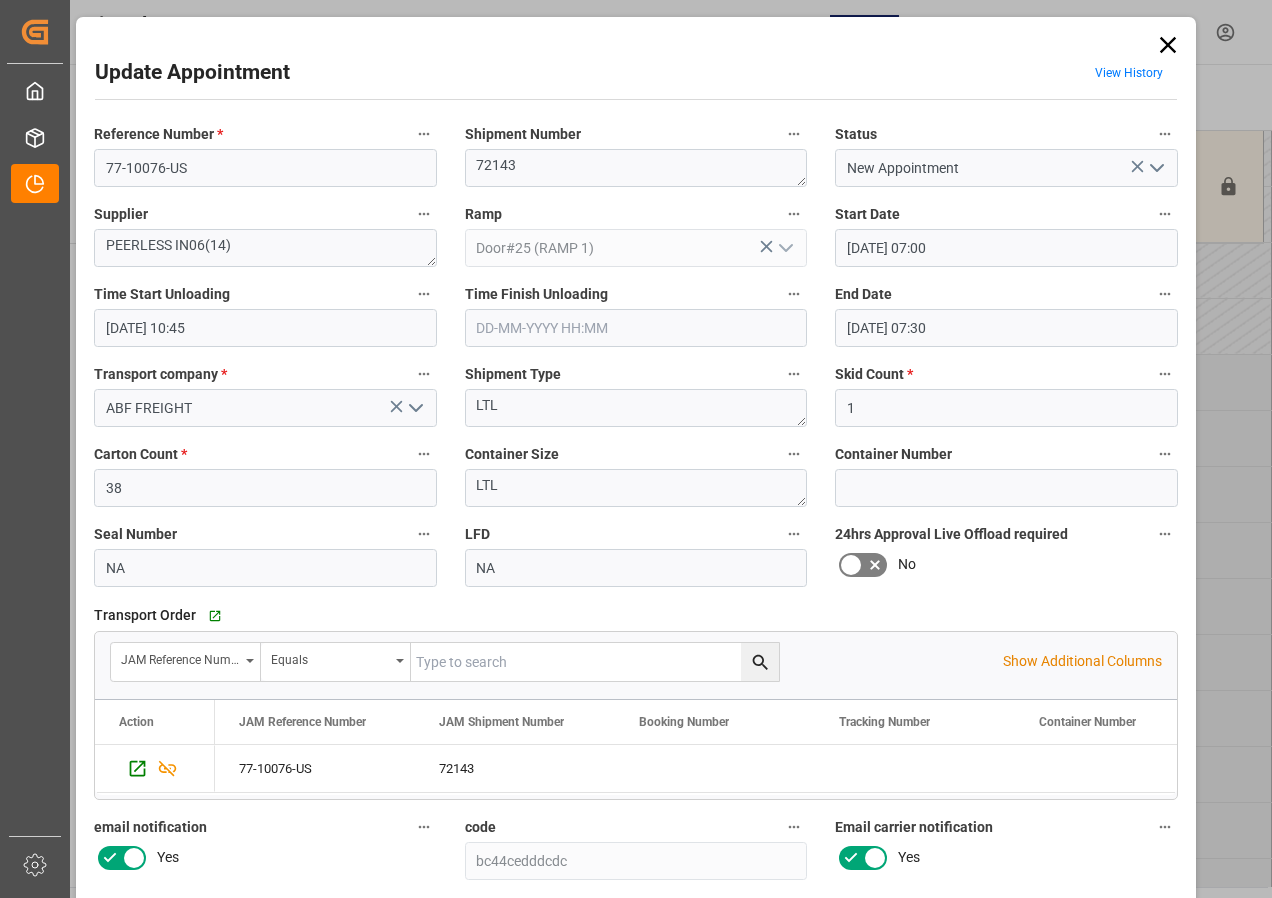 click 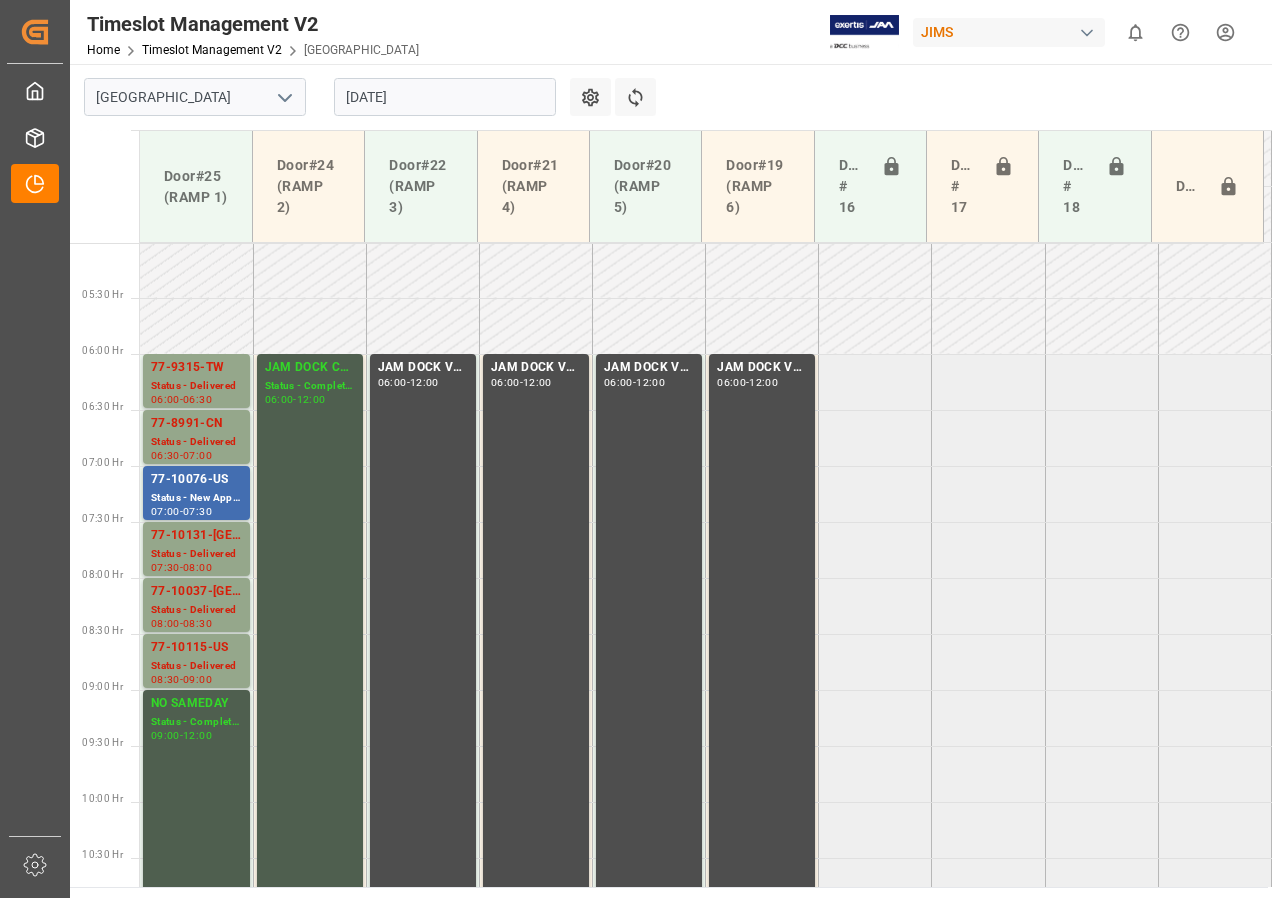 click on "[DATE]" at bounding box center (445, 97) 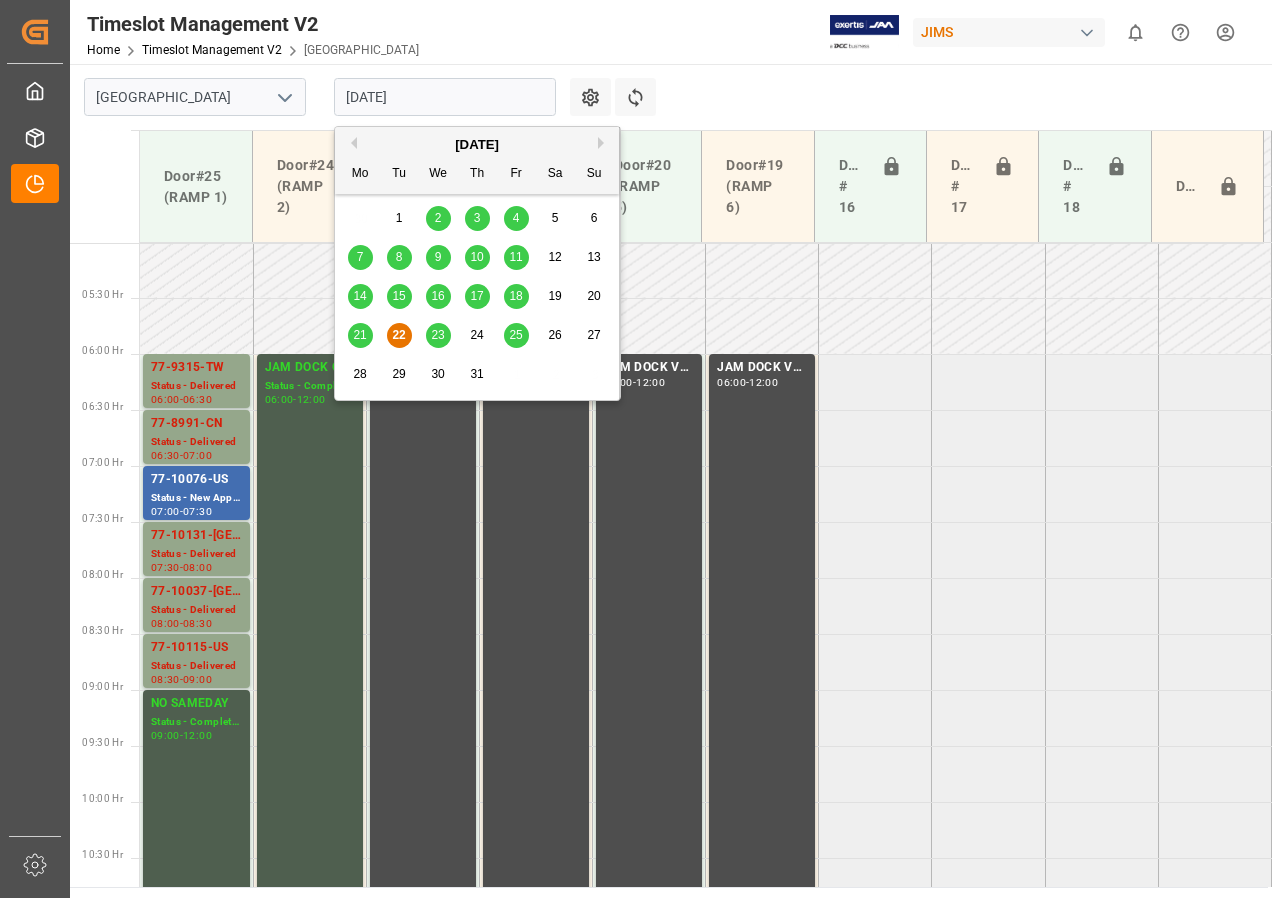 click on "23" at bounding box center (437, 335) 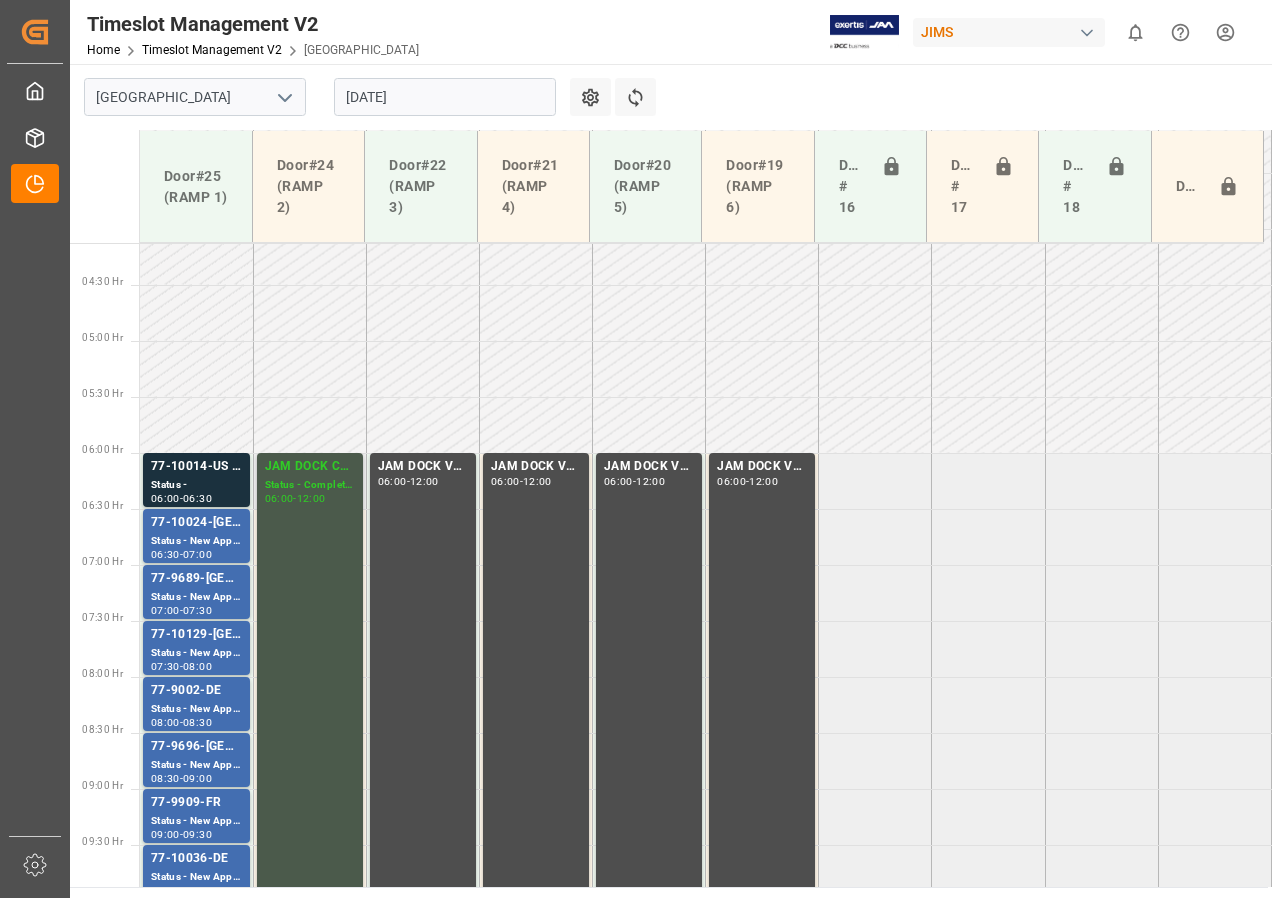 scroll, scrollTop: 461, scrollLeft: 0, axis: vertical 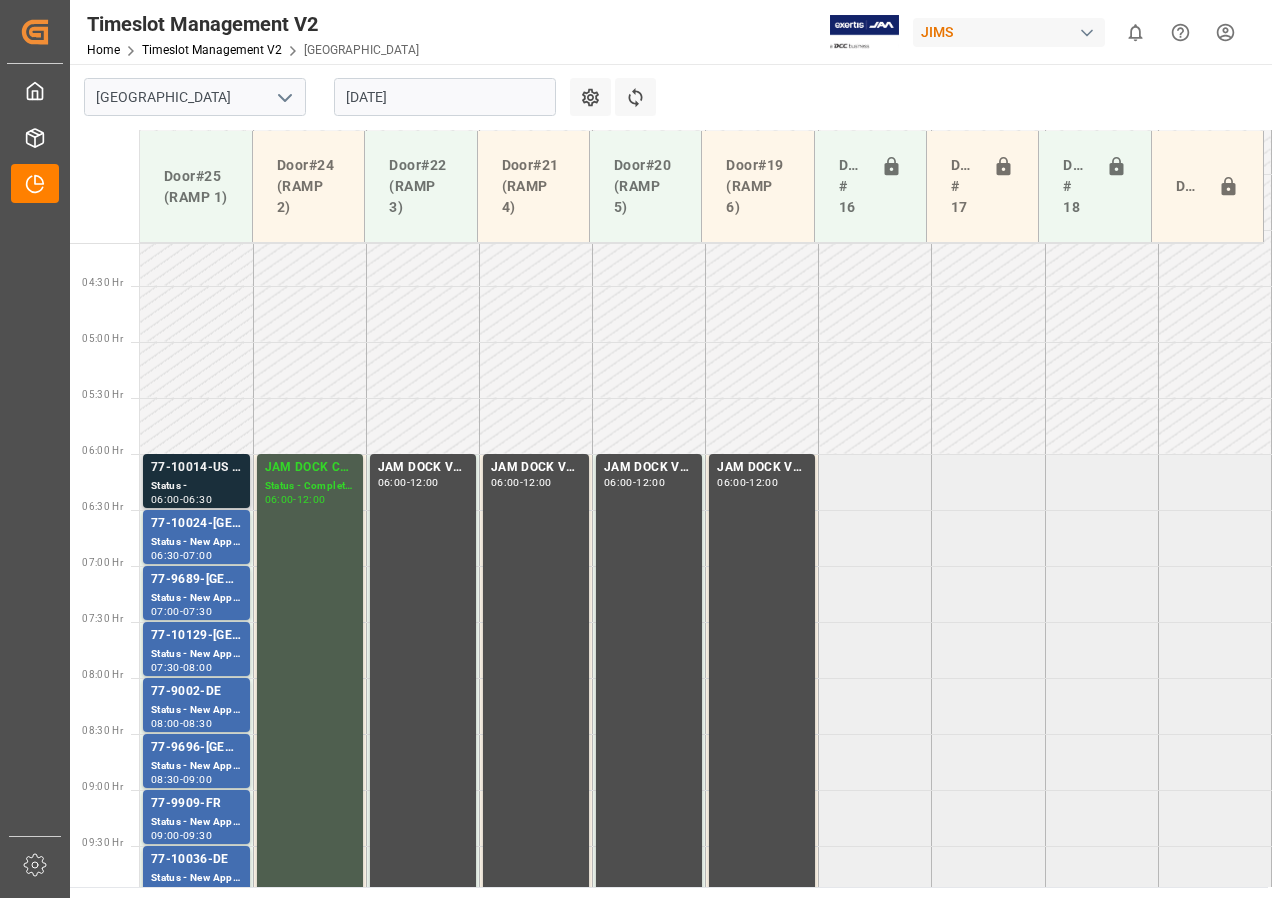 click on "77-10014-US SHIPM#/M" at bounding box center [196, 468] 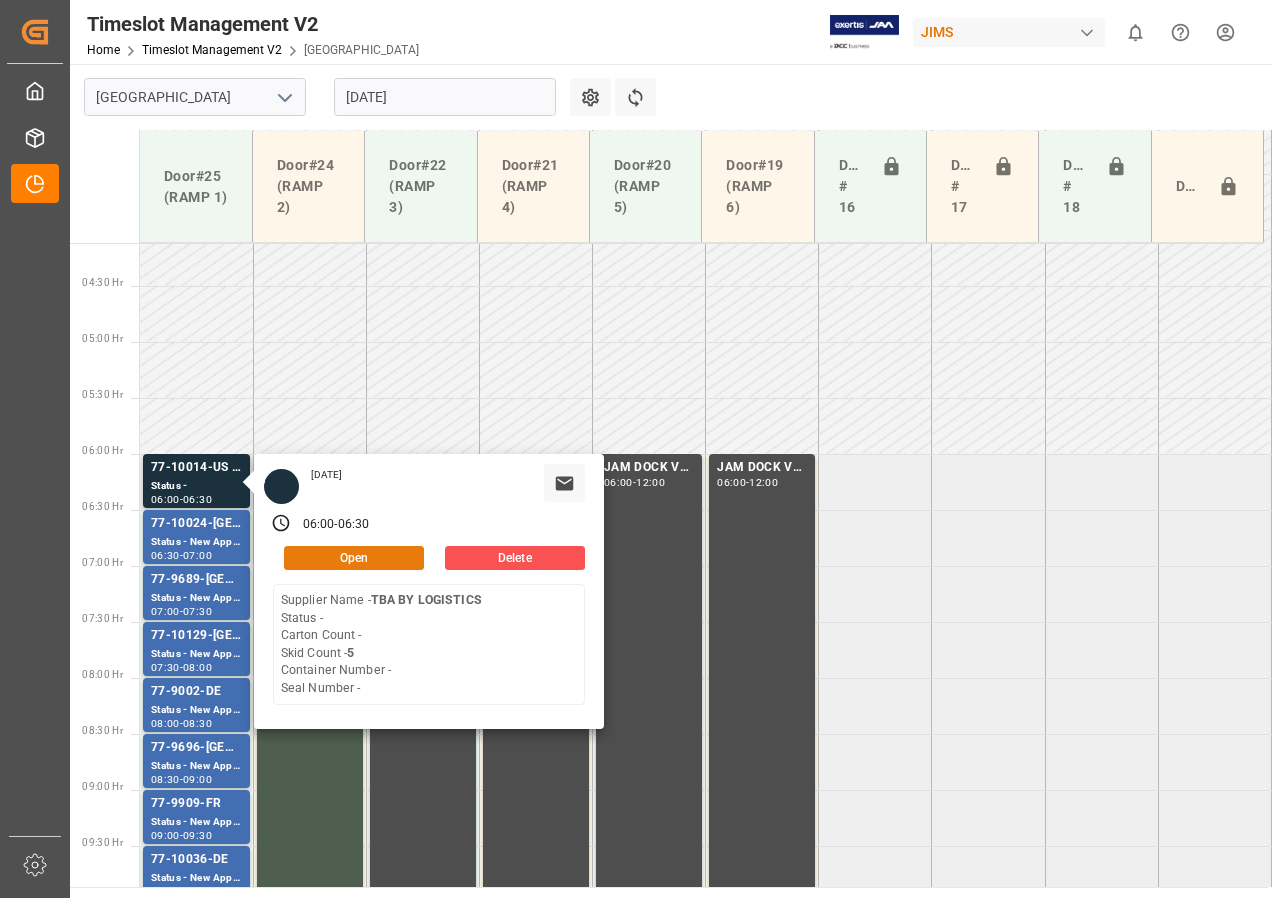click on "Open" at bounding box center (354, 558) 